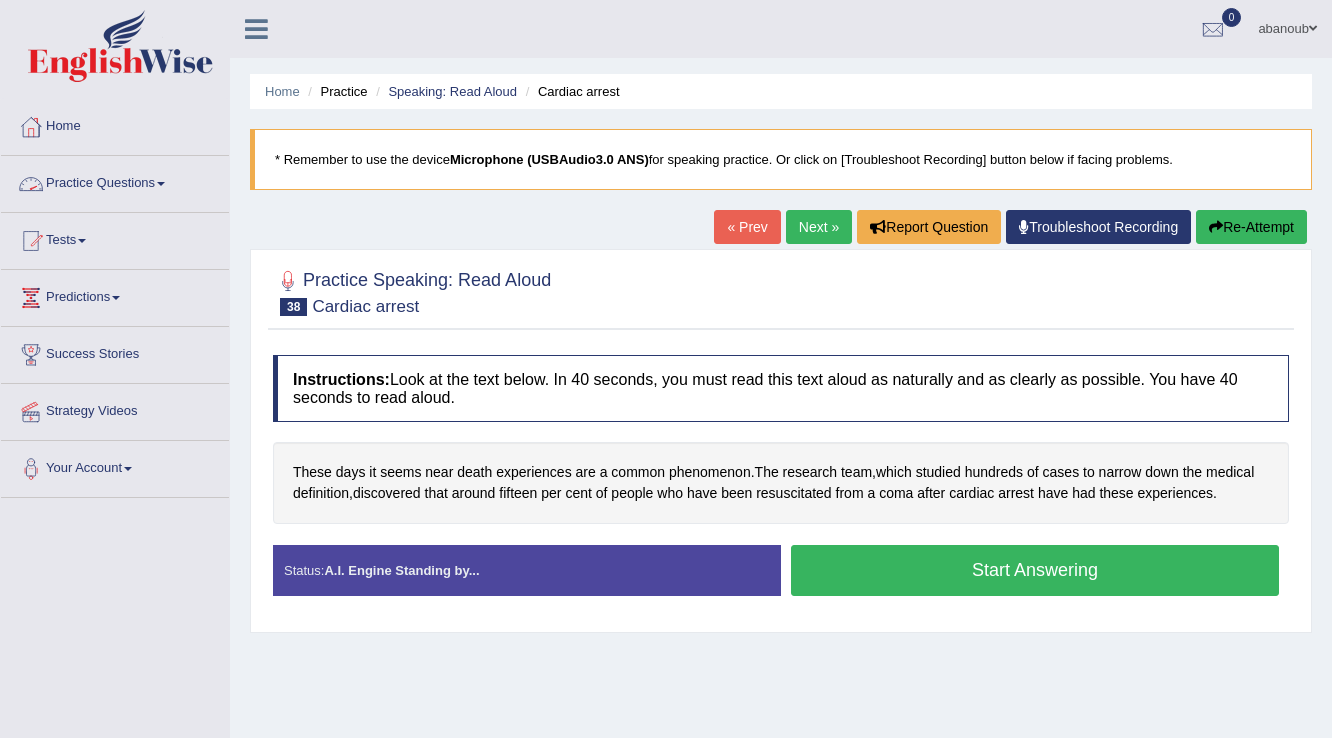 scroll, scrollTop: 0, scrollLeft: 0, axis: both 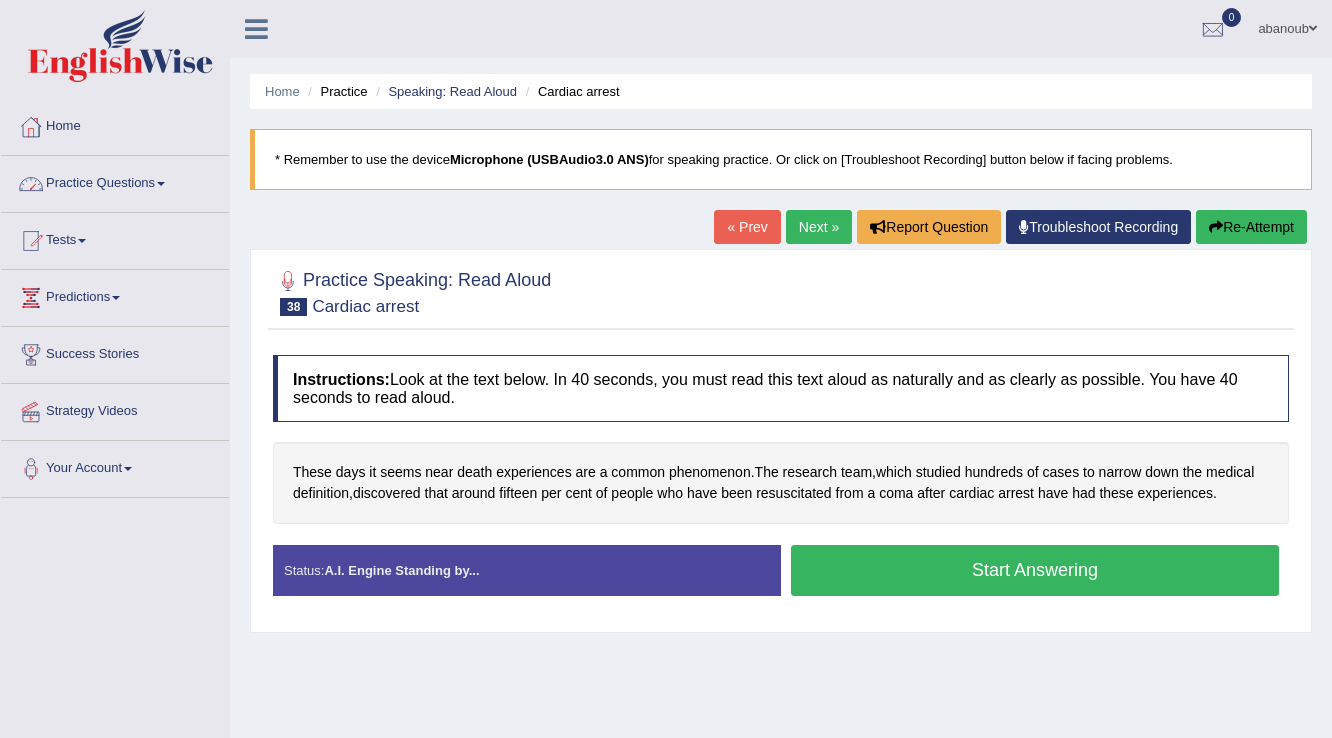 click on "Home" at bounding box center (115, 124) 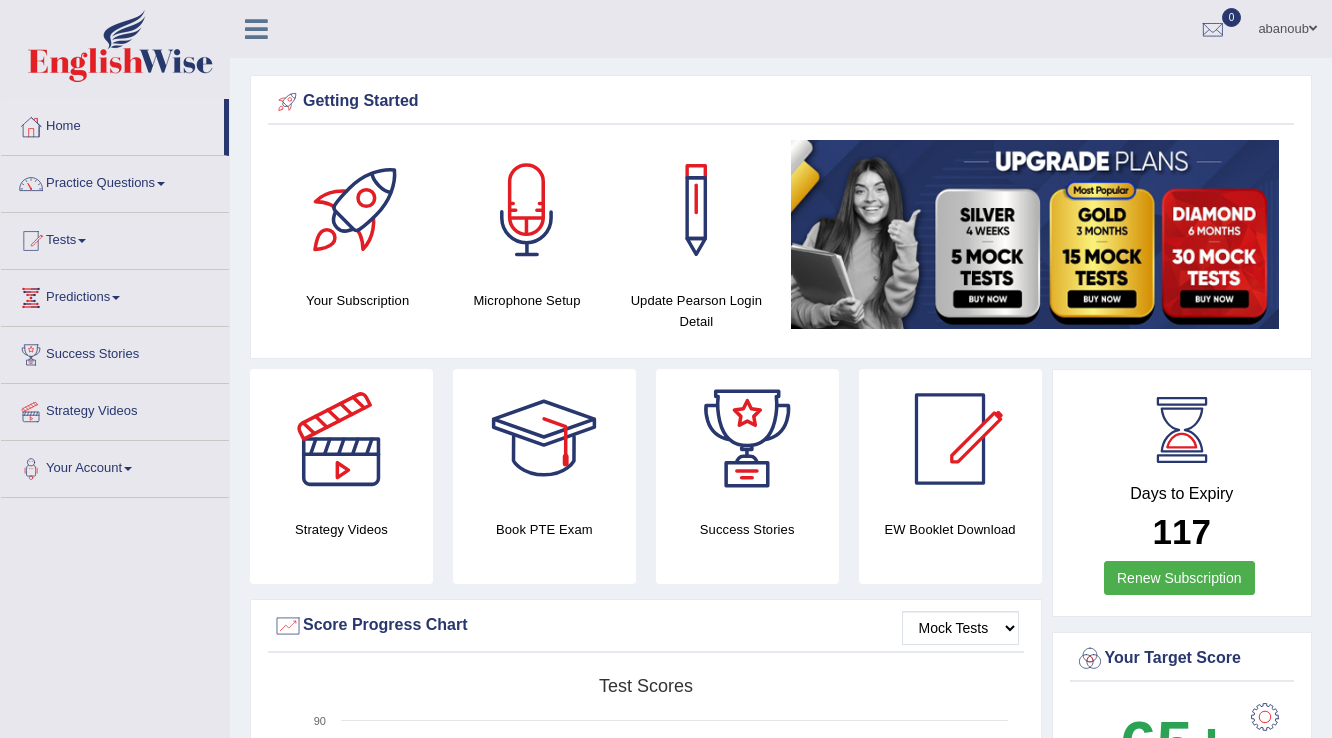 scroll, scrollTop: 0, scrollLeft: 0, axis: both 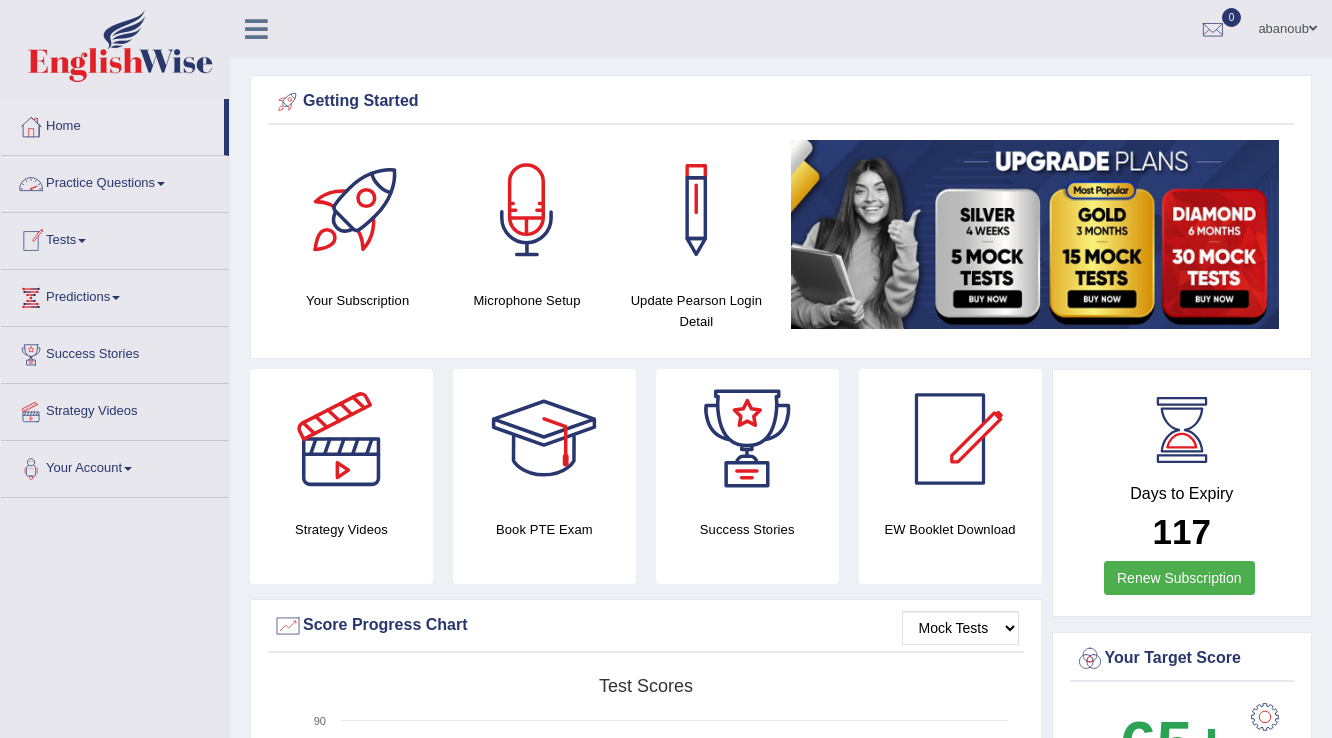 click on "Practice Questions" at bounding box center [115, 181] 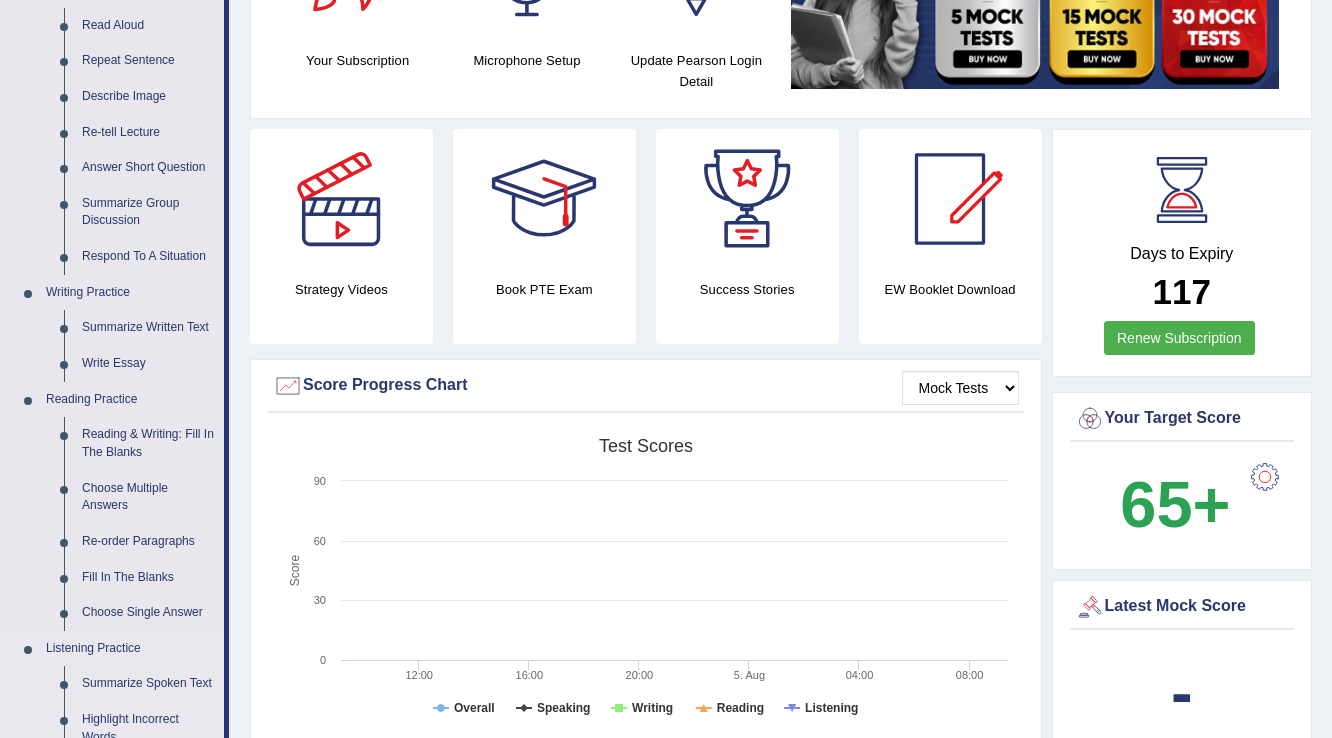 scroll, scrollTop: 0, scrollLeft: 0, axis: both 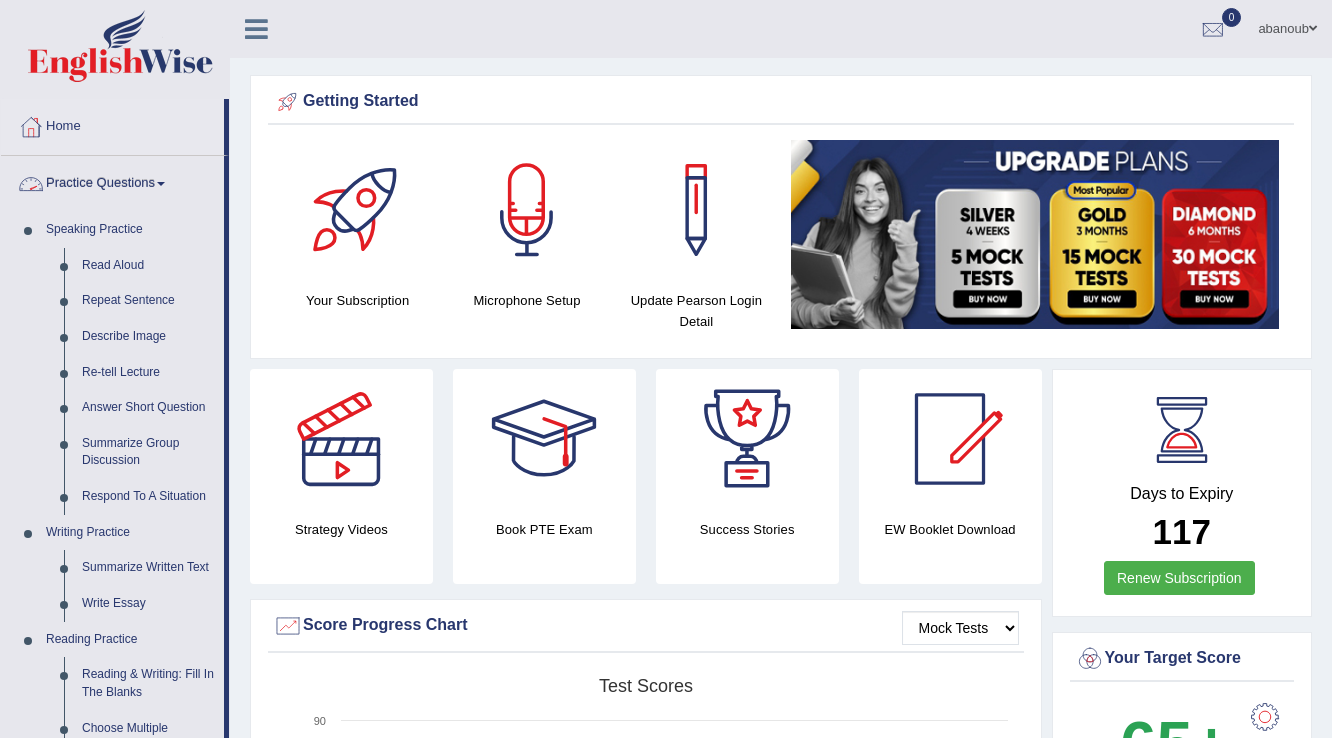 click on "Practice Questions" at bounding box center [112, 181] 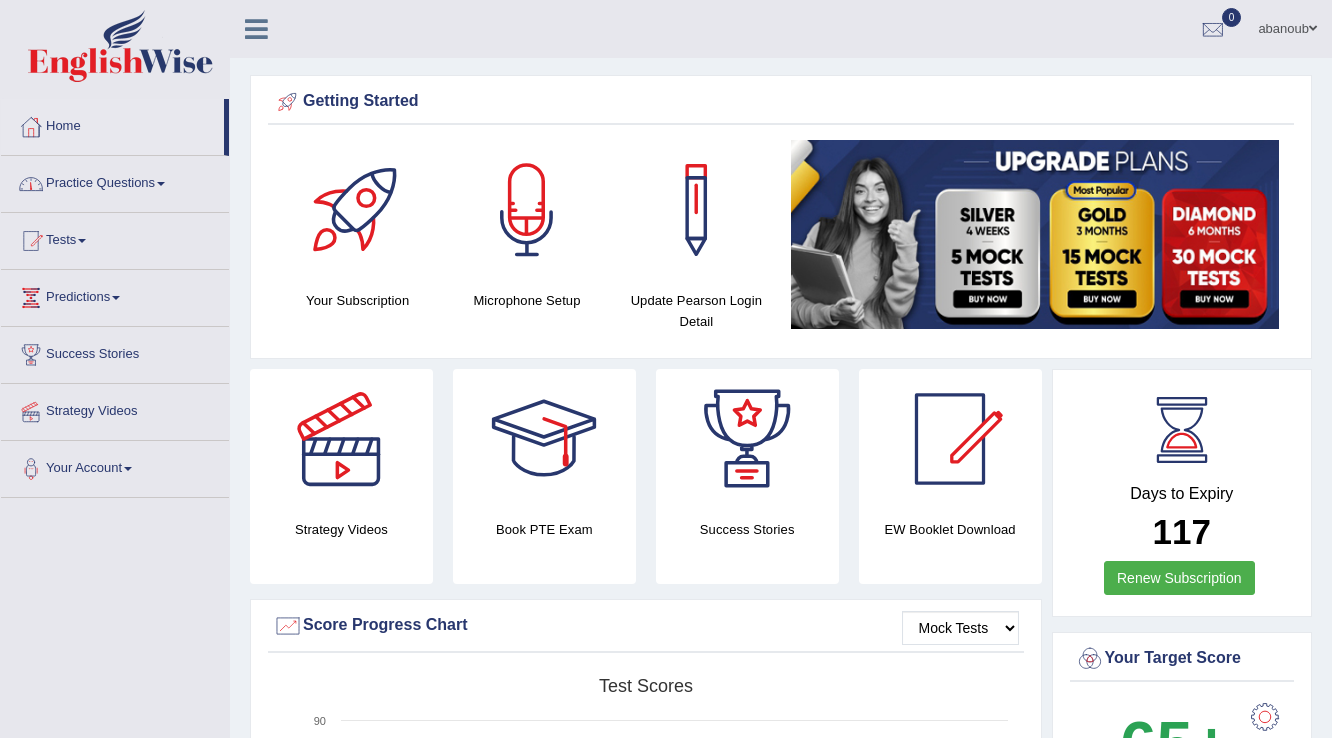 click on "Practice Questions" at bounding box center [115, 181] 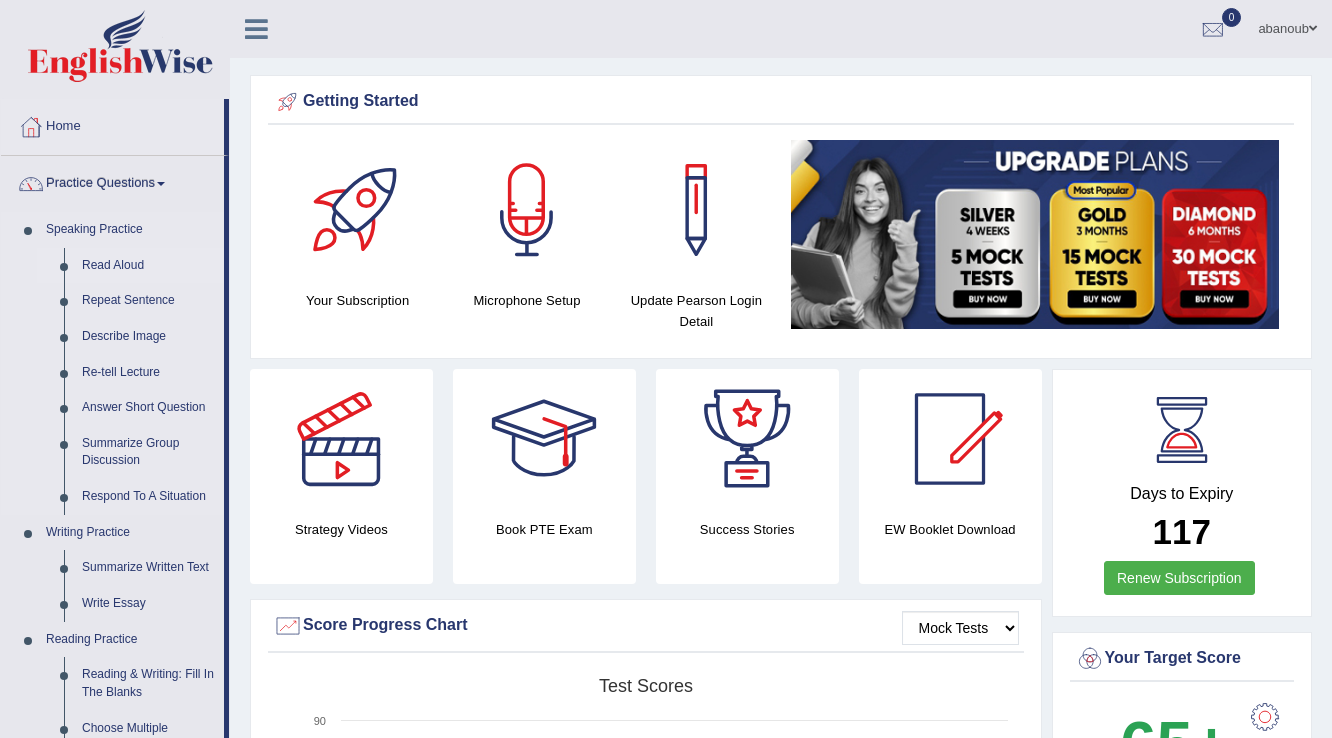 click on "Read Aloud" at bounding box center [148, 266] 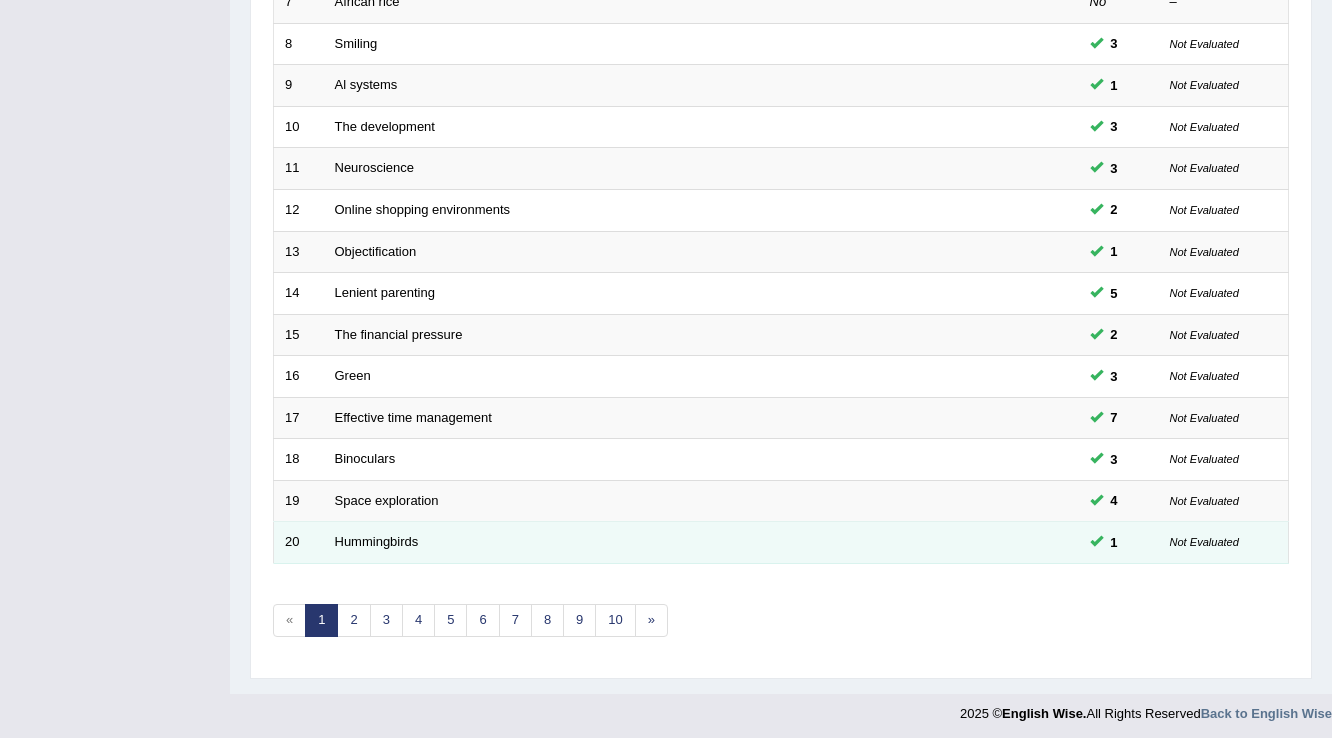 scroll, scrollTop: 580, scrollLeft: 0, axis: vertical 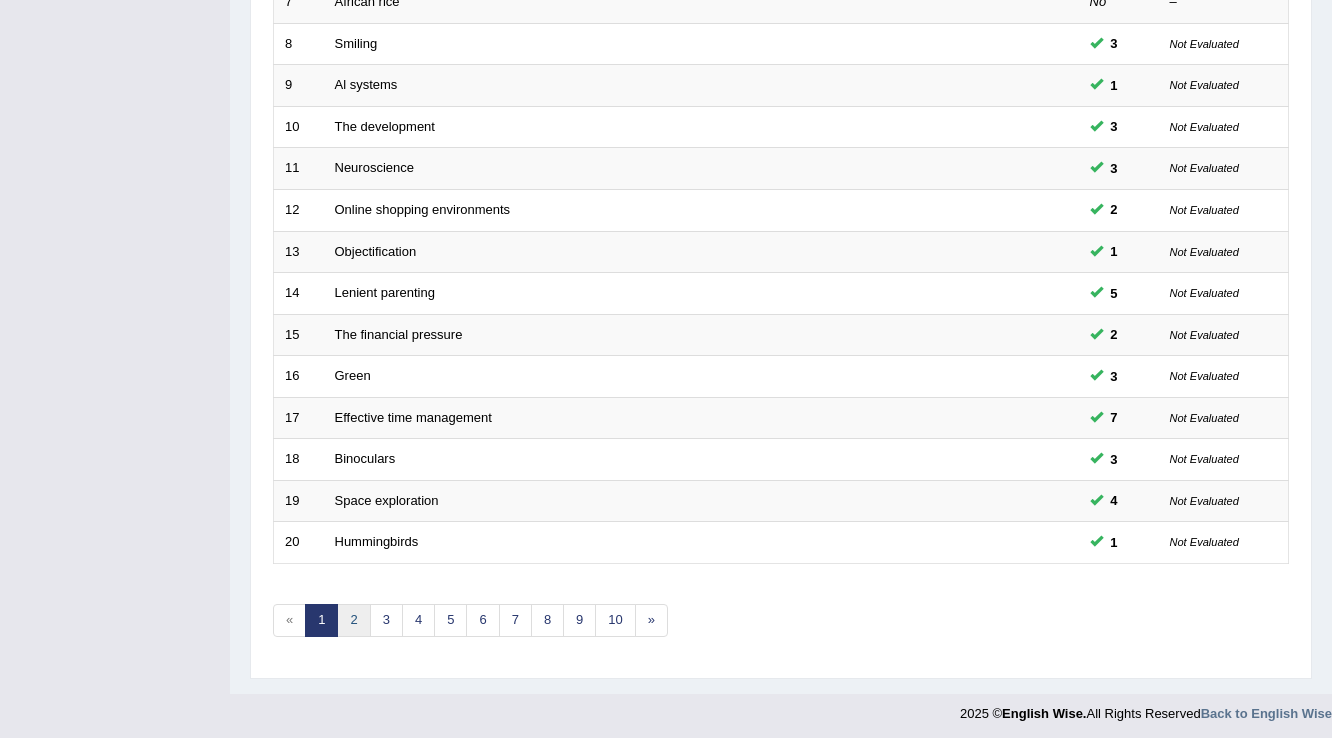 click on "2" at bounding box center [353, 620] 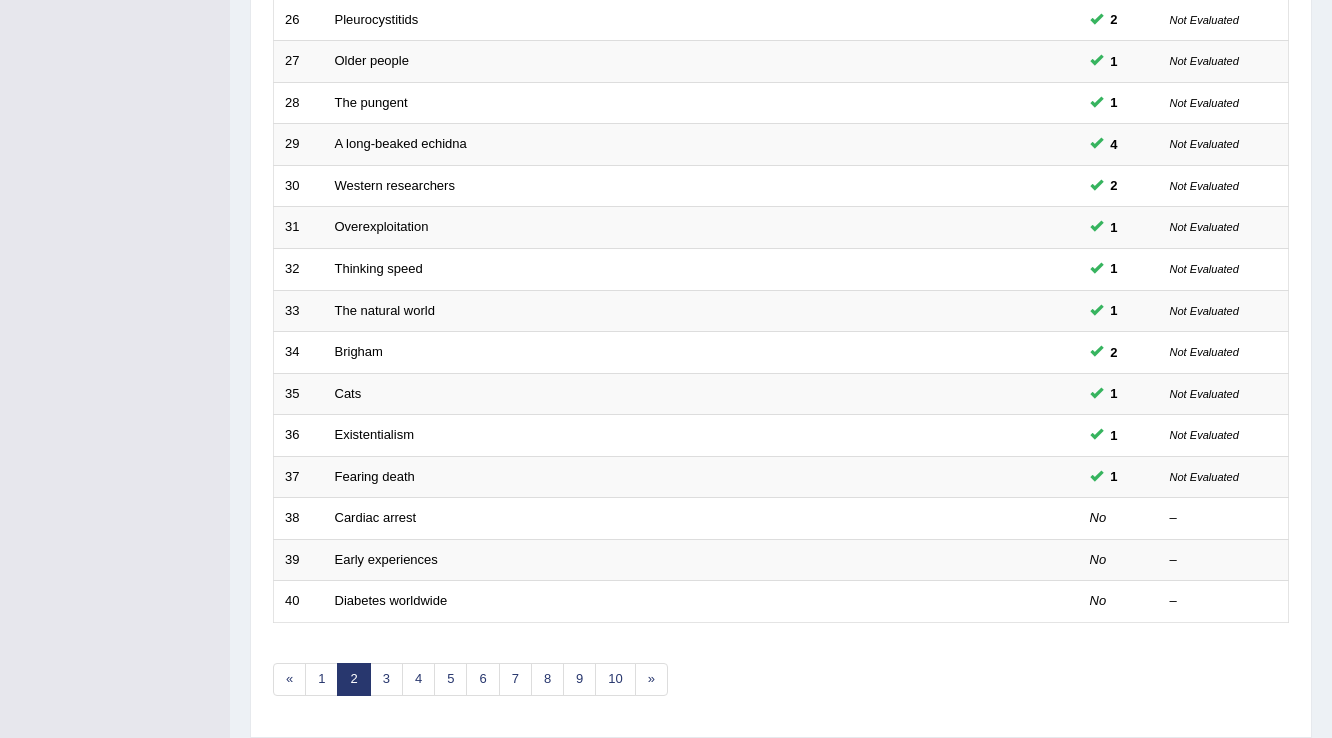 scroll, scrollTop: 0, scrollLeft: 0, axis: both 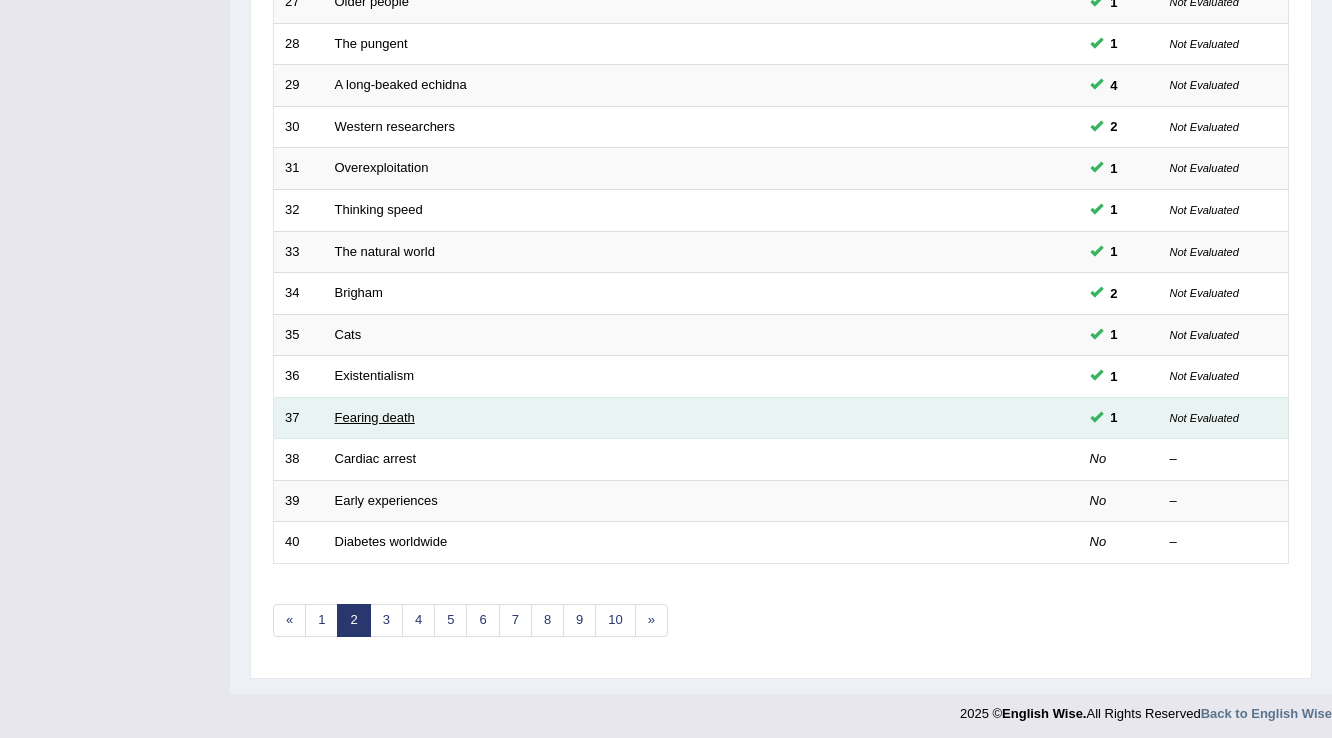 click on "Fearing death" at bounding box center (375, 417) 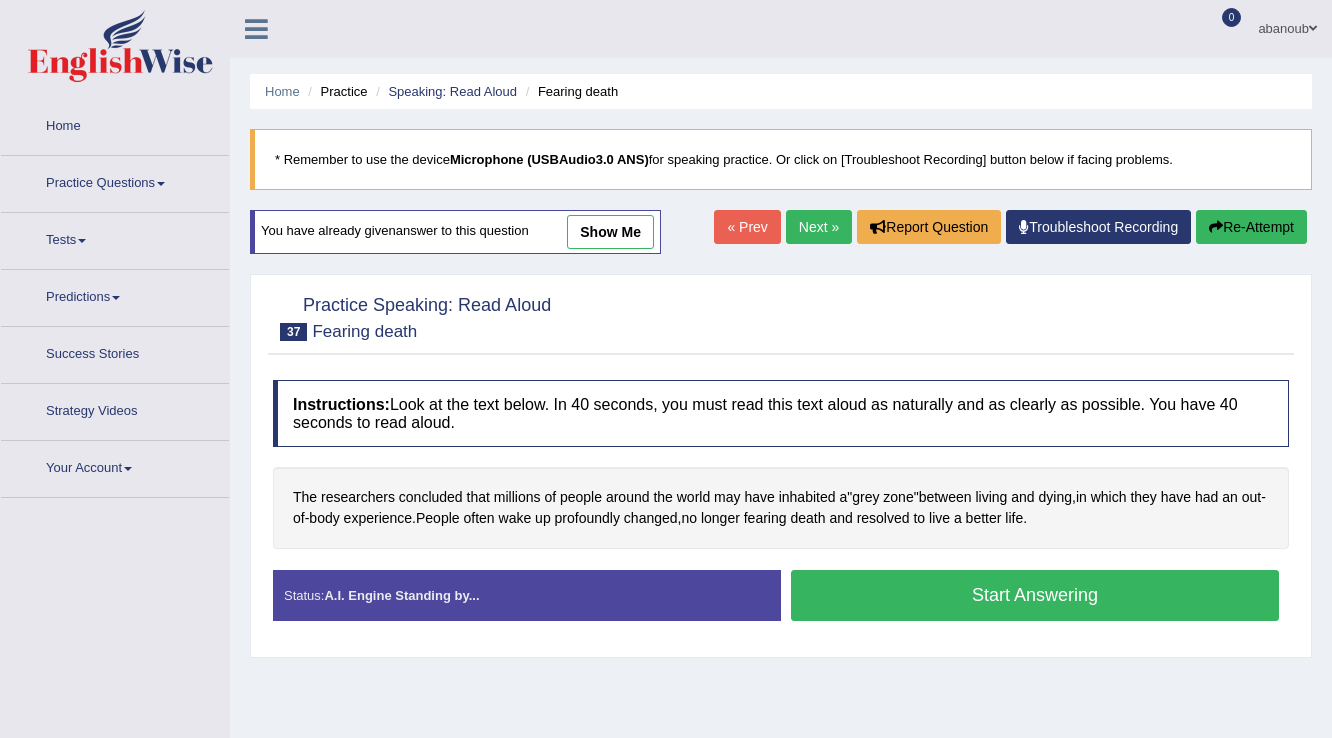 scroll, scrollTop: 0, scrollLeft: 0, axis: both 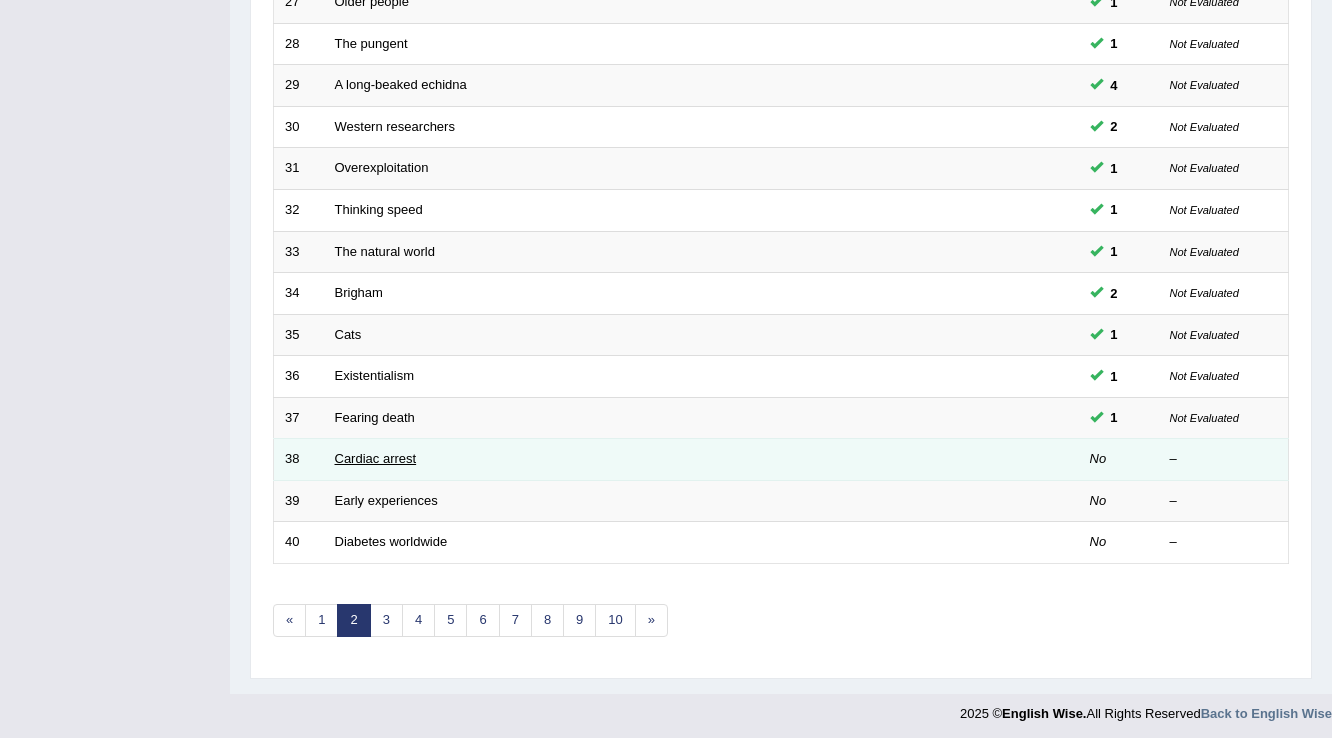click on "Cardiac arrest" at bounding box center [376, 458] 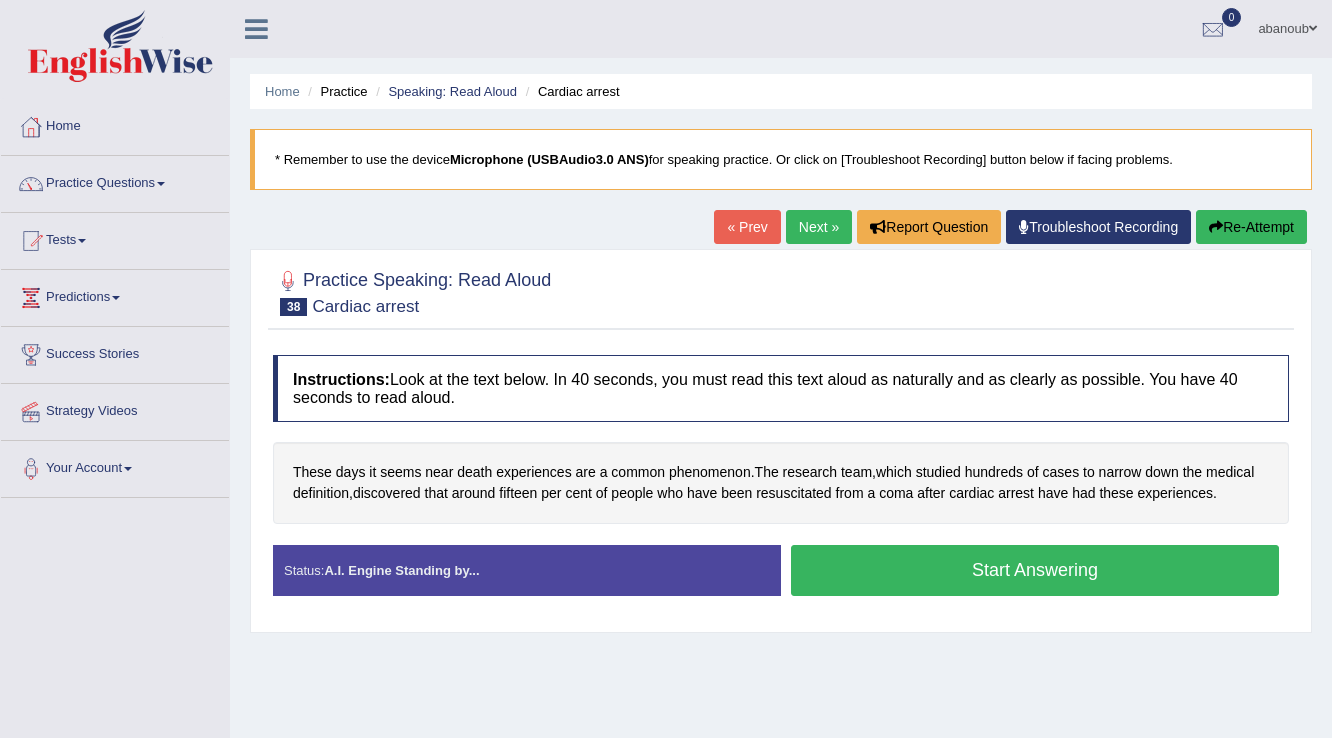scroll, scrollTop: 0, scrollLeft: 0, axis: both 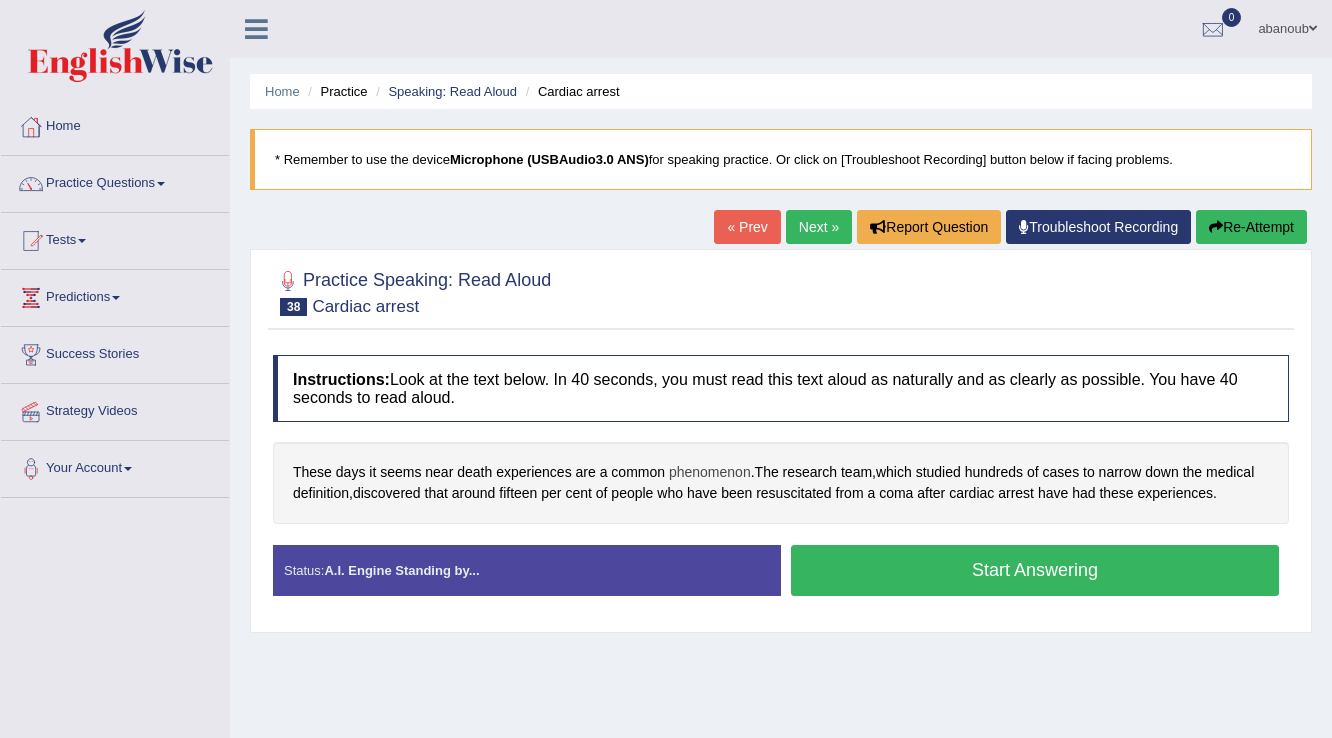 click on "phenomenon" at bounding box center [710, 472] 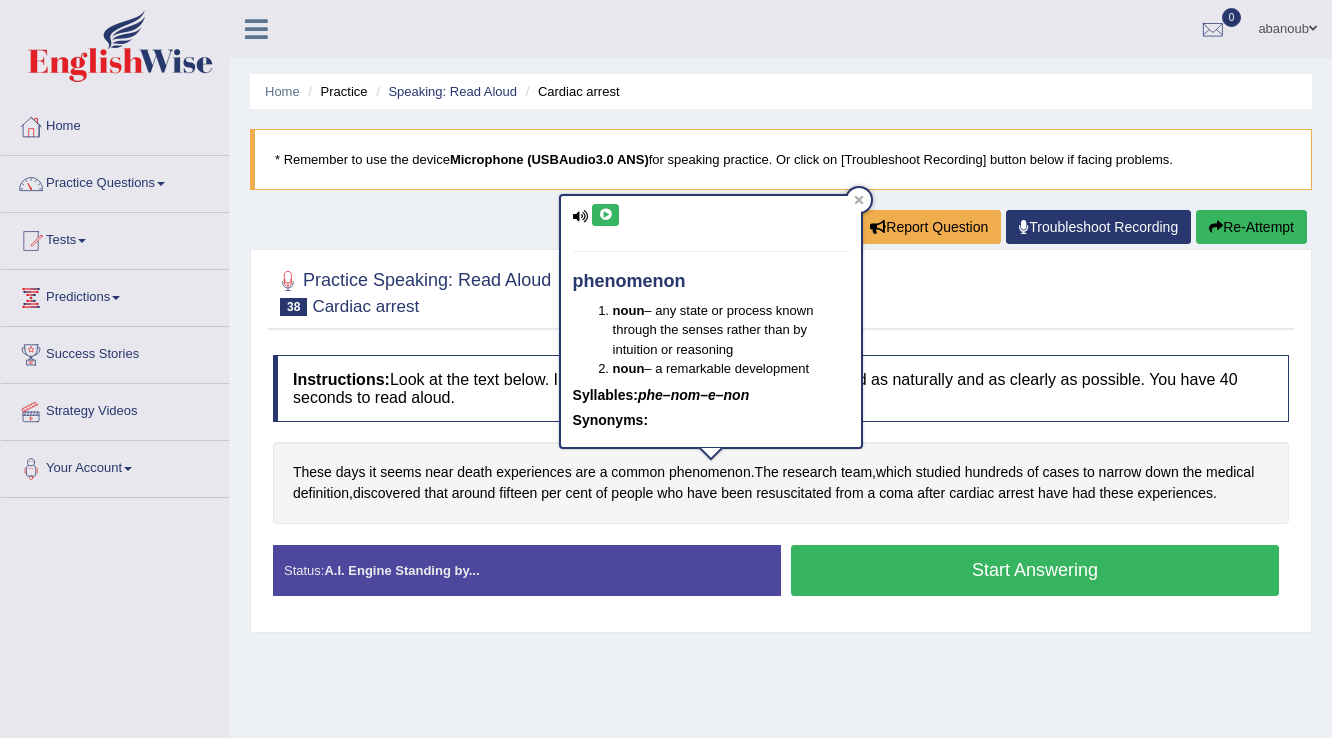 click at bounding box center [605, 215] 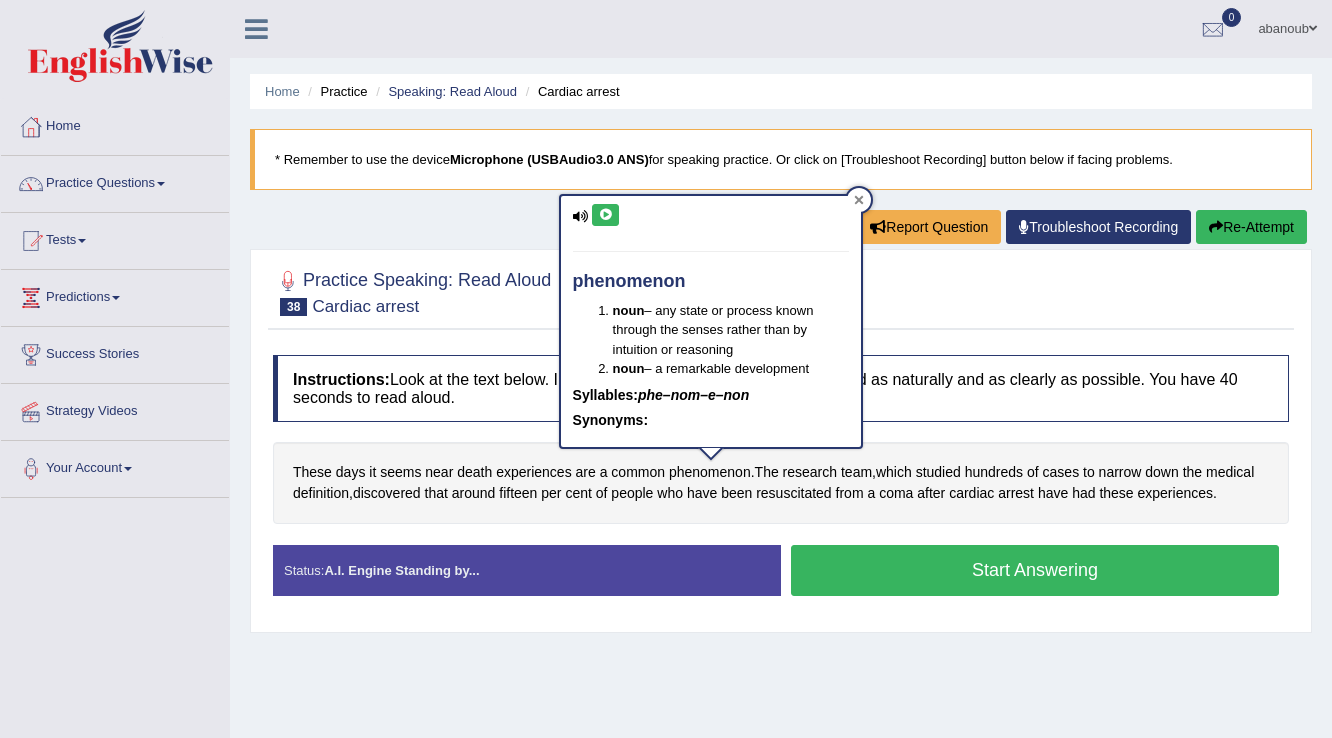 click at bounding box center (859, 200) 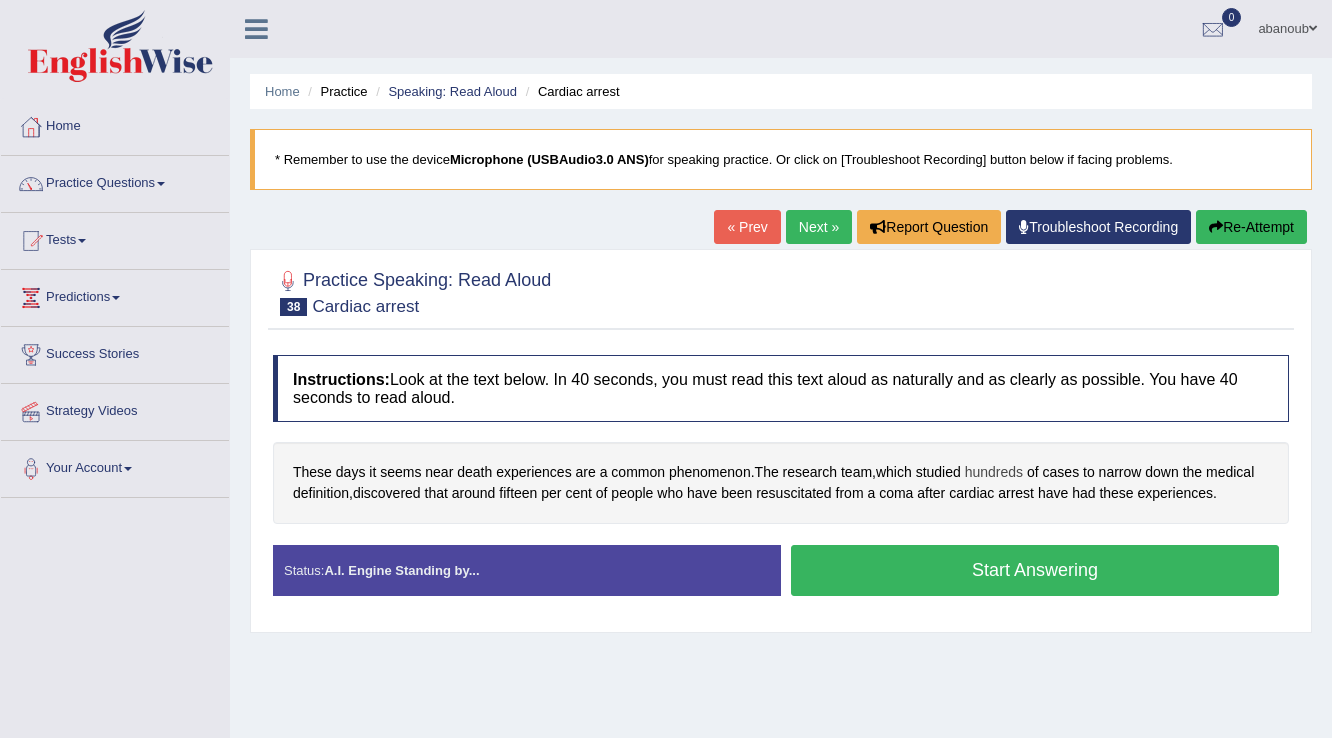 click on "hundreds" at bounding box center (994, 472) 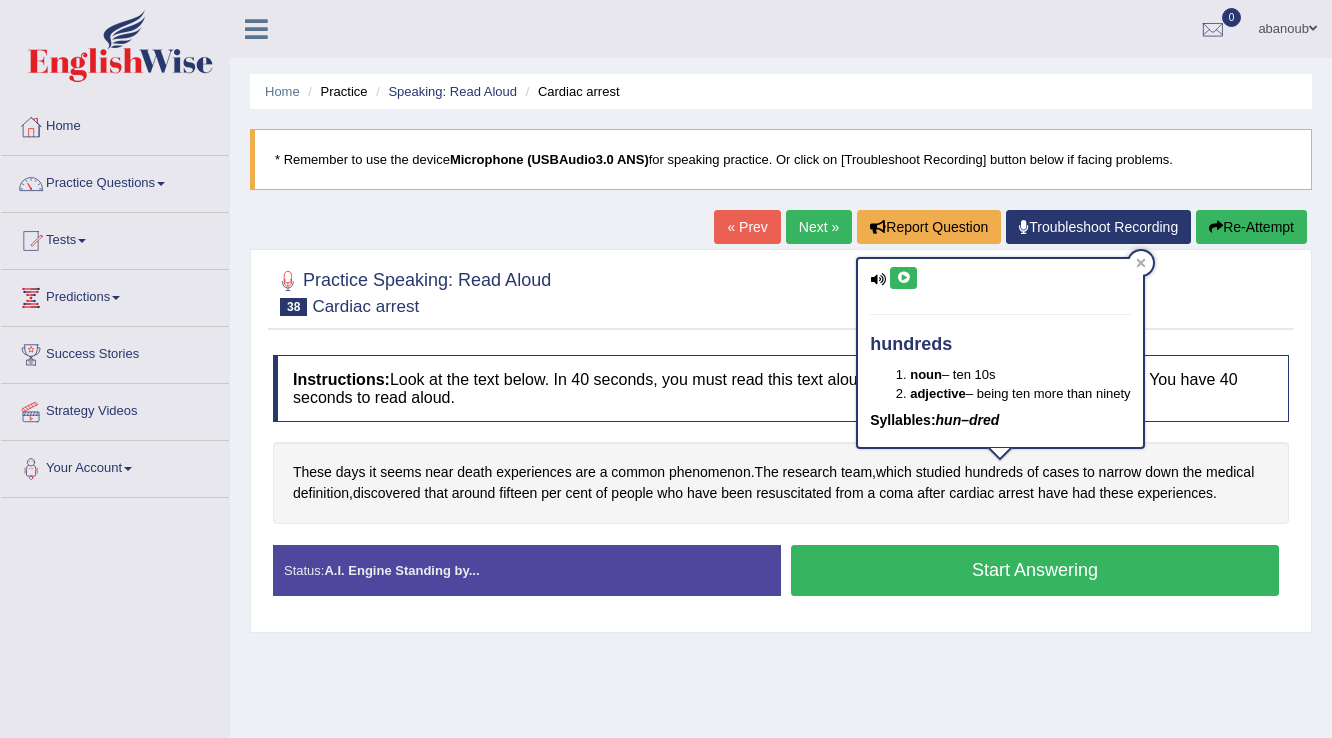 click at bounding box center (903, 278) 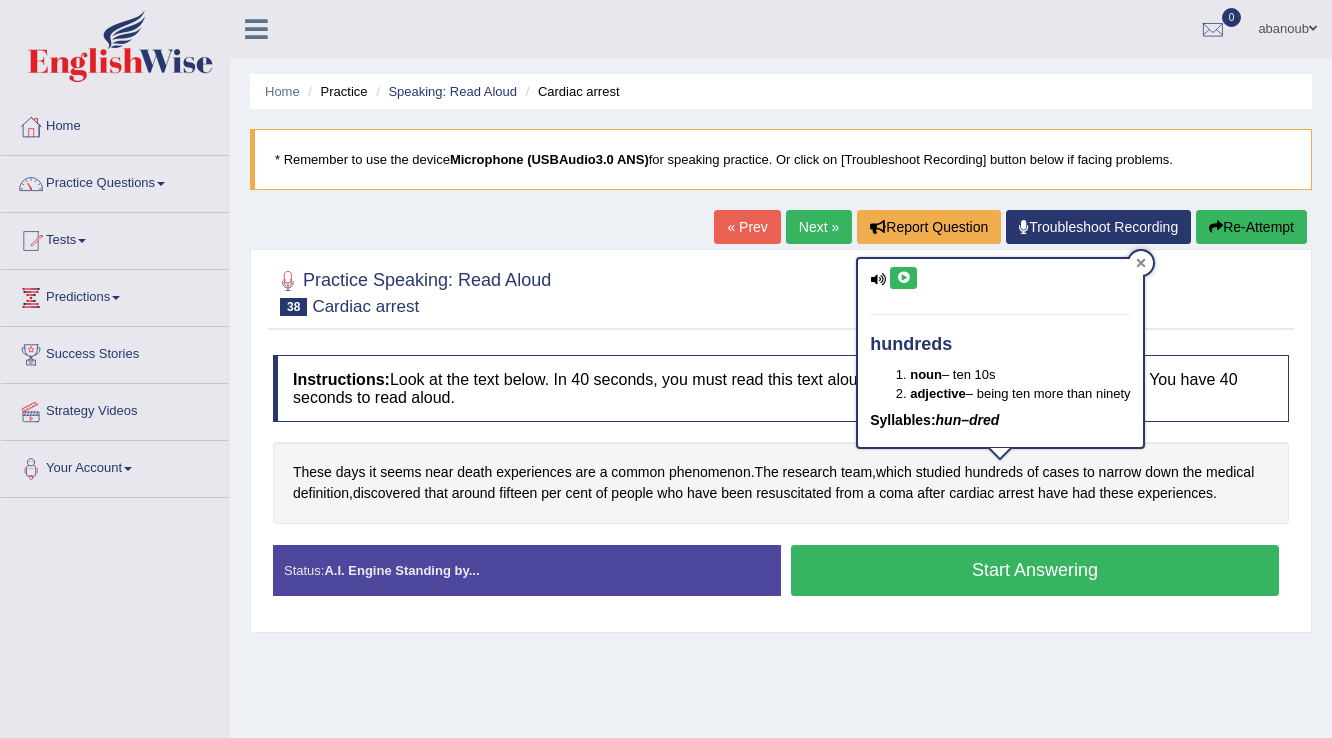 click 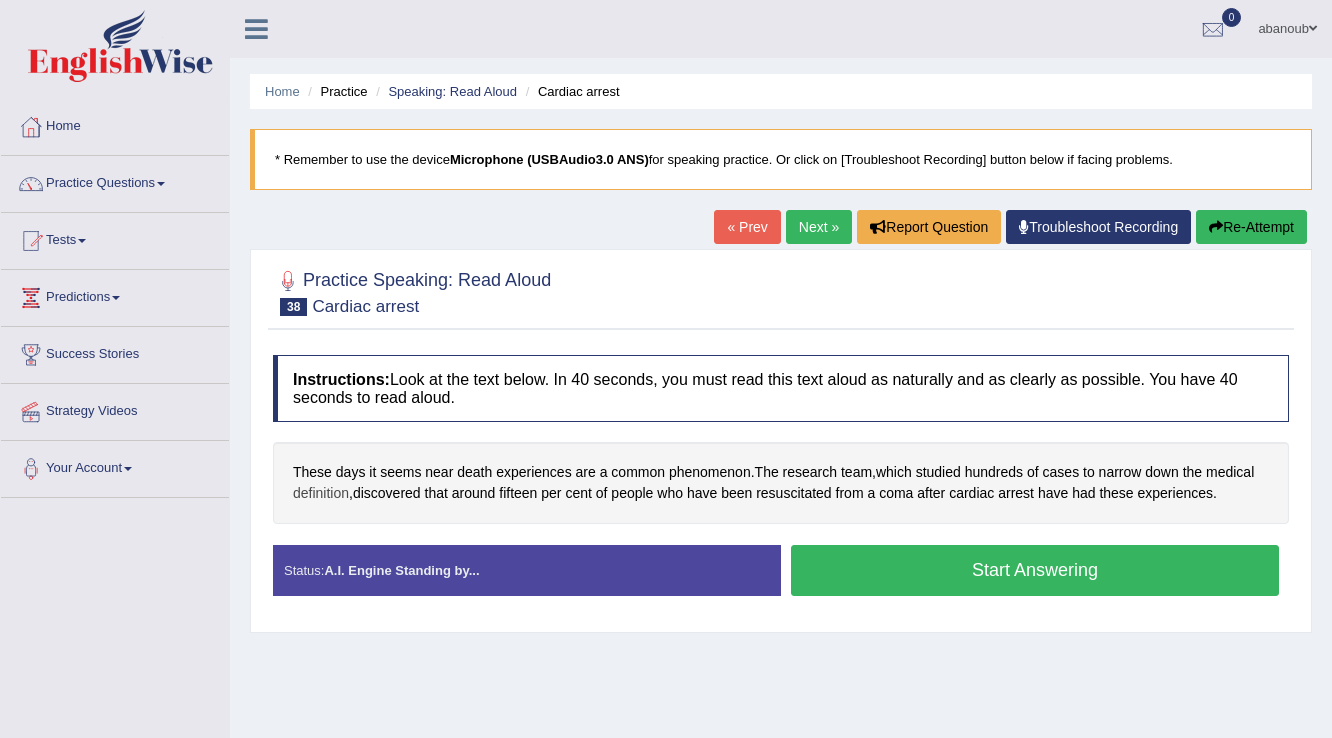 click on "definition" at bounding box center (321, 493) 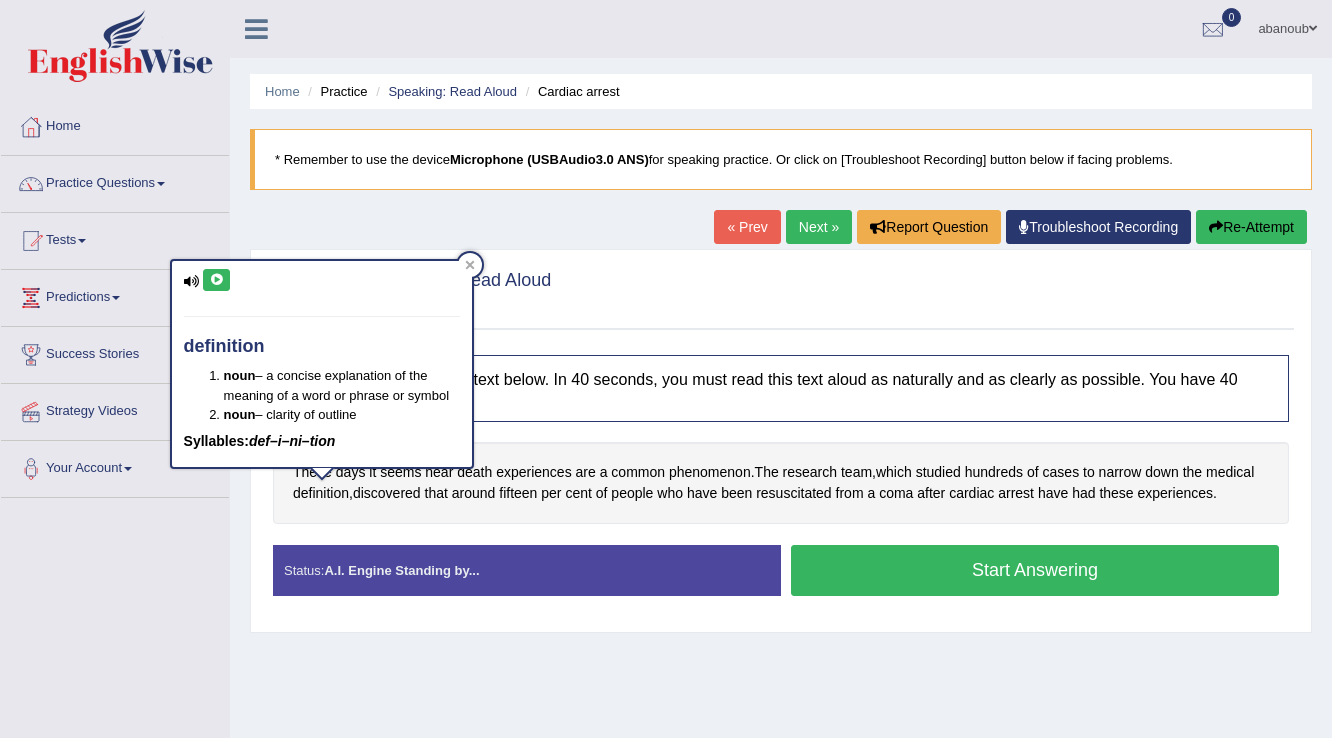click at bounding box center (216, 280) 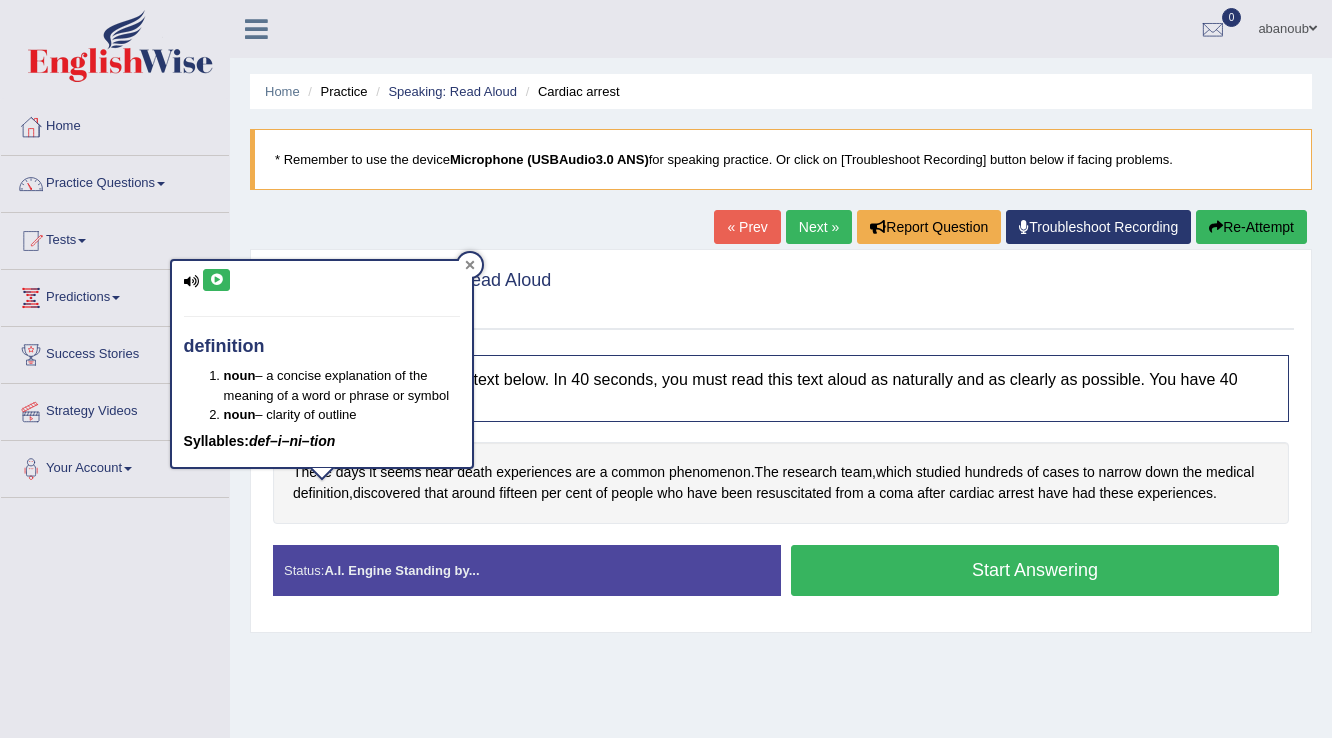 click 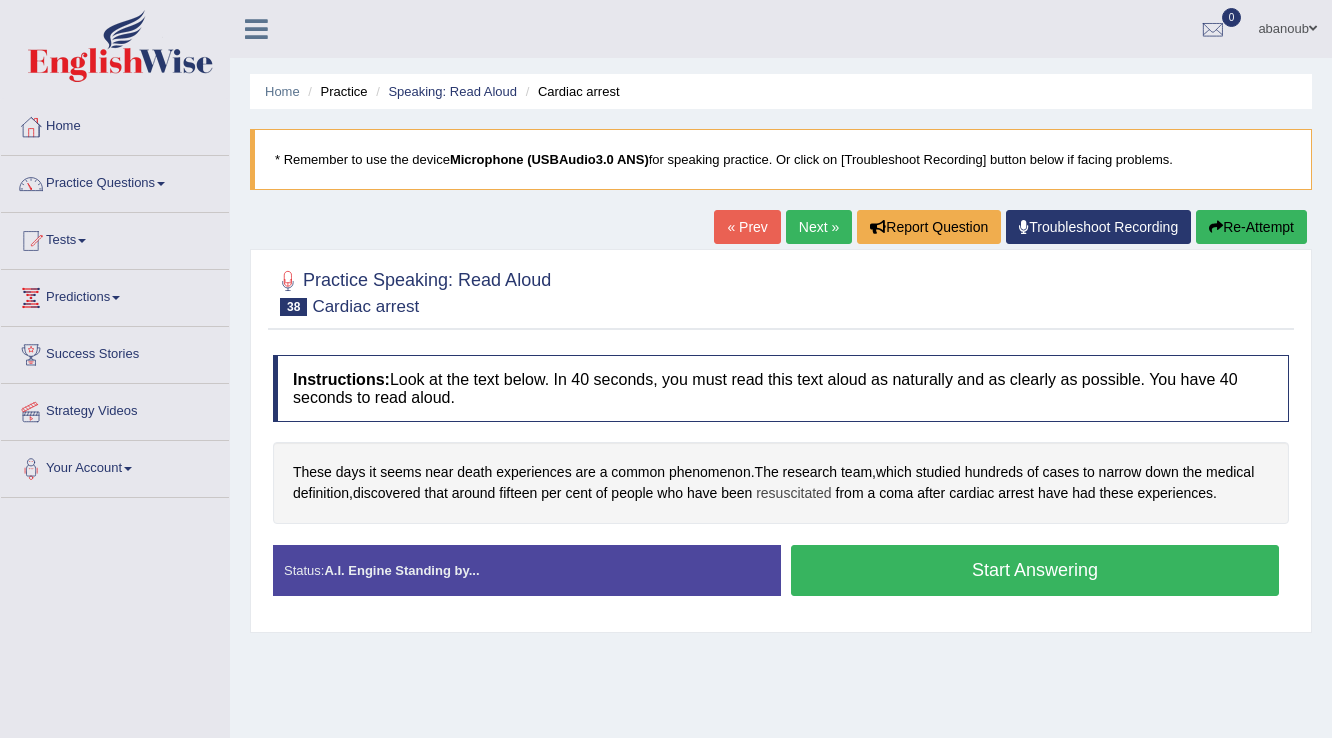 click on "resuscitated" at bounding box center (793, 493) 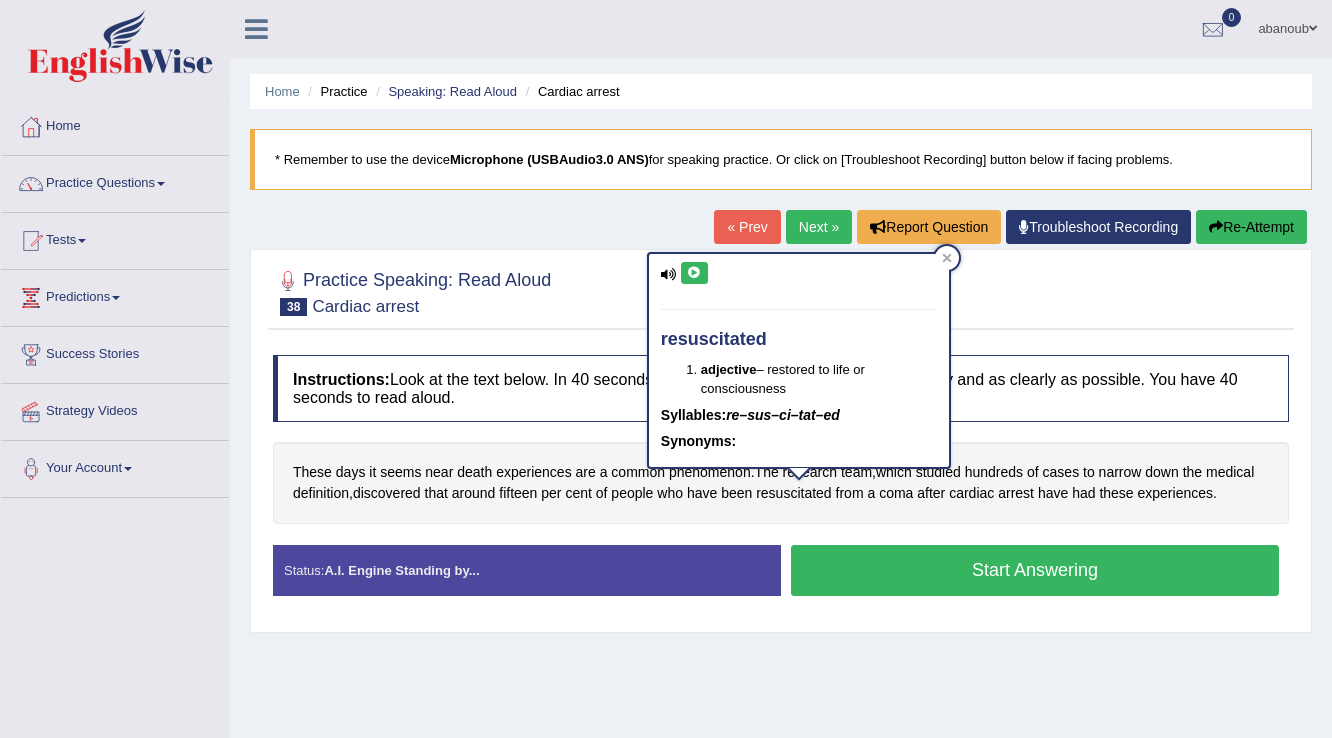 click at bounding box center [694, 273] 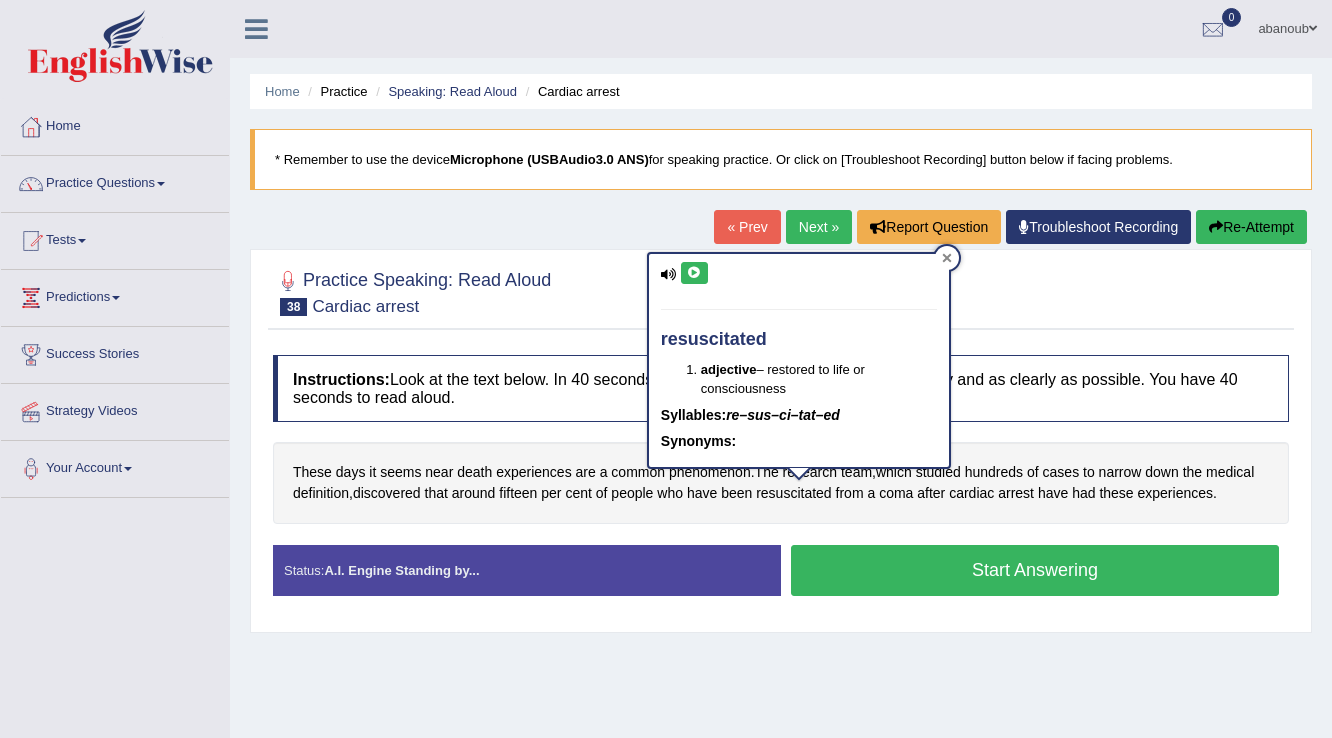 click 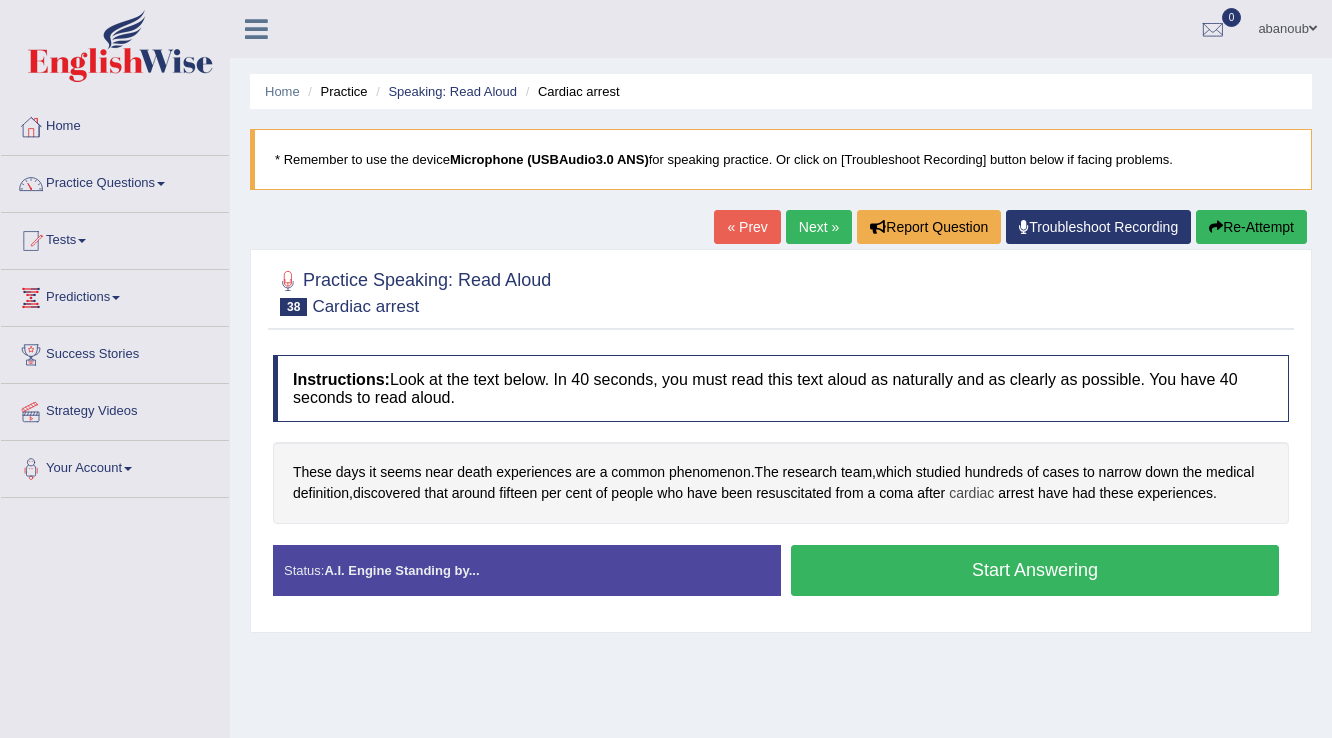click on "cardiac" at bounding box center [971, 493] 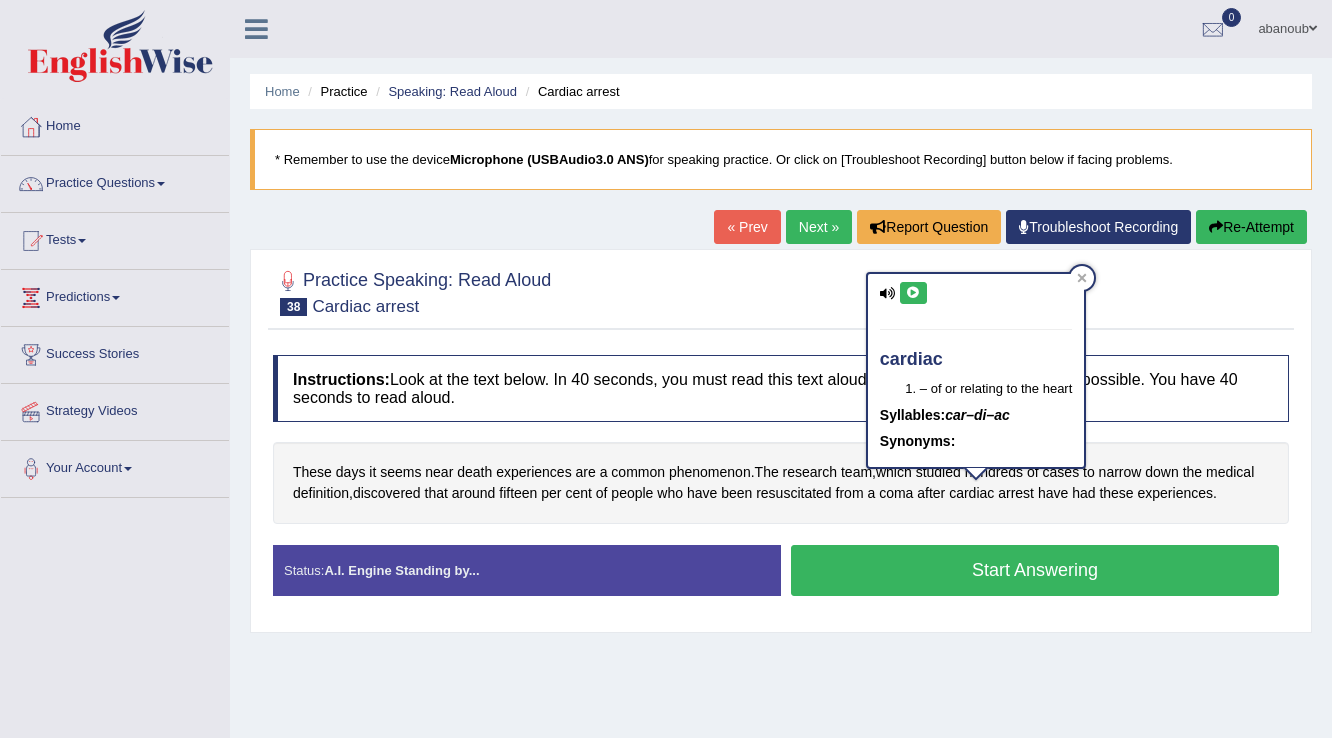 click at bounding box center (913, 293) 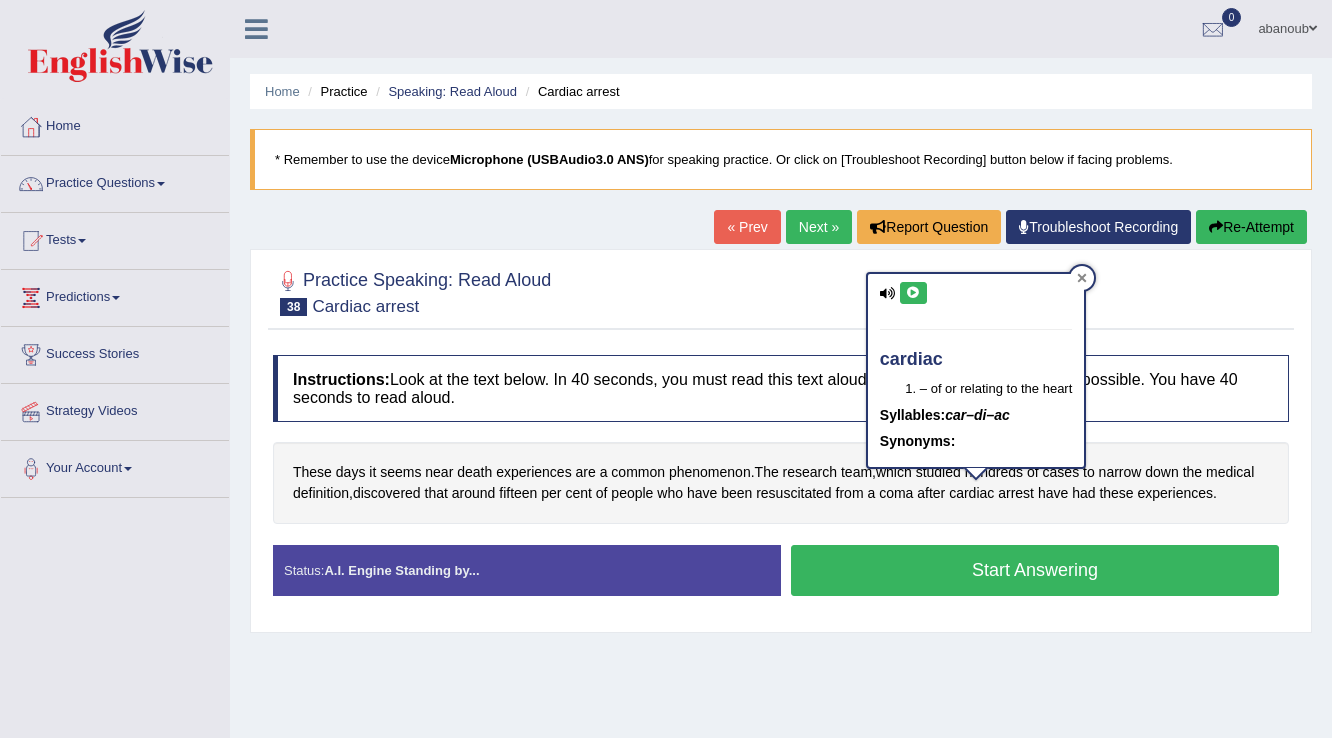 click at bounding box center [1082, 278] 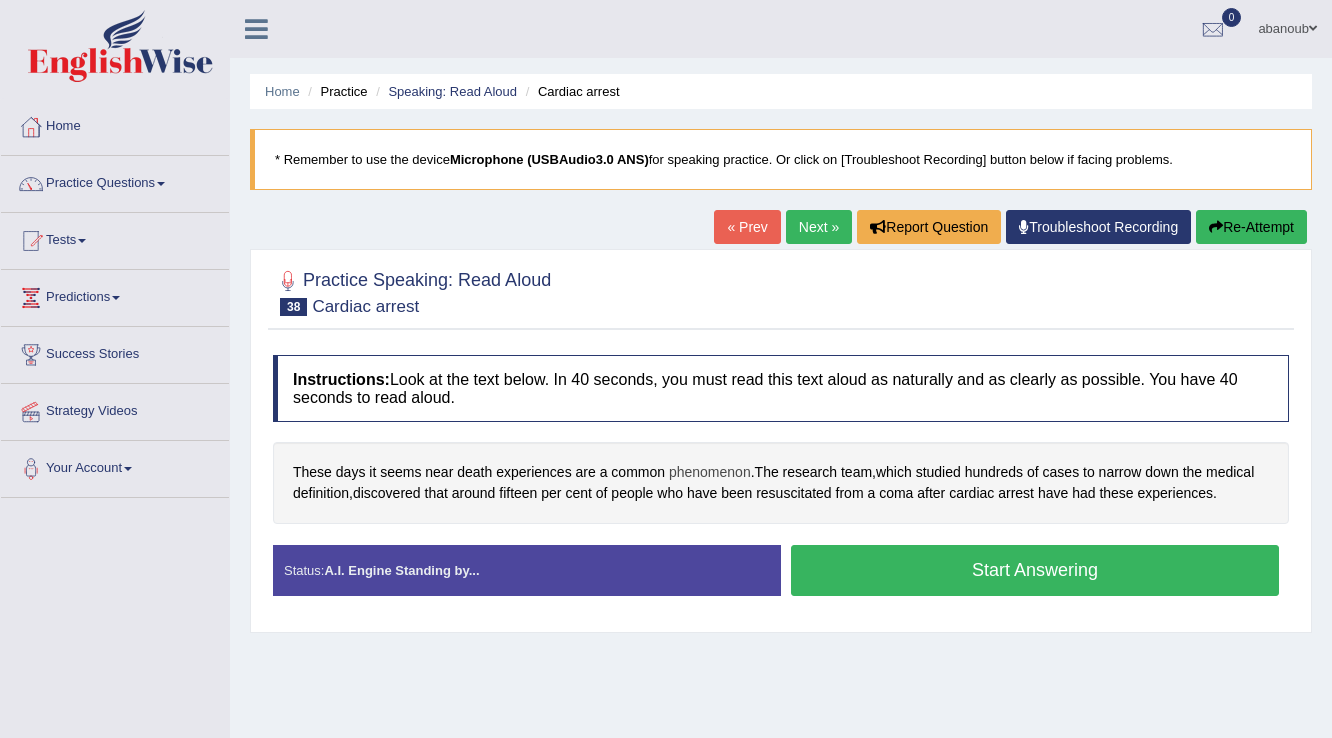 click on "phenomenon" at bounding box center (710, 472) 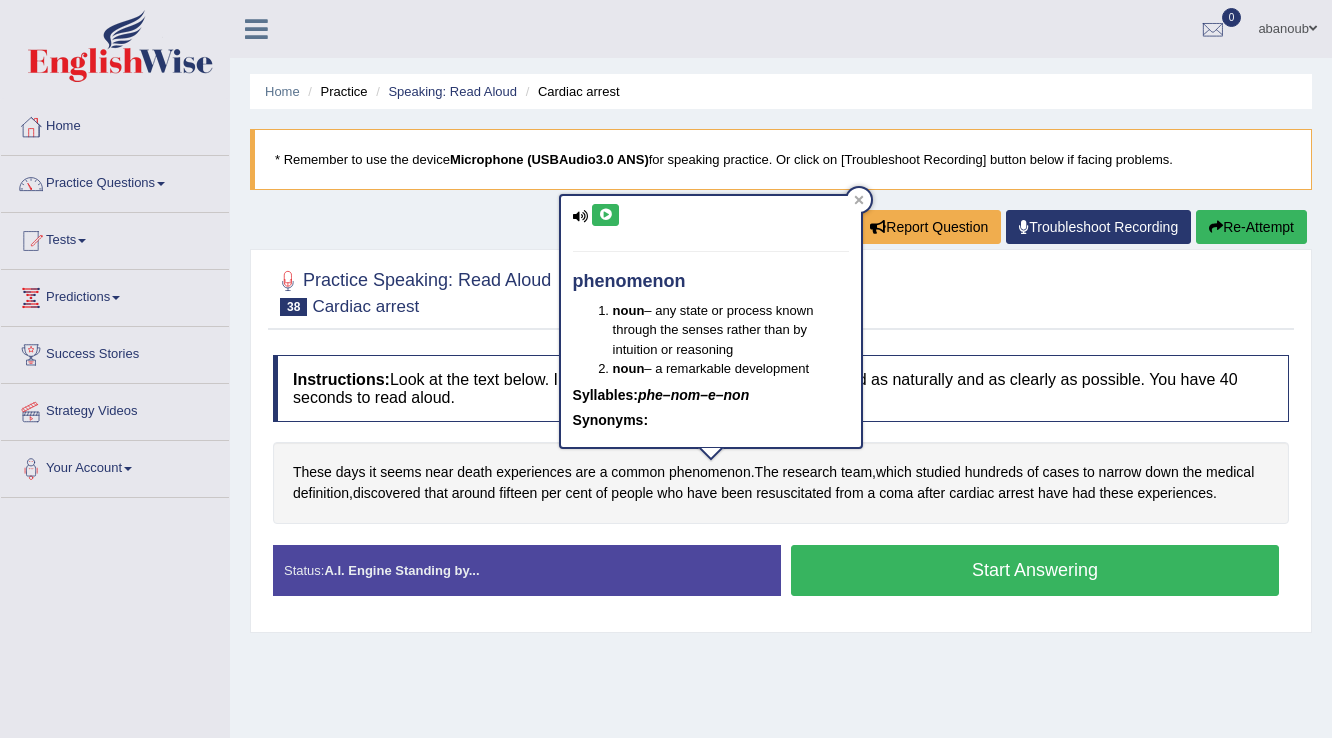 click at bounding box center (605, 215) 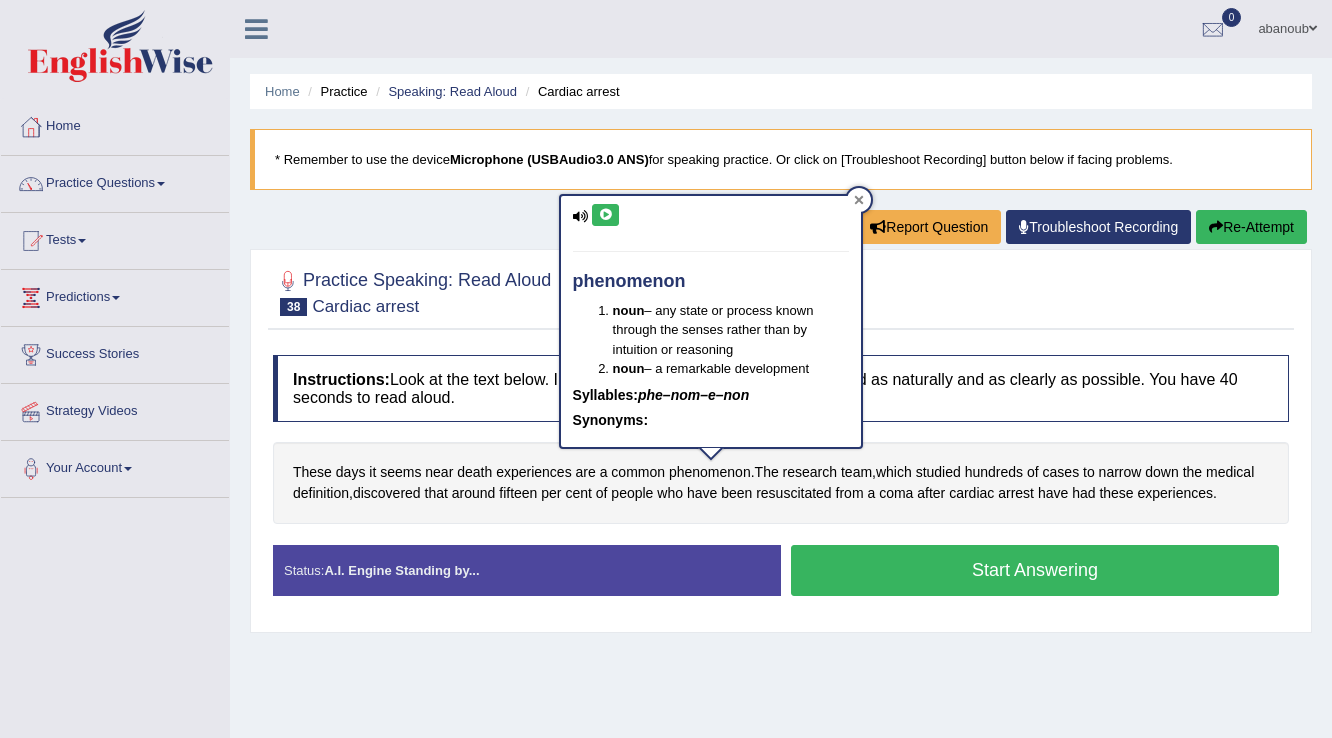 click at bounding box center (859, 200) 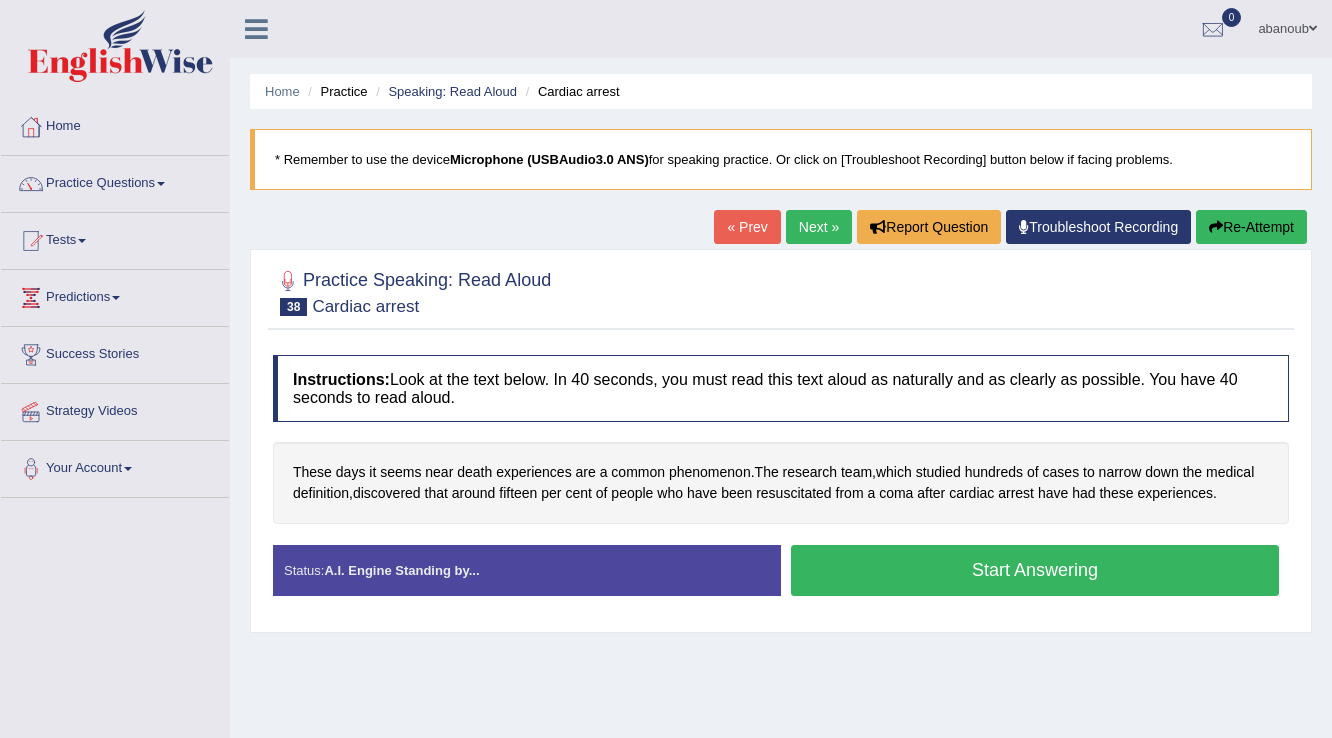 click on "Start Answering" at bounding box center (1035, 570) 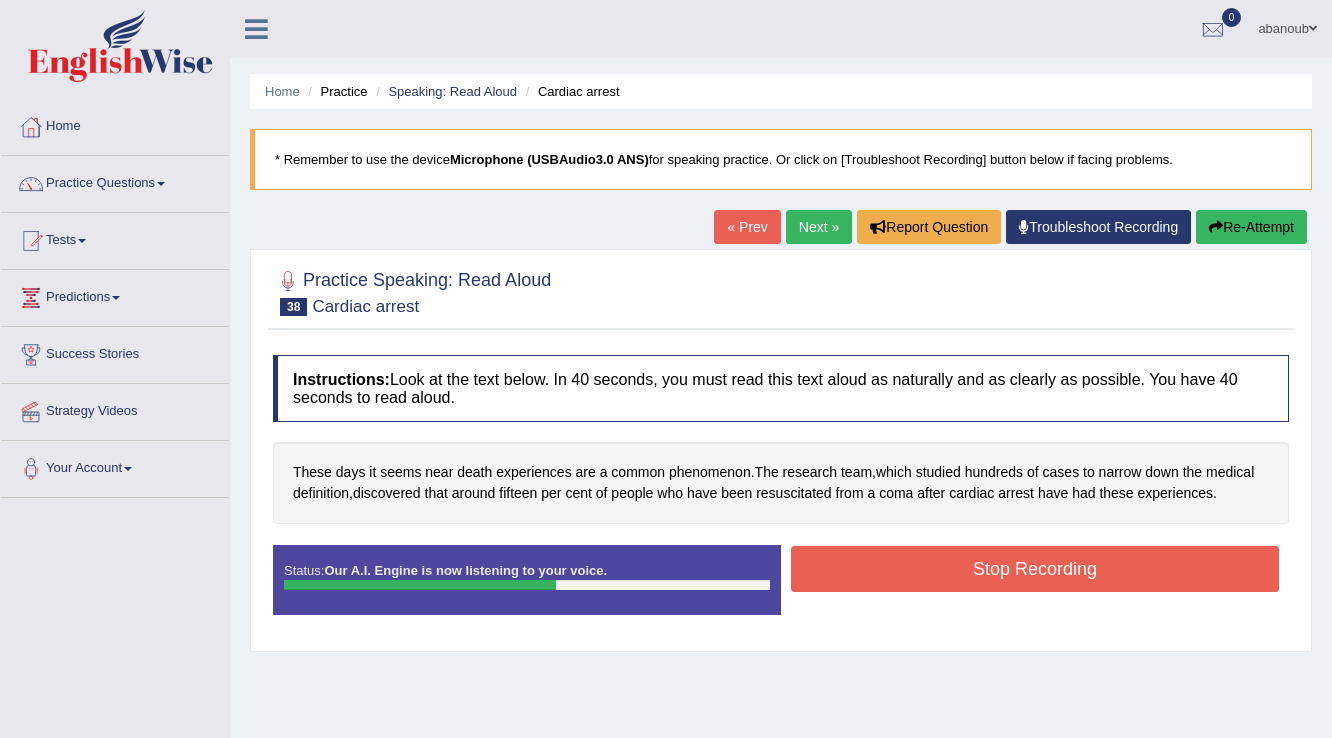 click on "Stop Recording" at bounding box center [1035, 569] 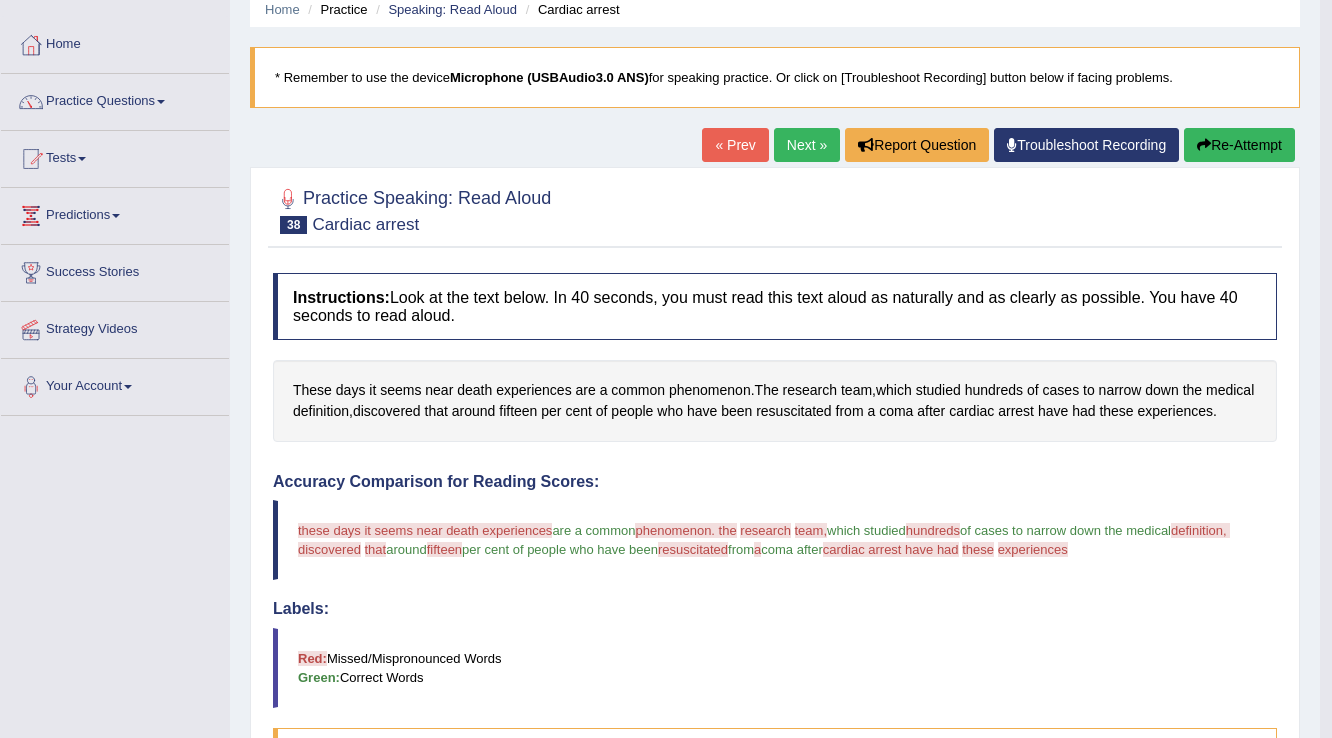 scroll, scrollTop: 80, scrollLeft: 0, axis: vertical 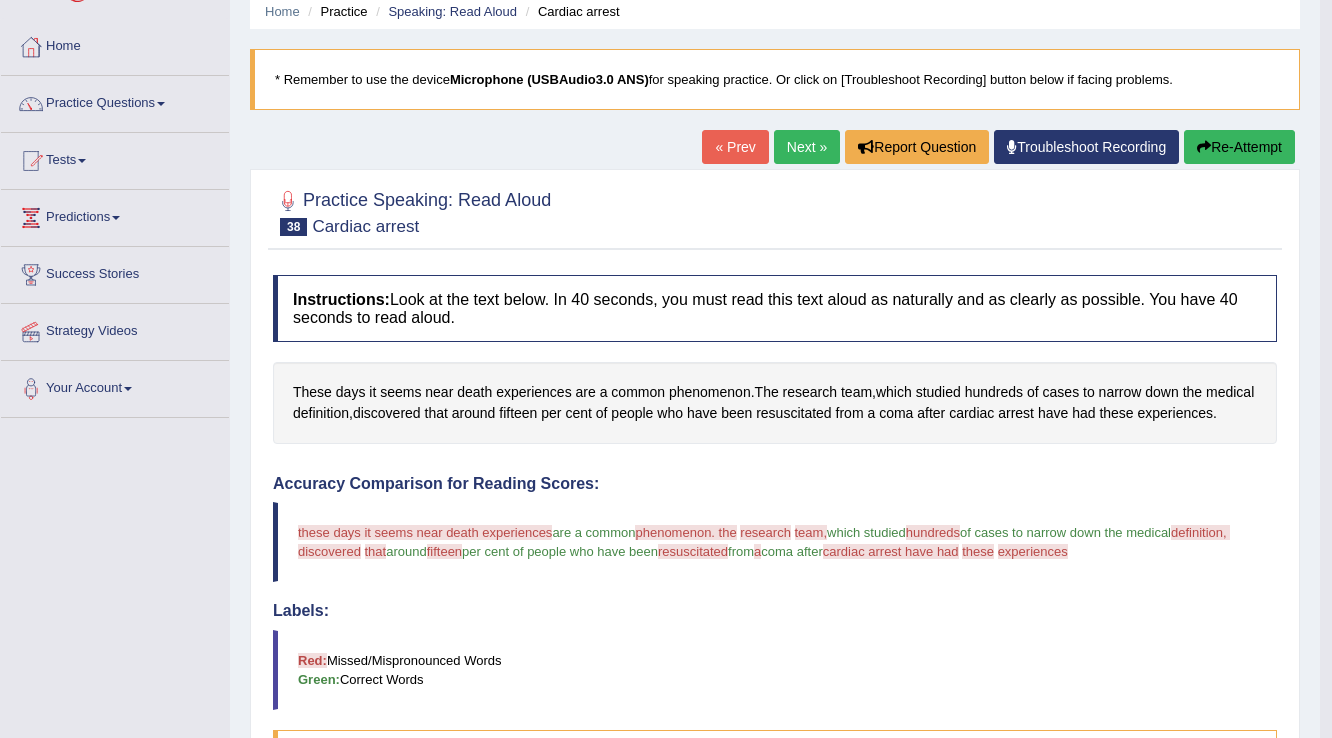 click on "Re-Attempt" at bounding box center (1239, 147) 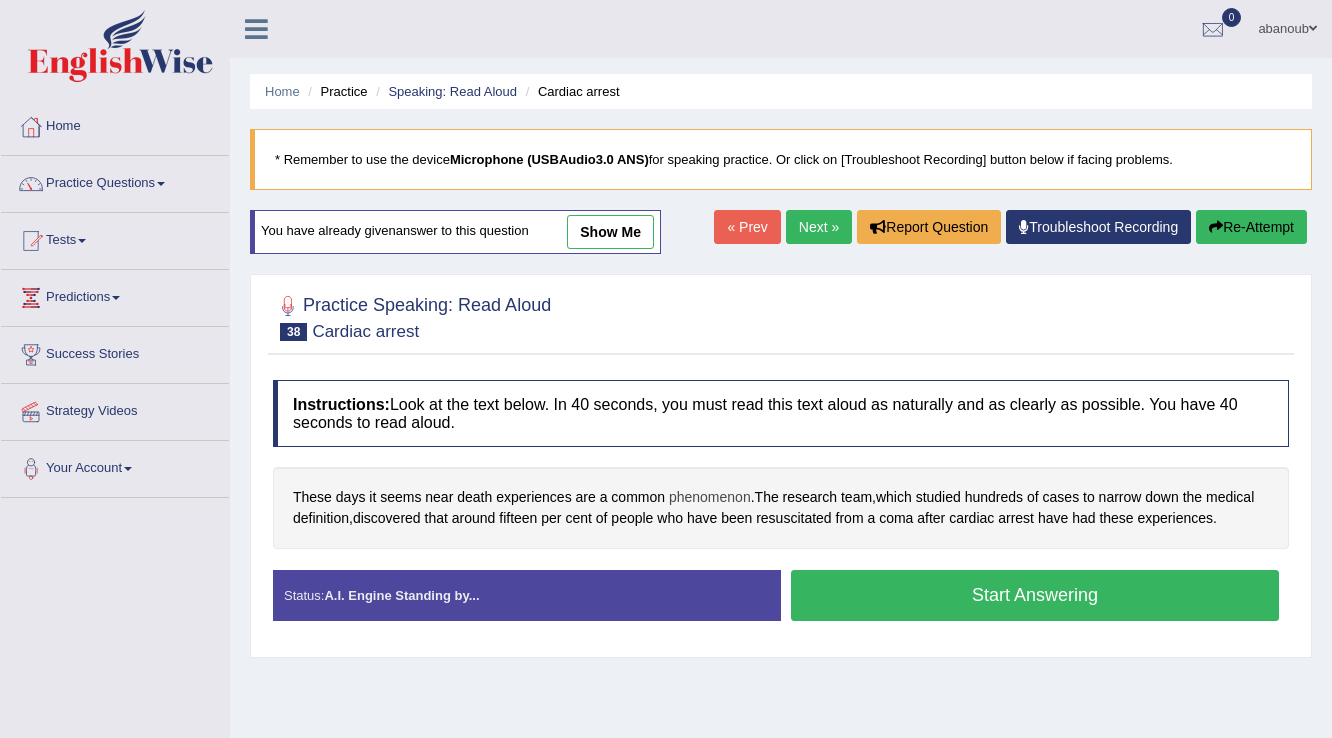 scroll, scrollTop: 80, scrollLeft: 0, axis: vertical 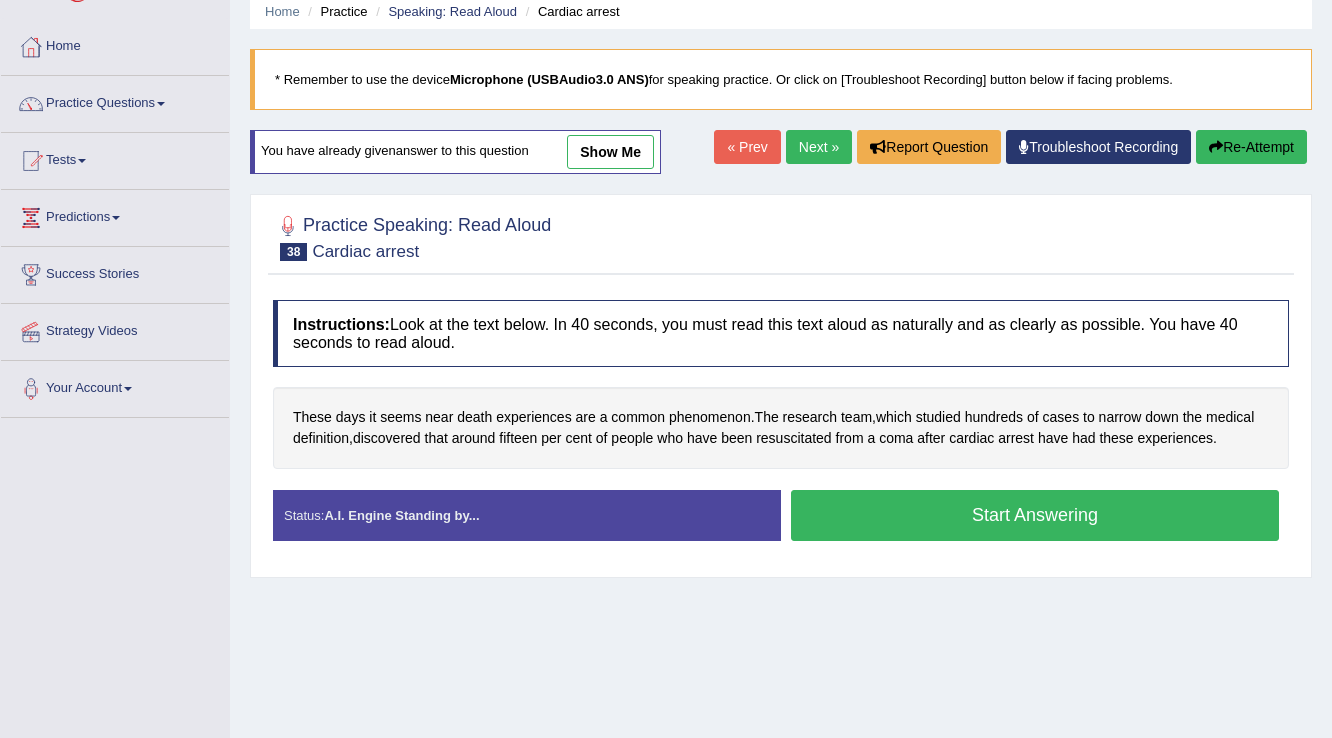 click on "Start Answering" at bounding box center [1035, 515] 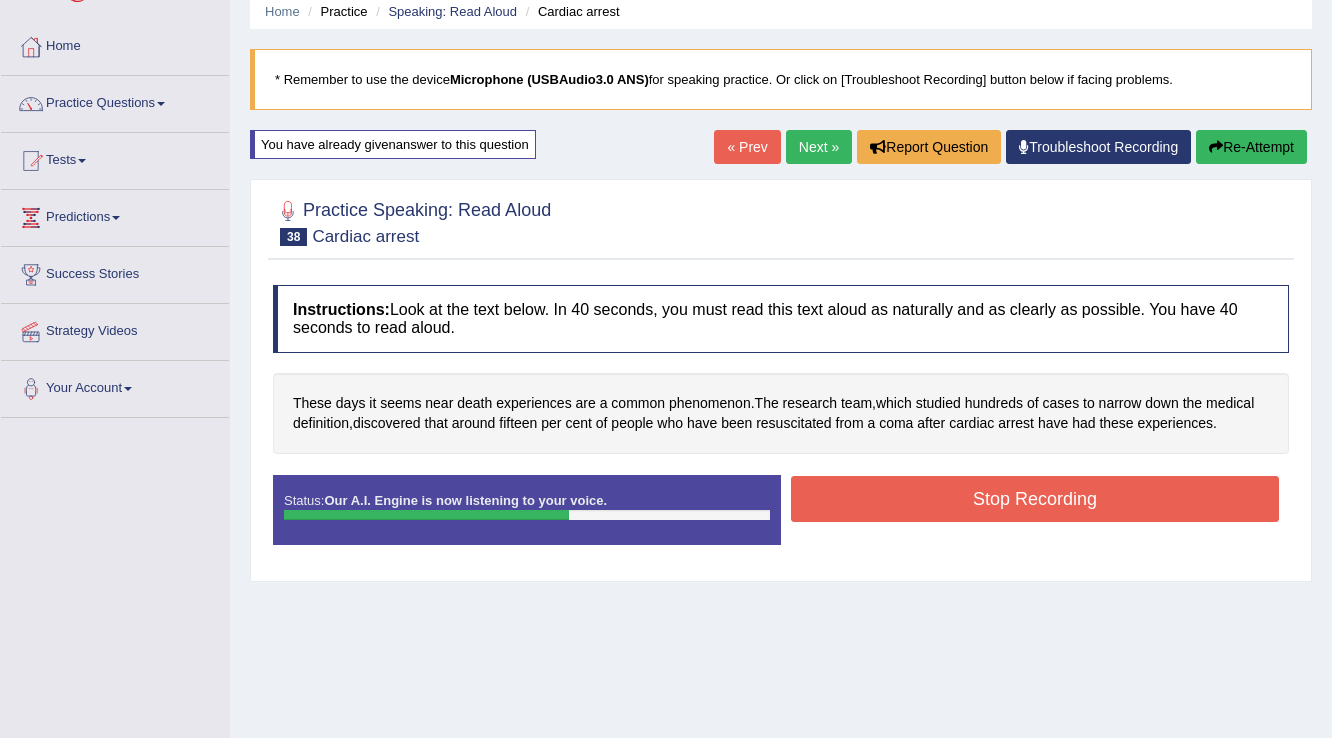 click on "Stop Recording" at bounding box center (1035, 499) 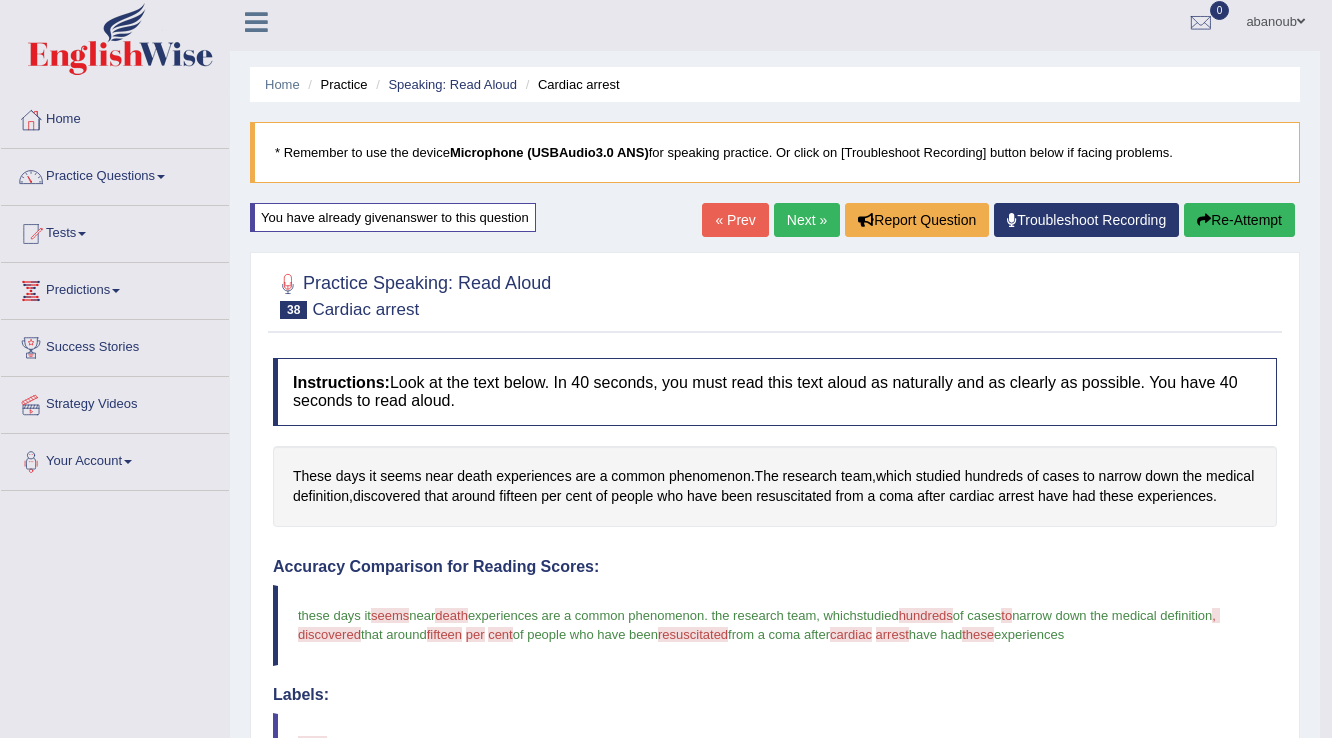 scroll, scrollTop: 0, scrollLeft: 0, axis: both 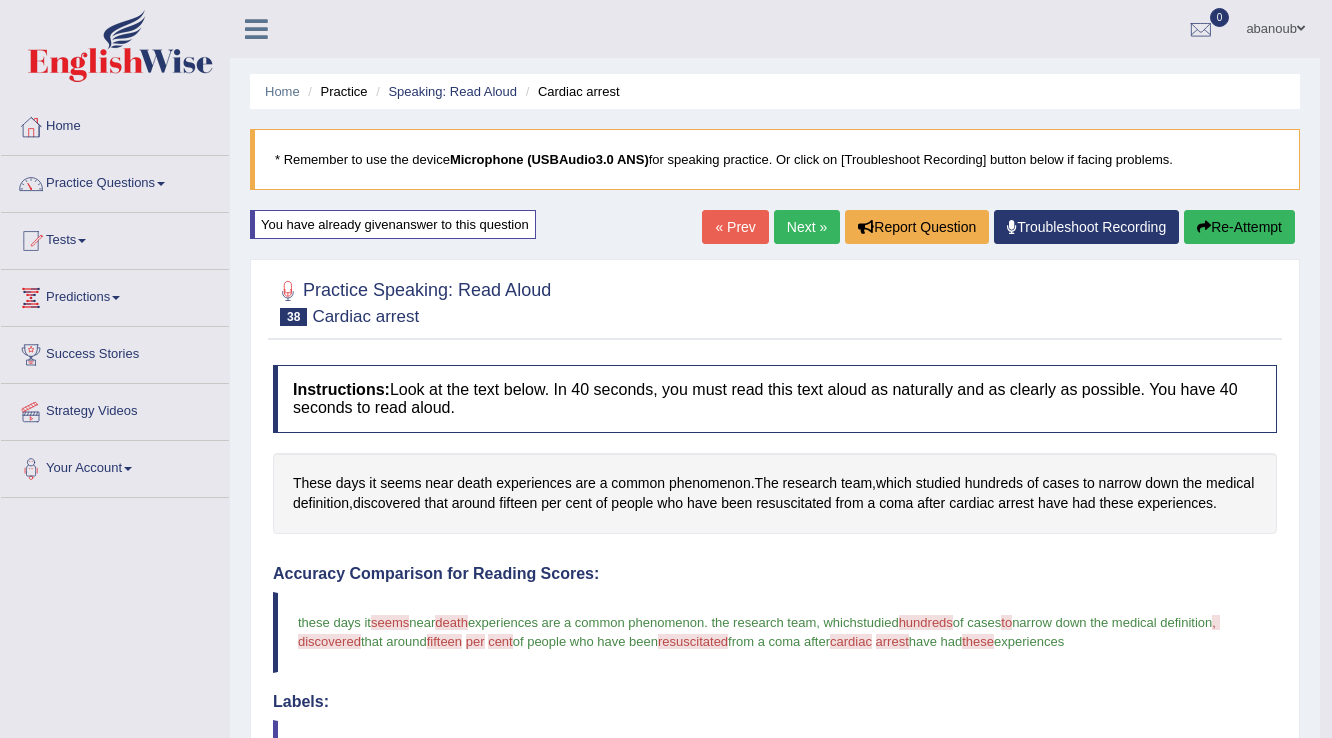 click on "Next »" at bounding box center (807, 227) 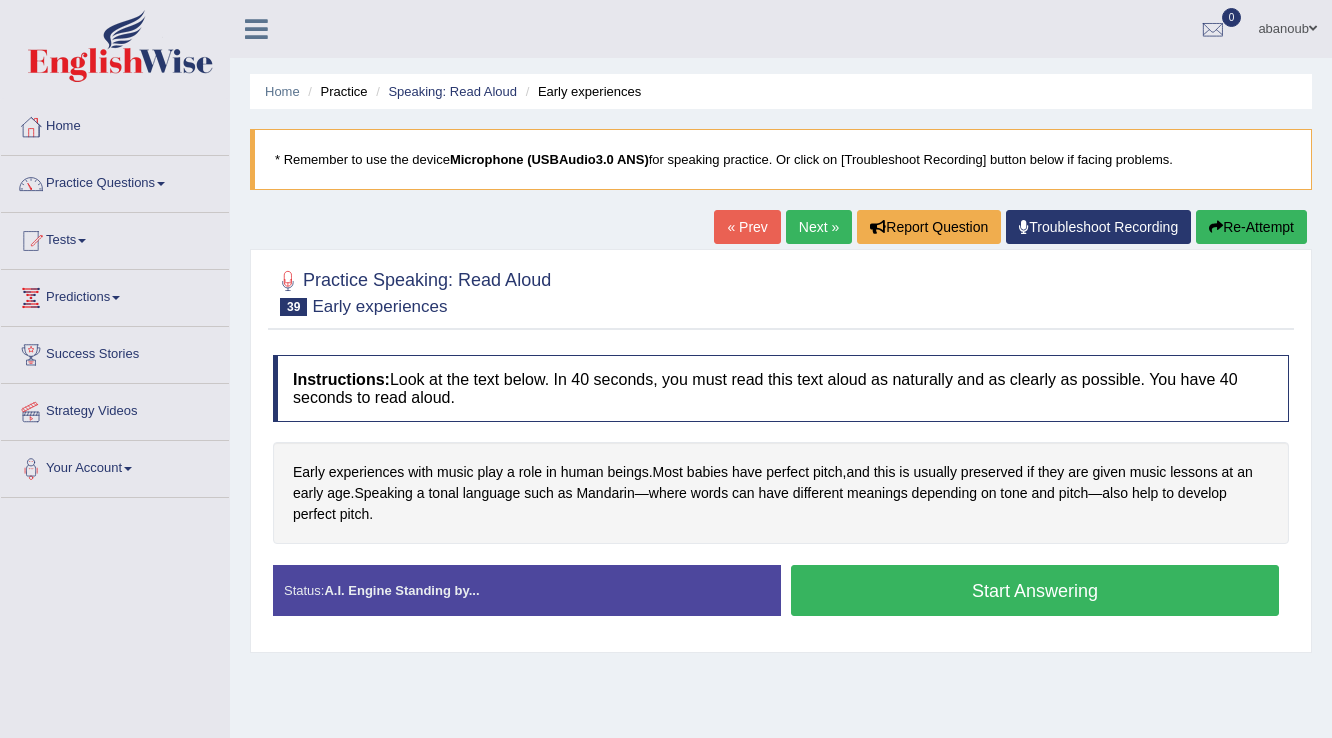 scroll, scrollTop: 0, scrollLeft: 0, axis: both 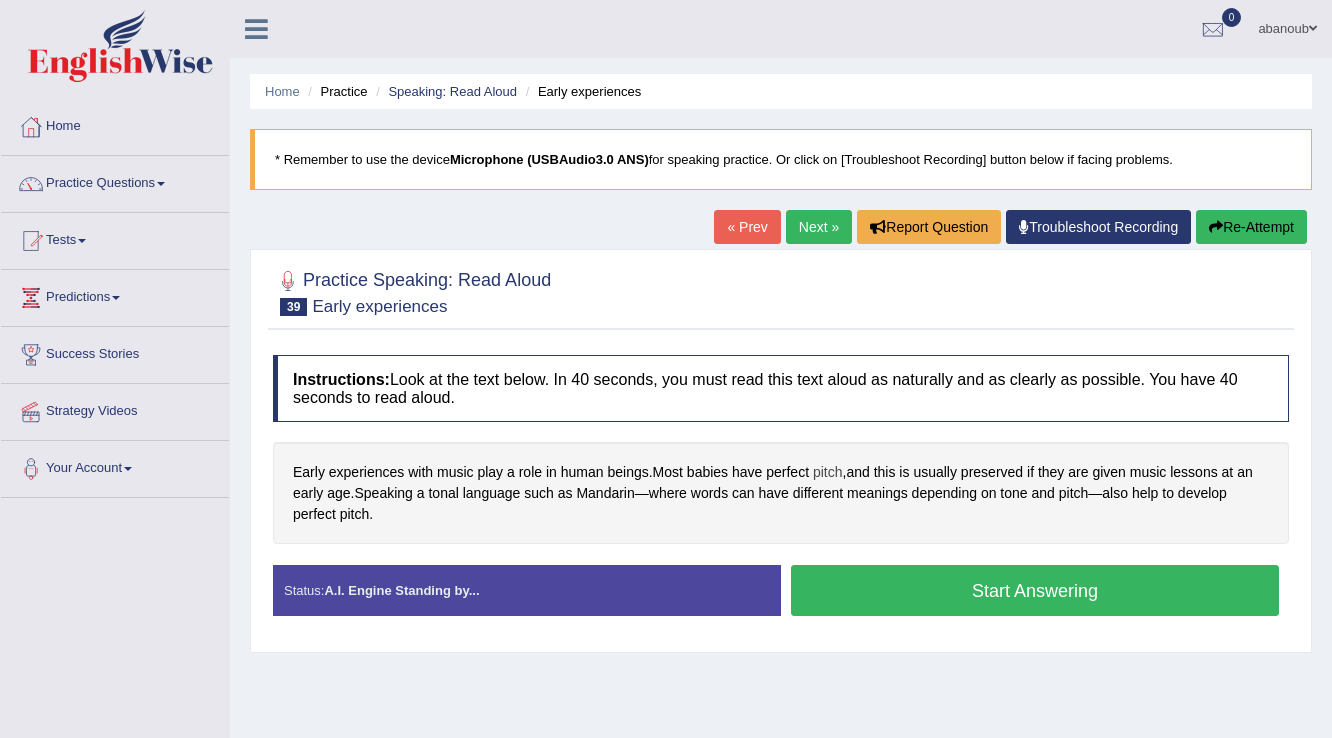 click on "pitch" at bounding box center (828, 472) 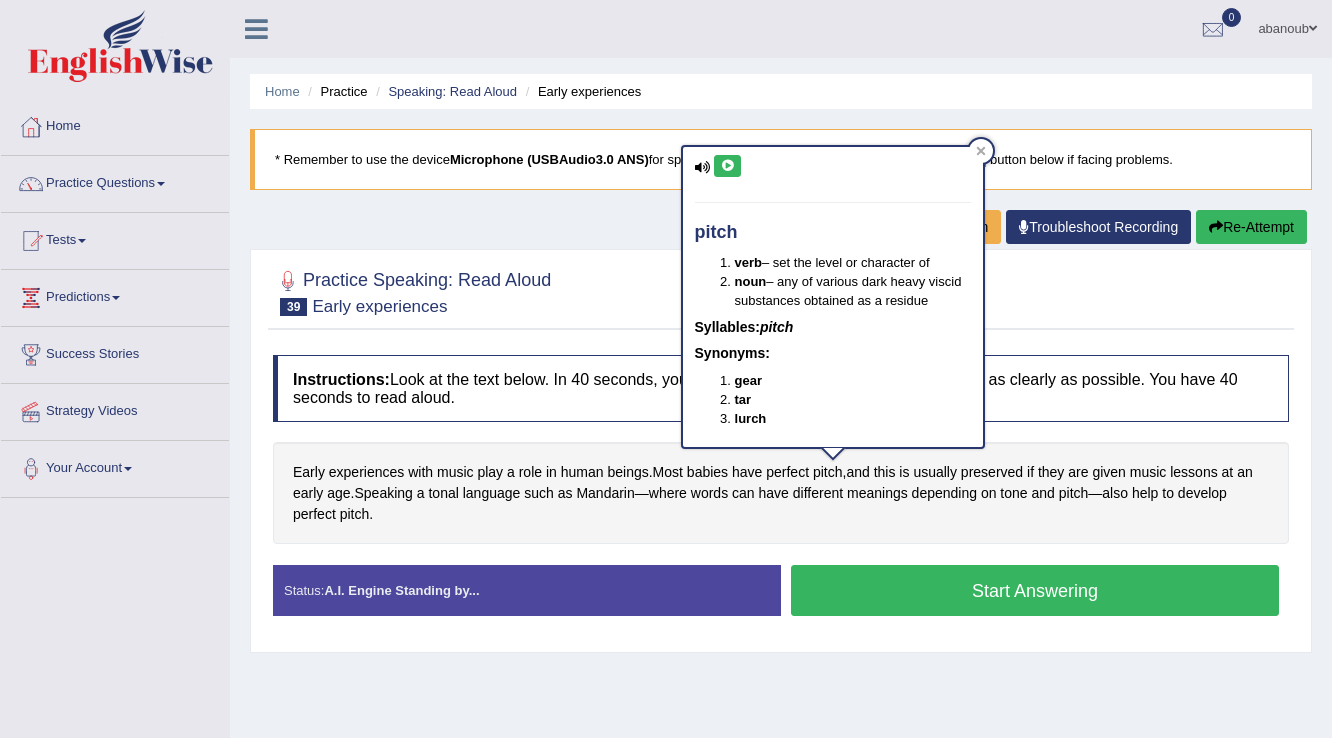 click at bounding box center [727, 166] 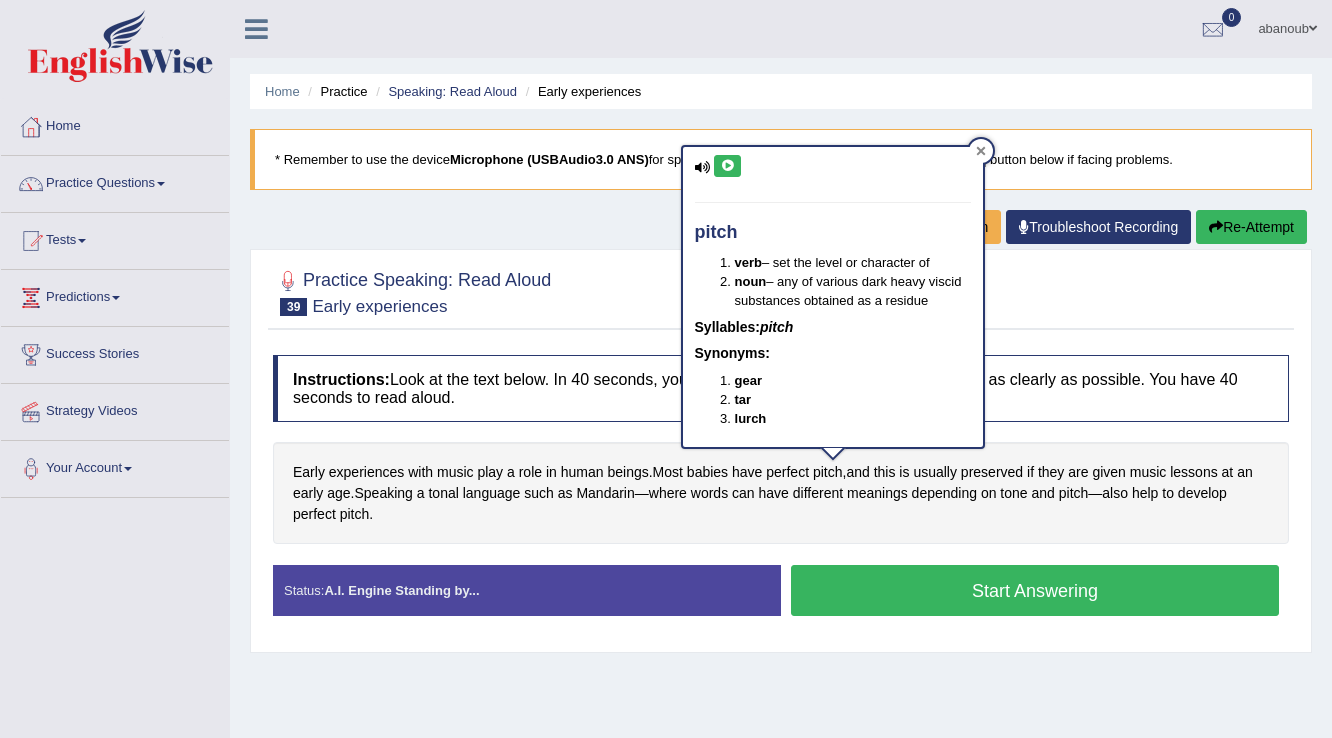 click 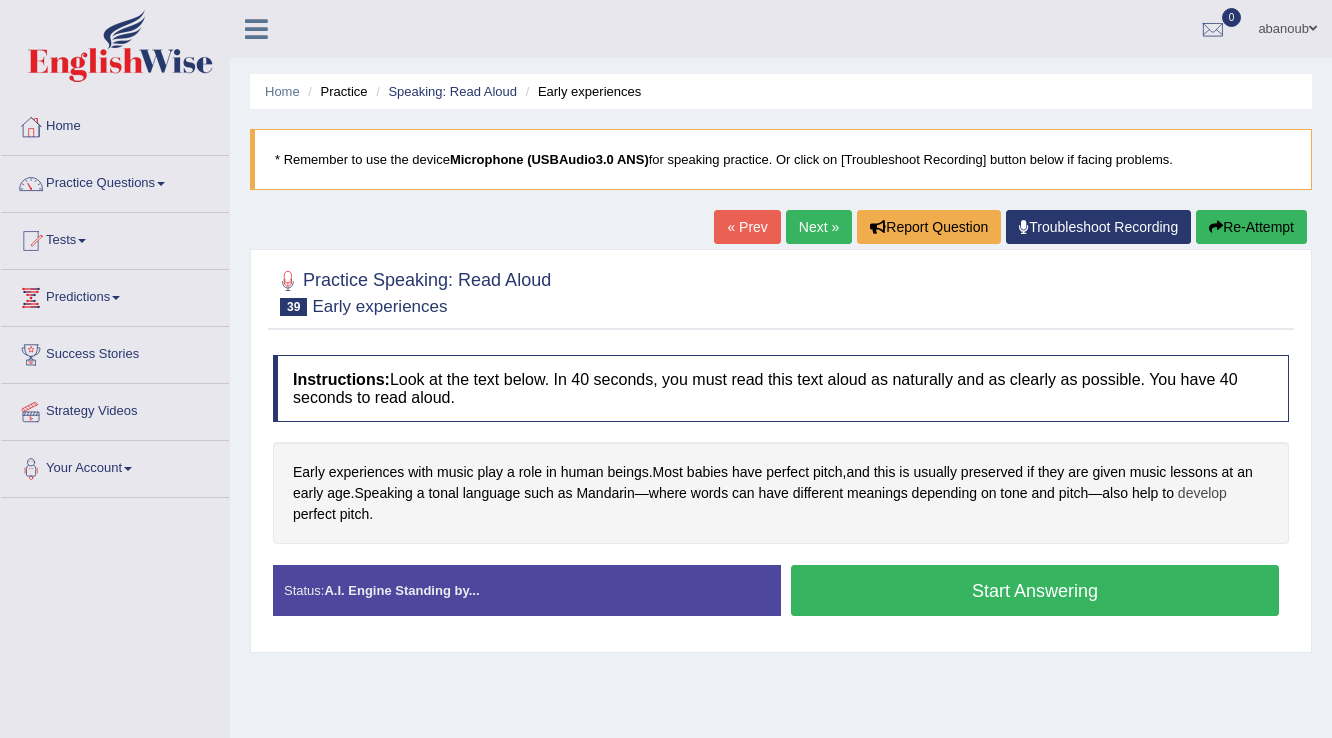 click on "develop" at bounding box center [1202, 493] 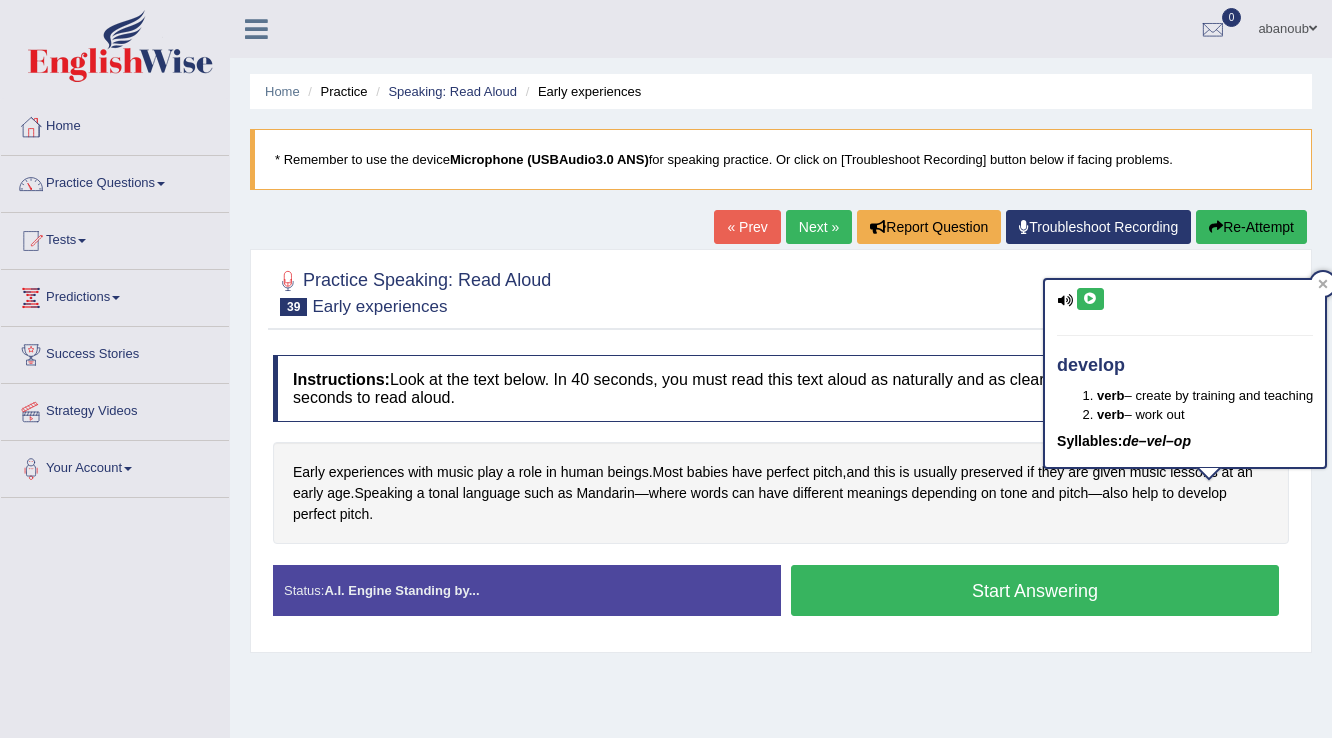 click at bounding box center (1090, 299) 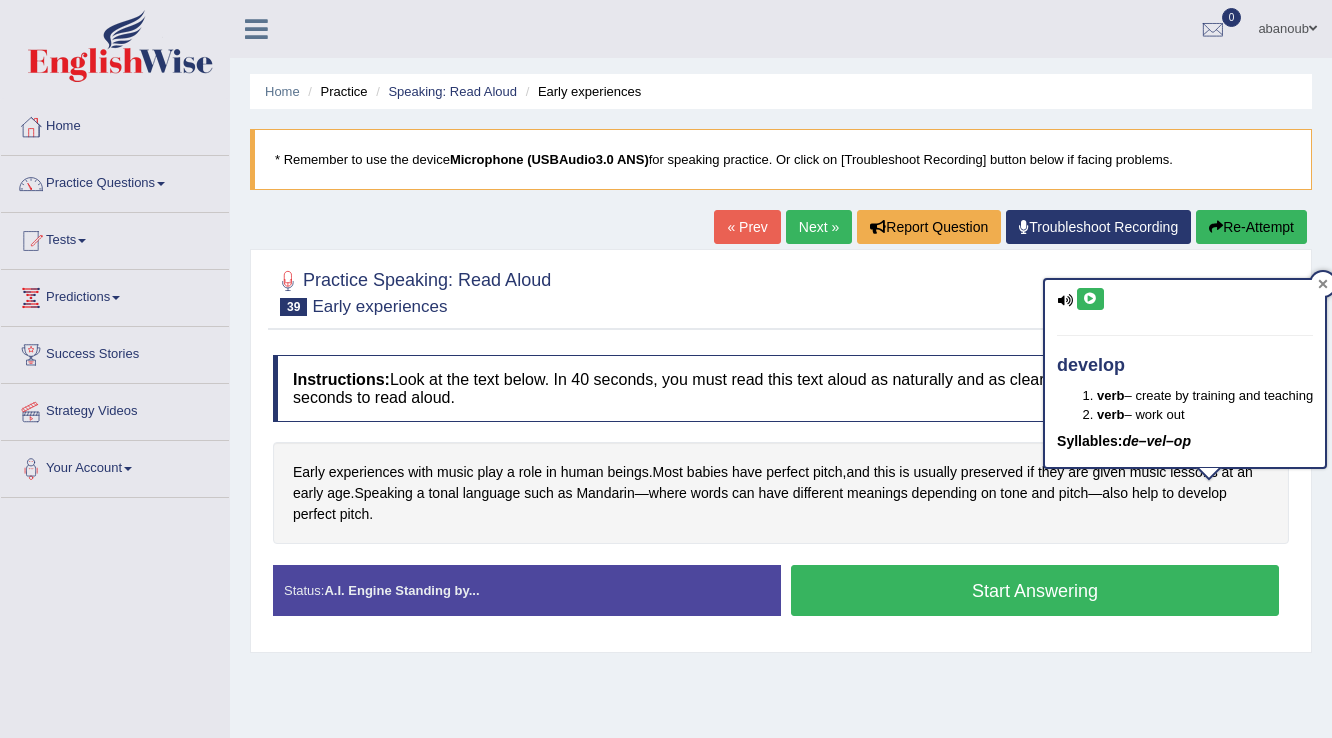 click 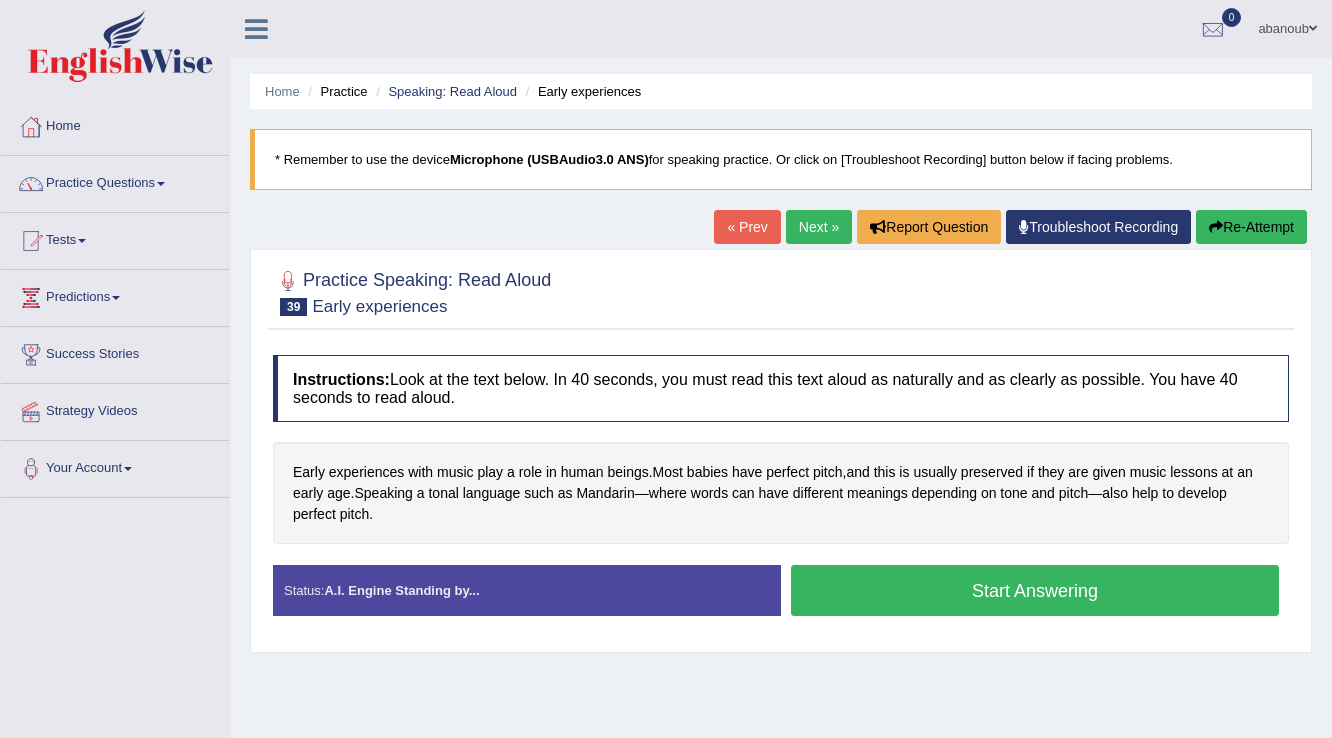 click on "Start Answering" at bounding box center (1035, 590) 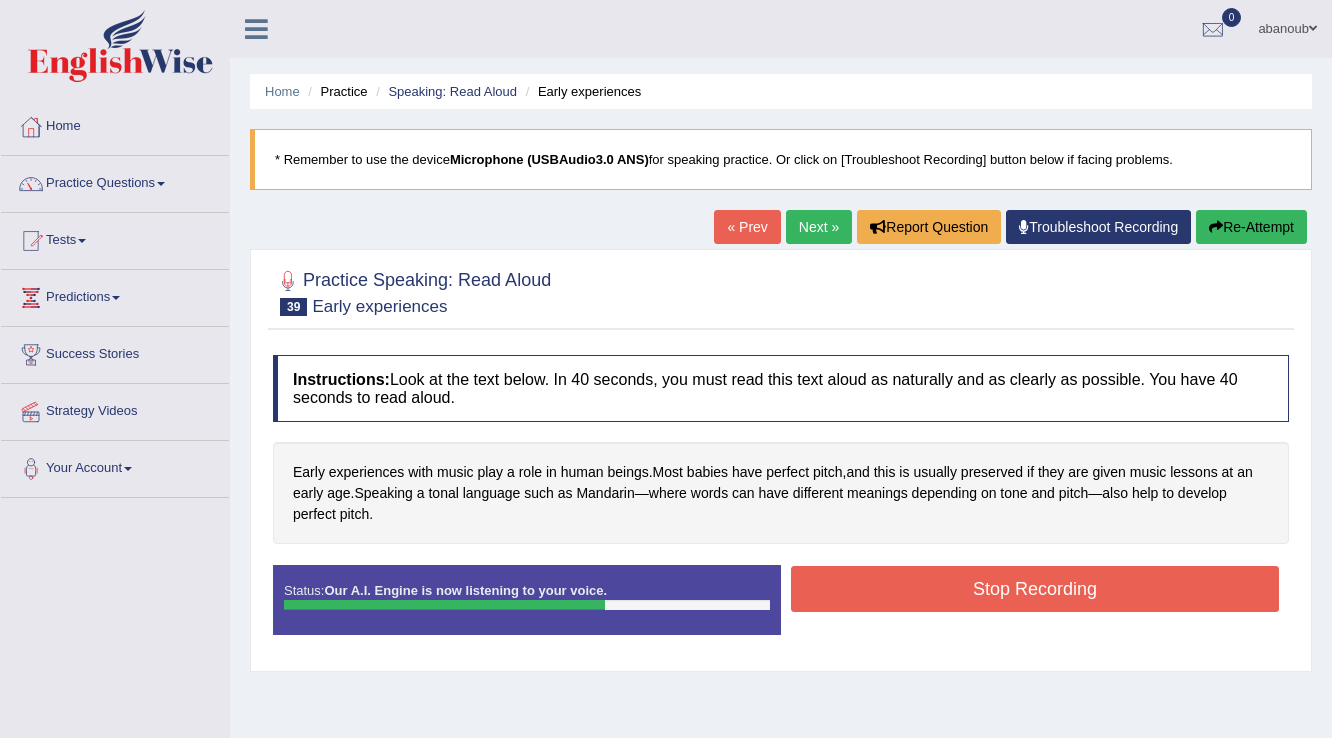 click on "Stop Recording" at bounding box center (1035, 589) 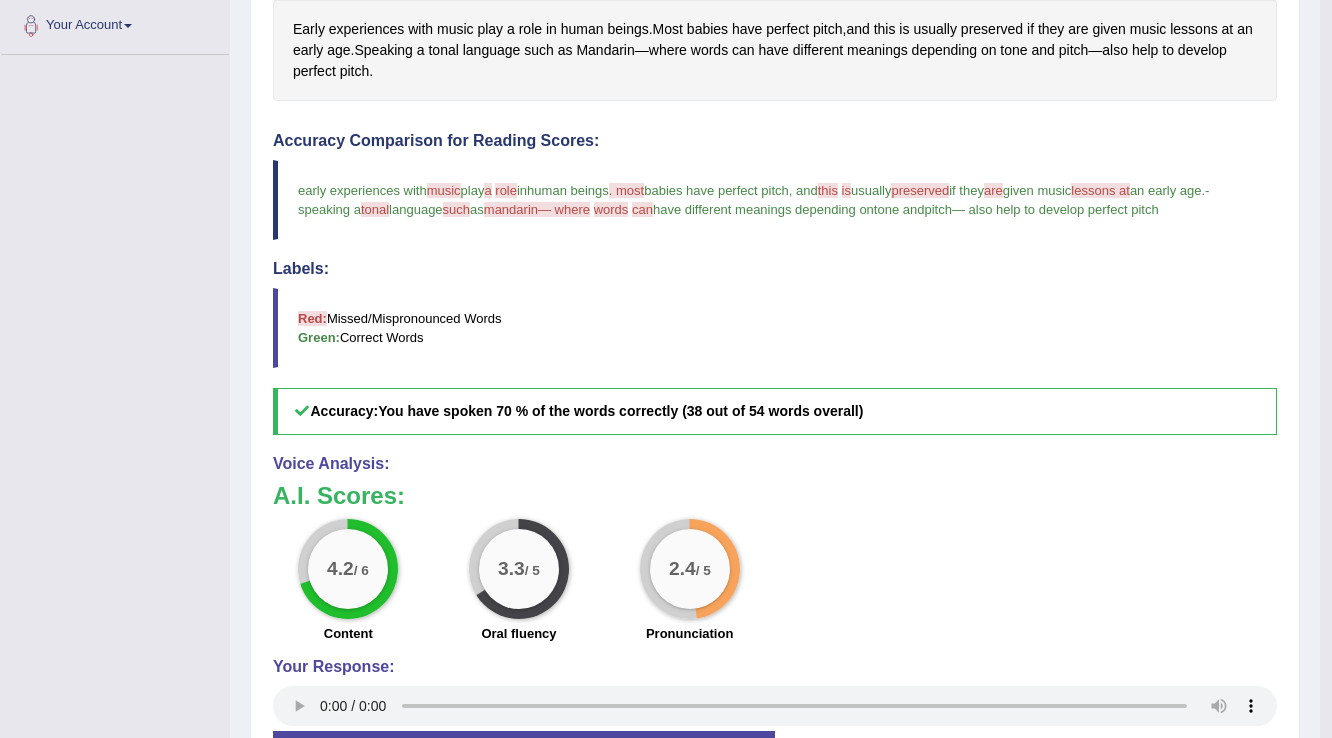 scroll, scrollTop: 320, scrollLeft: 0, axis: vertical 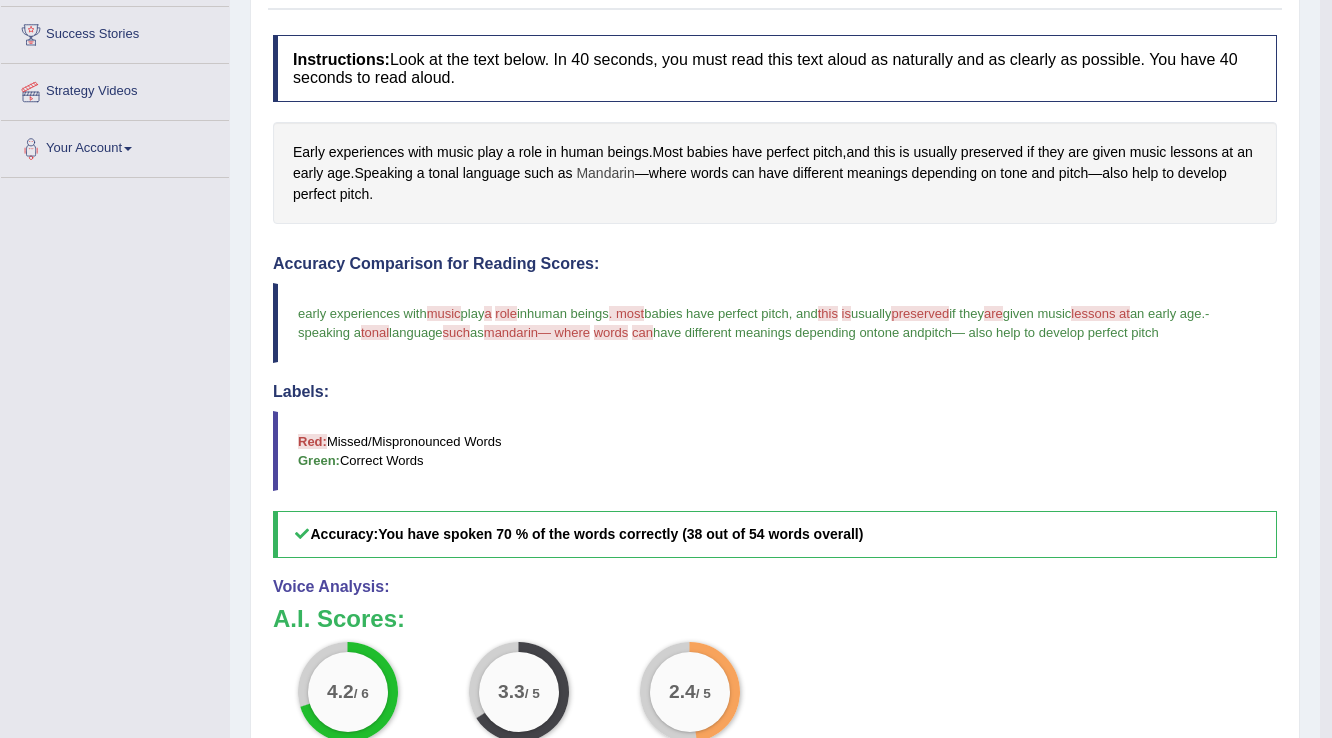 click on "Mandarin" at bounding box center (605, 173) 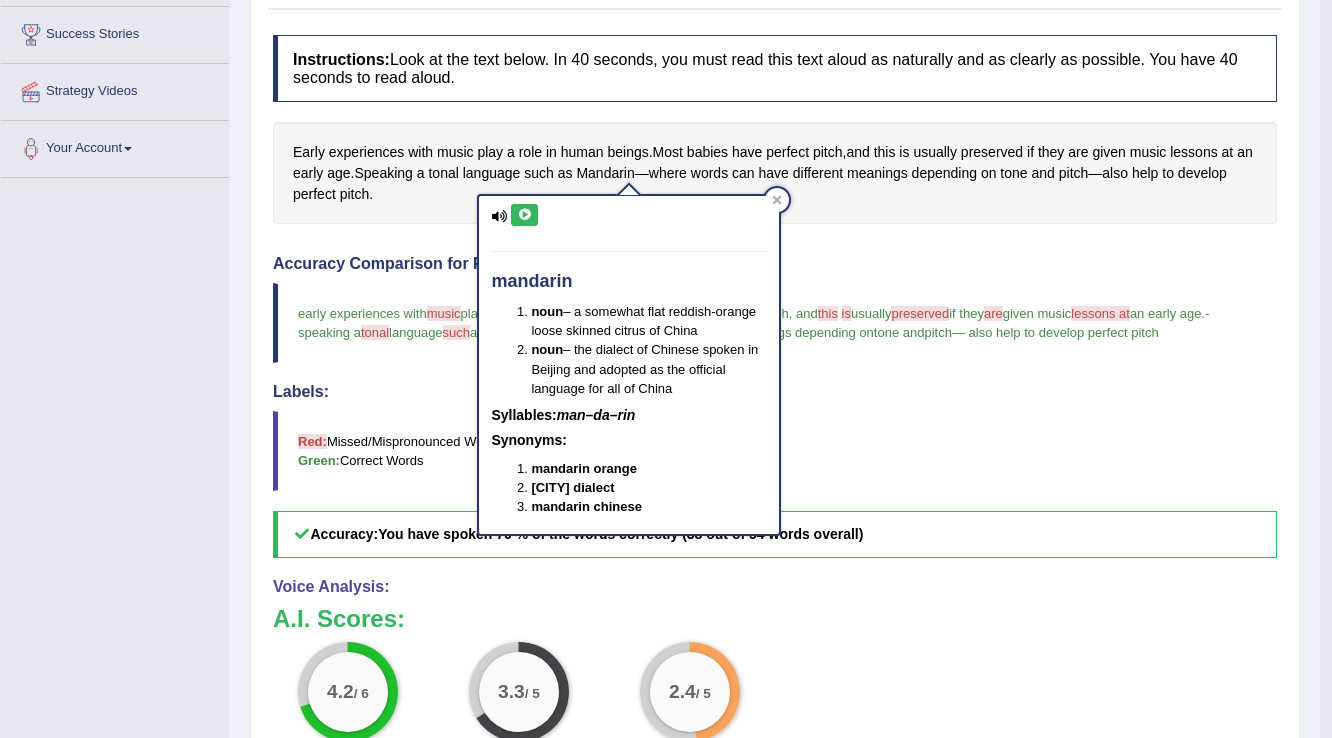 click at bounding box center [524, 215] 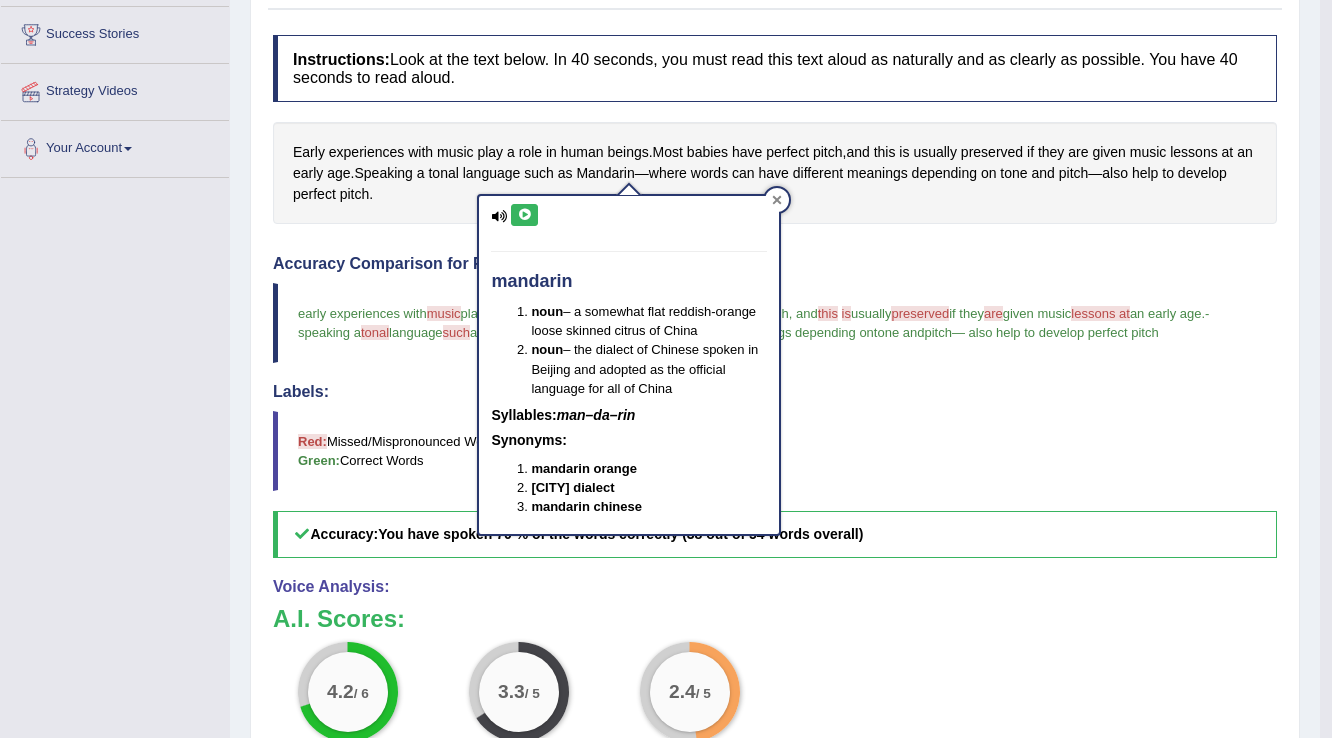 click 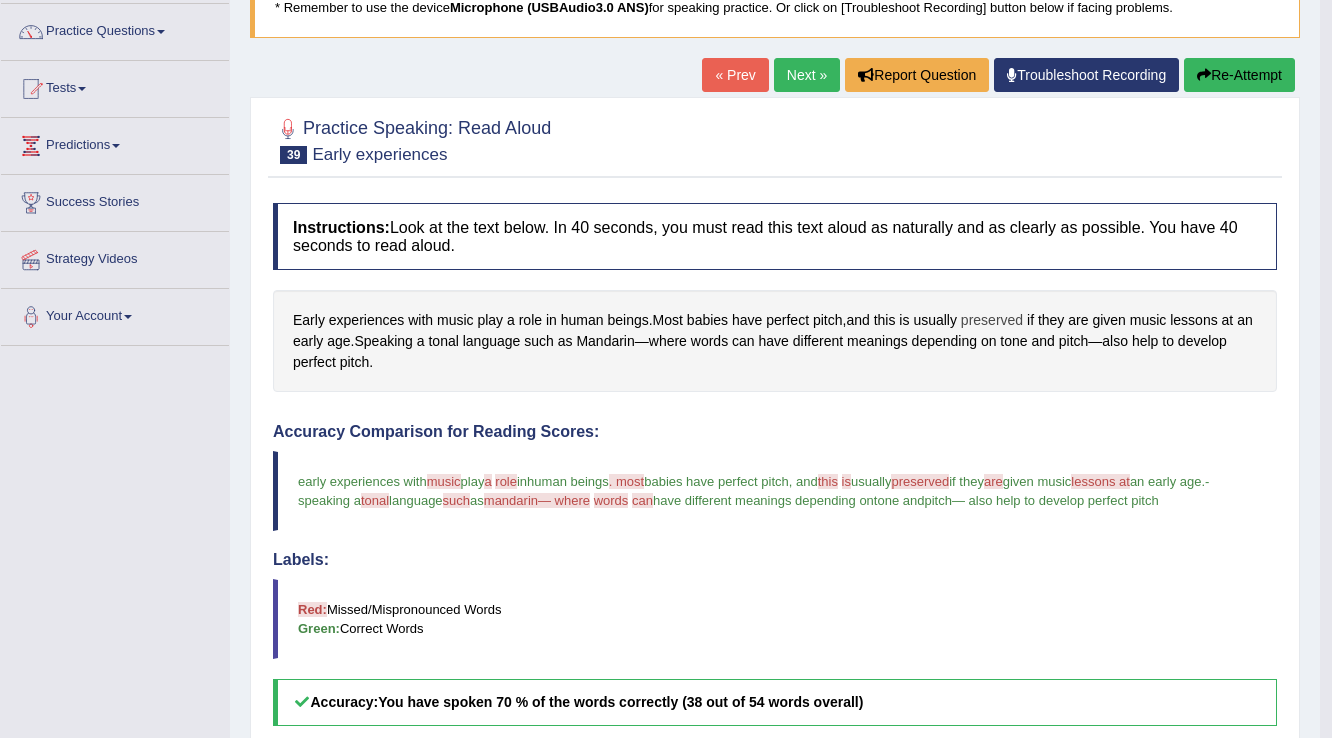 scroll, scrollTop: 80, scrollLeft: 0, axis: vertical 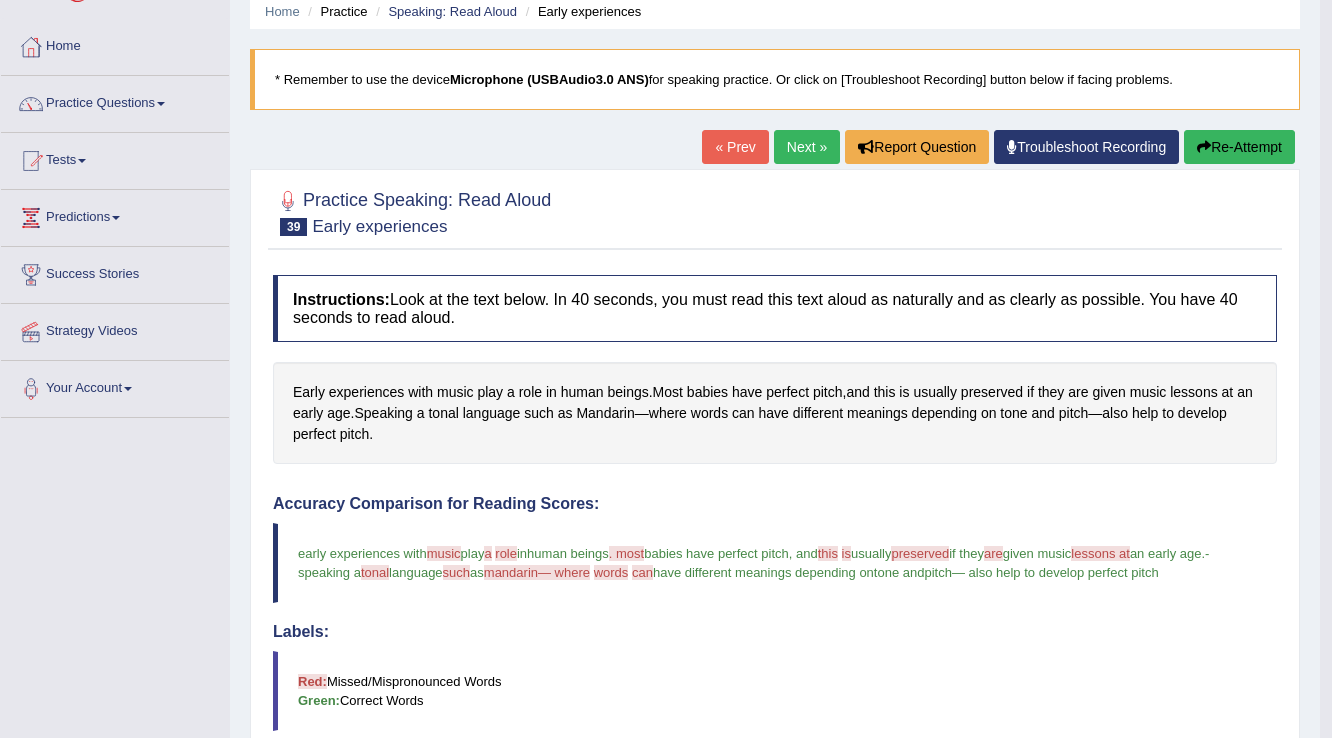 click on "Next »" at bounding box center (807, 147) 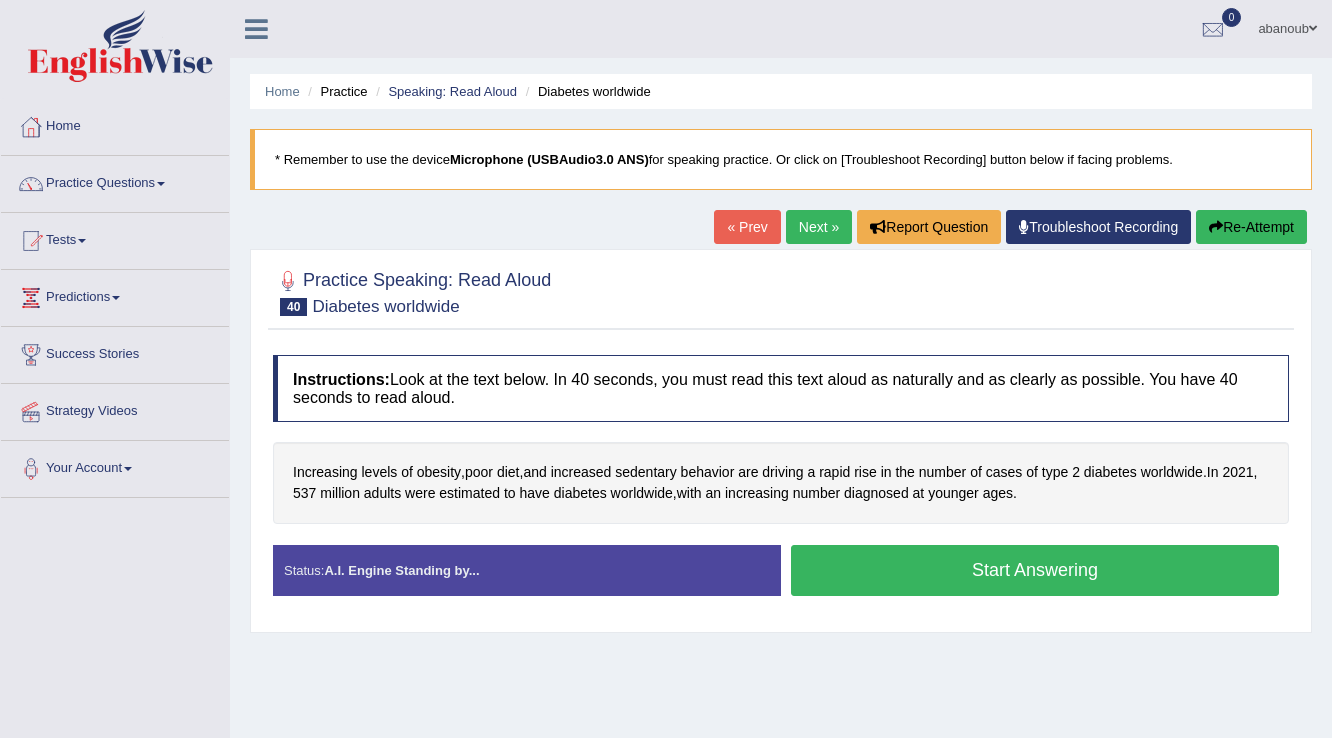 scroll, scrollTop: 0, scrollLeft: 0, axis: both 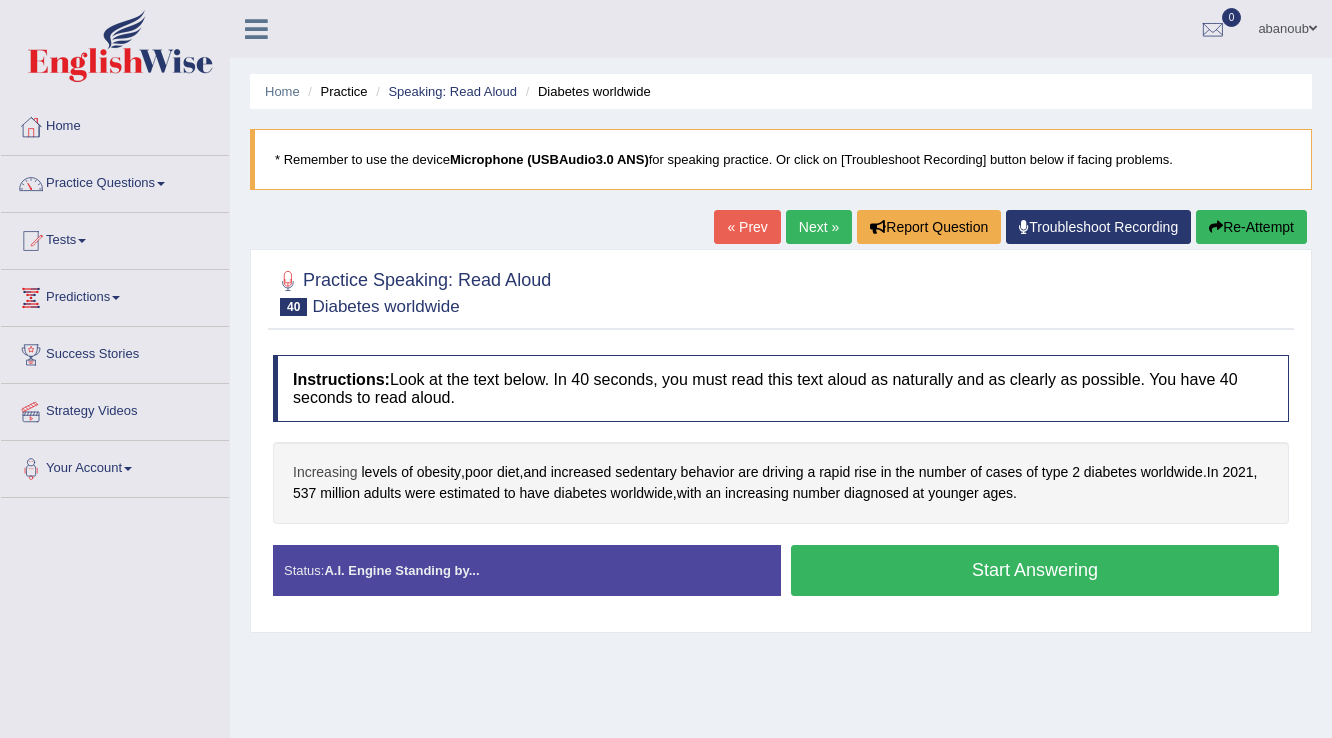 click on "Increasing" at bounding box center [325, 472] 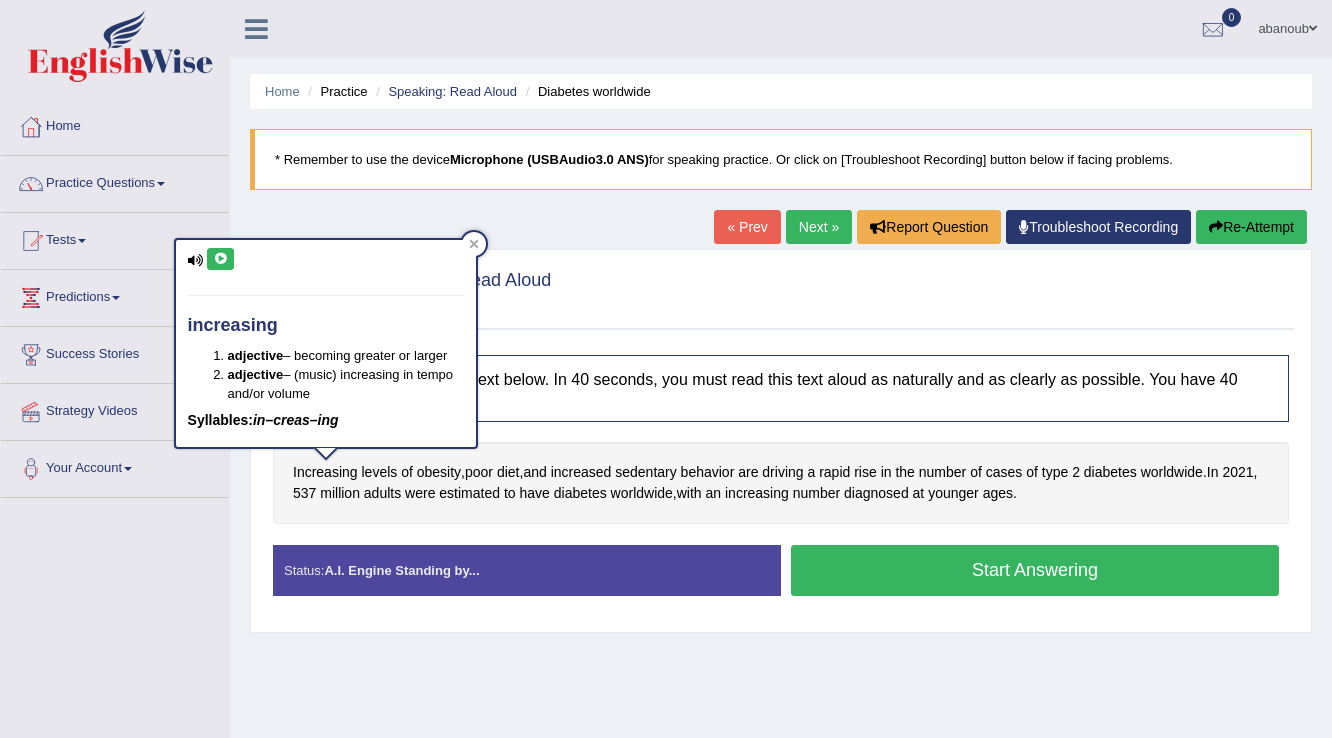 click at bounding box center (220, 259) 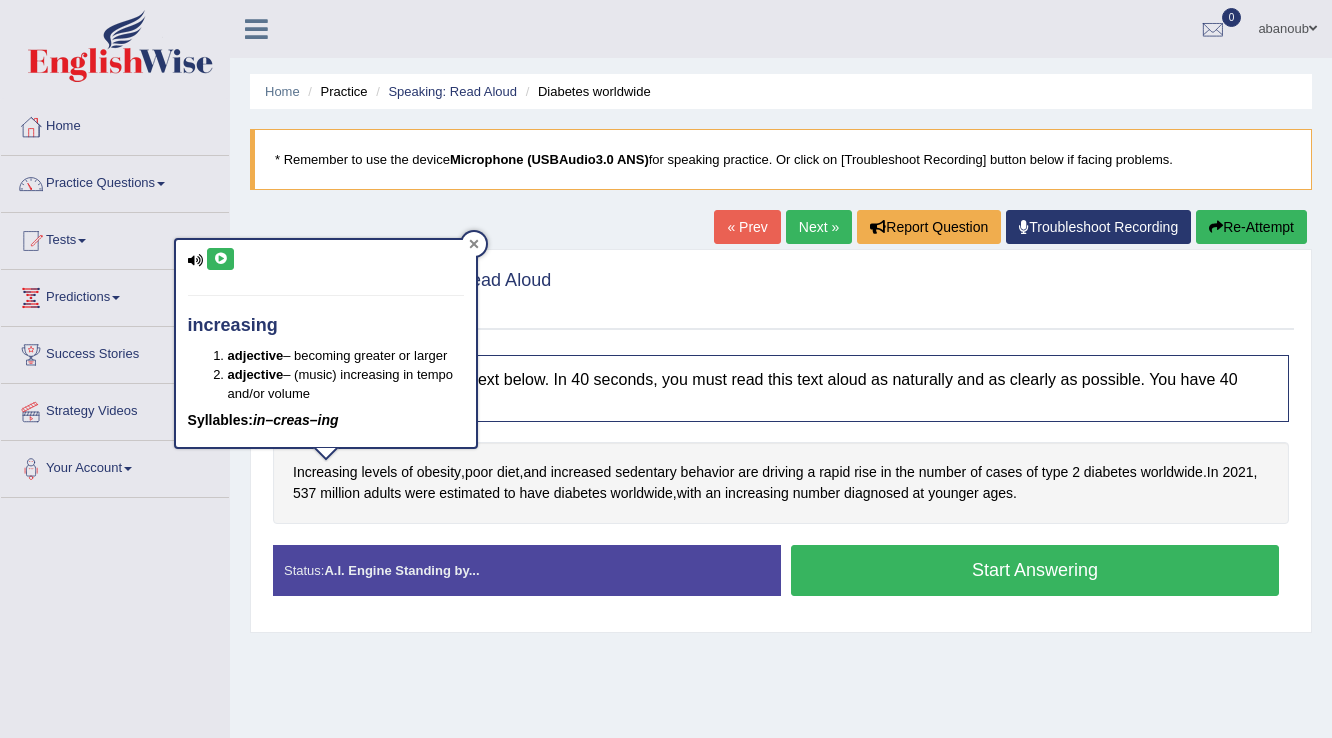click 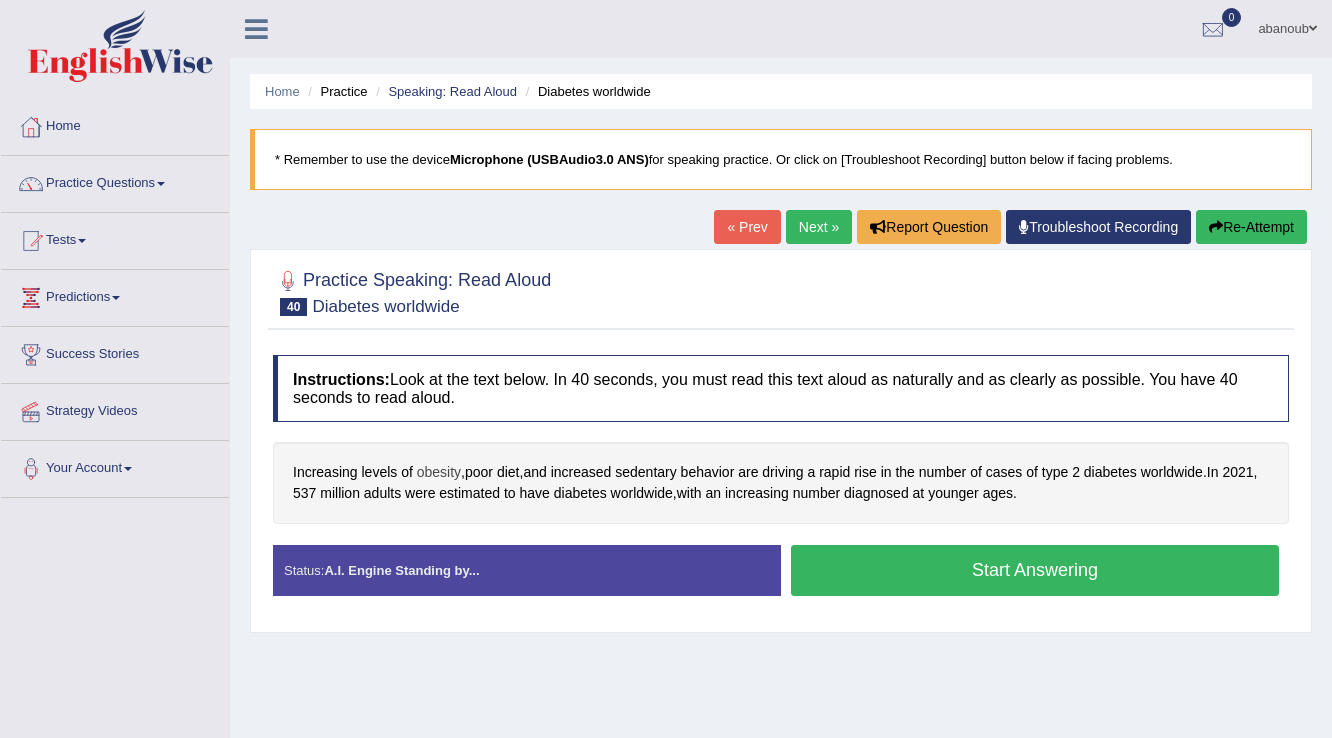 click on "obesity" at bounding box center [439, 472] 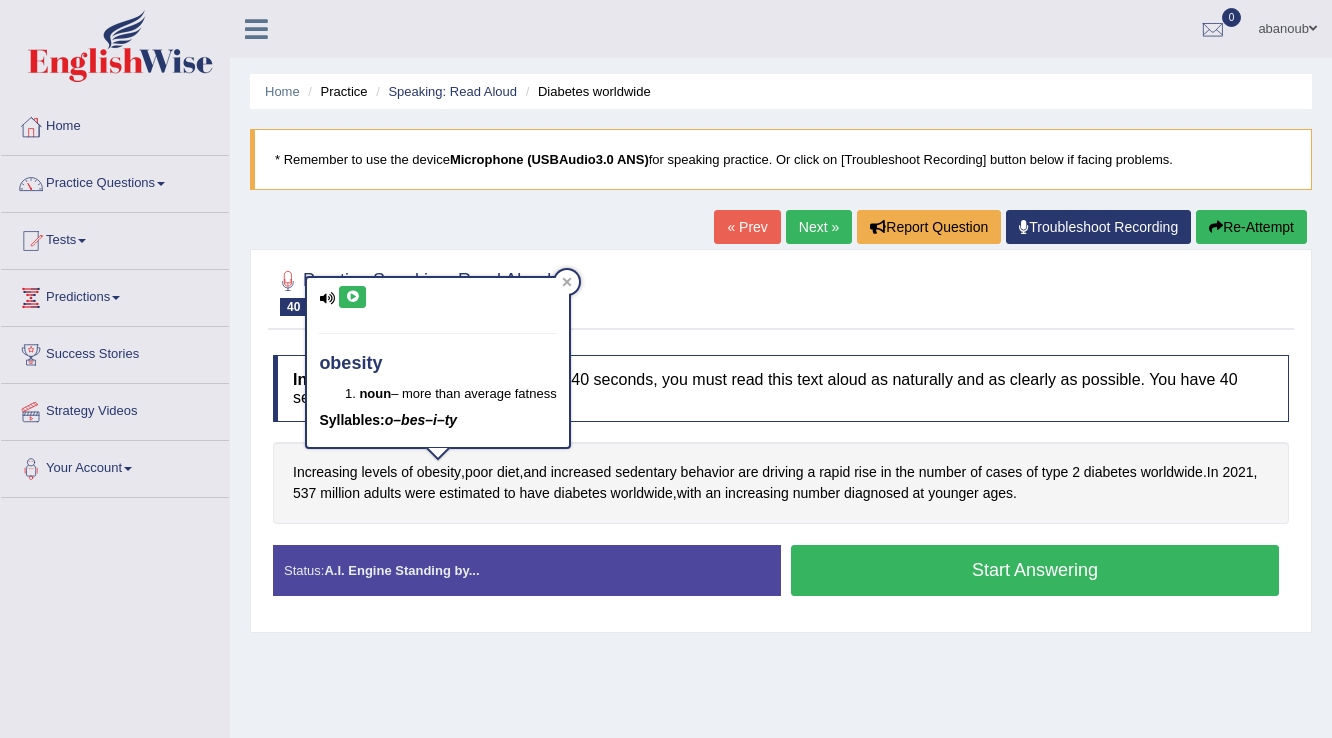 click at bounding box center (352, 297) 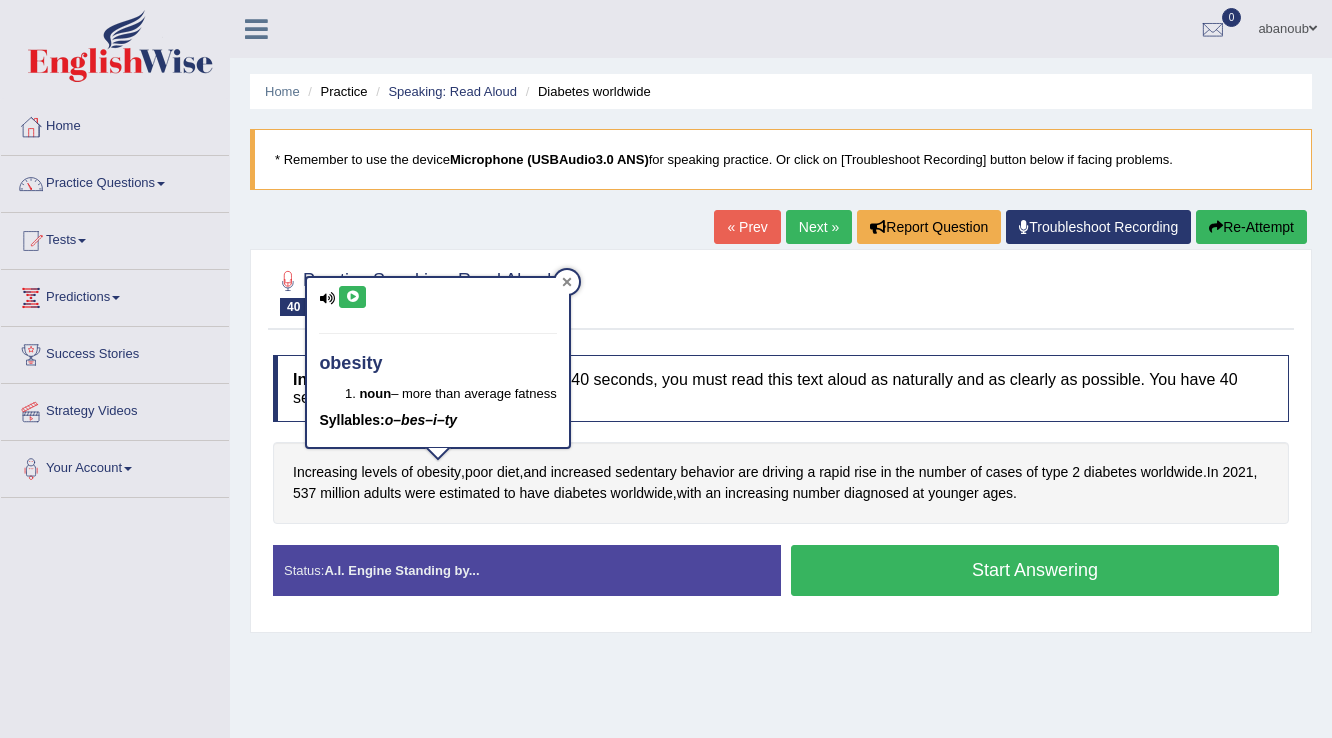 click 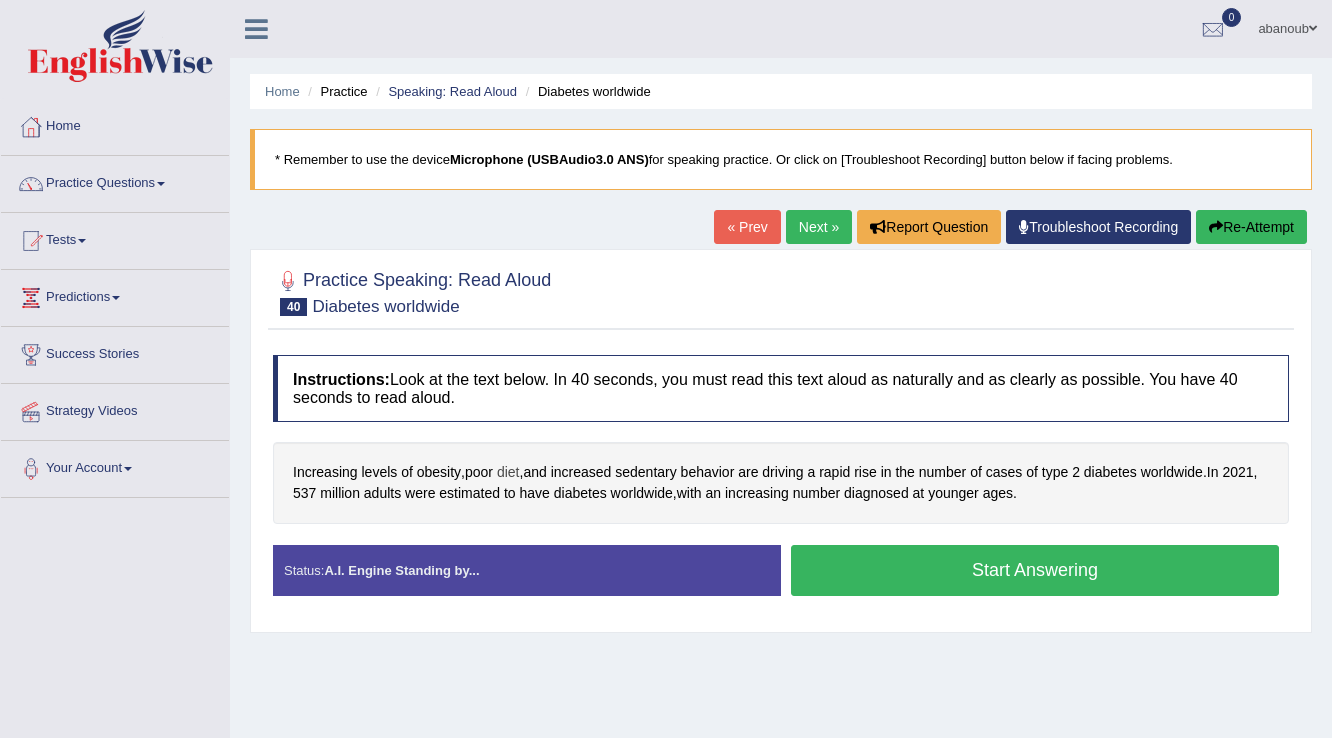 click on "diet" at bounding box center [508, 472] 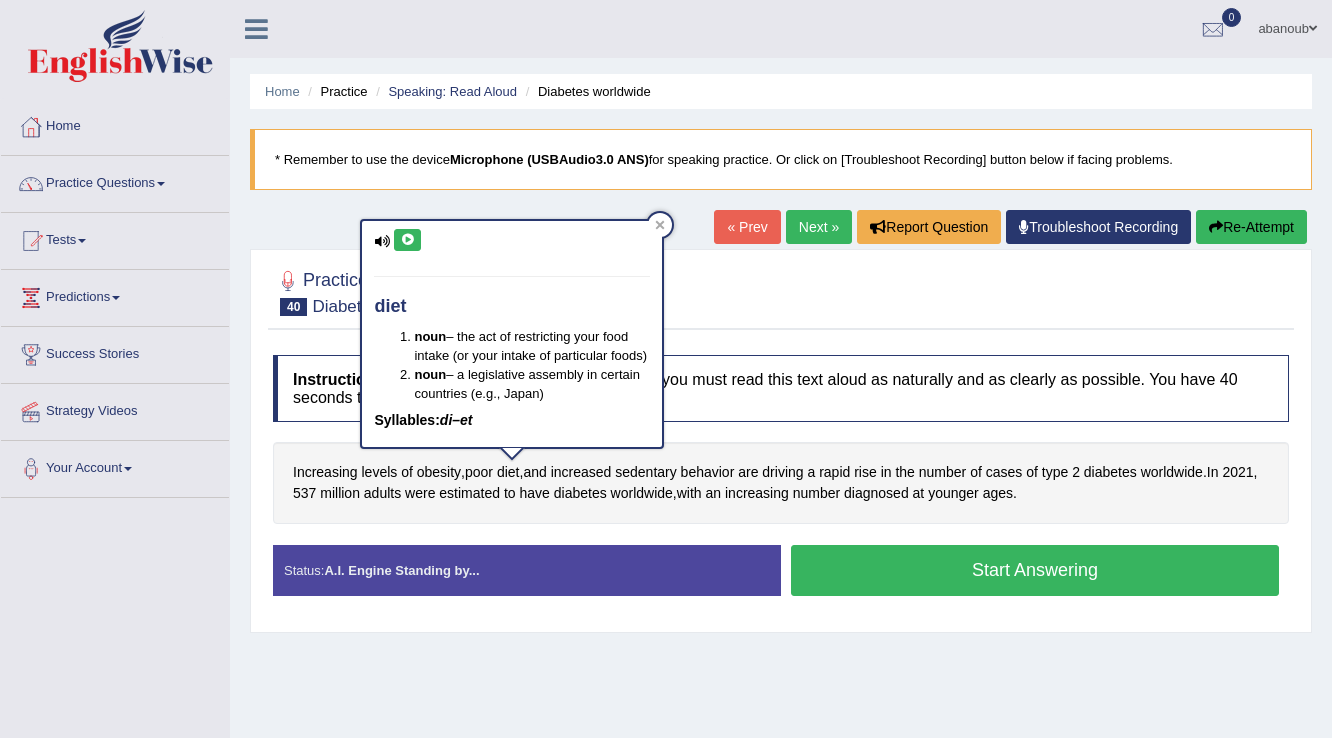 click at bounding box center [407, 240] 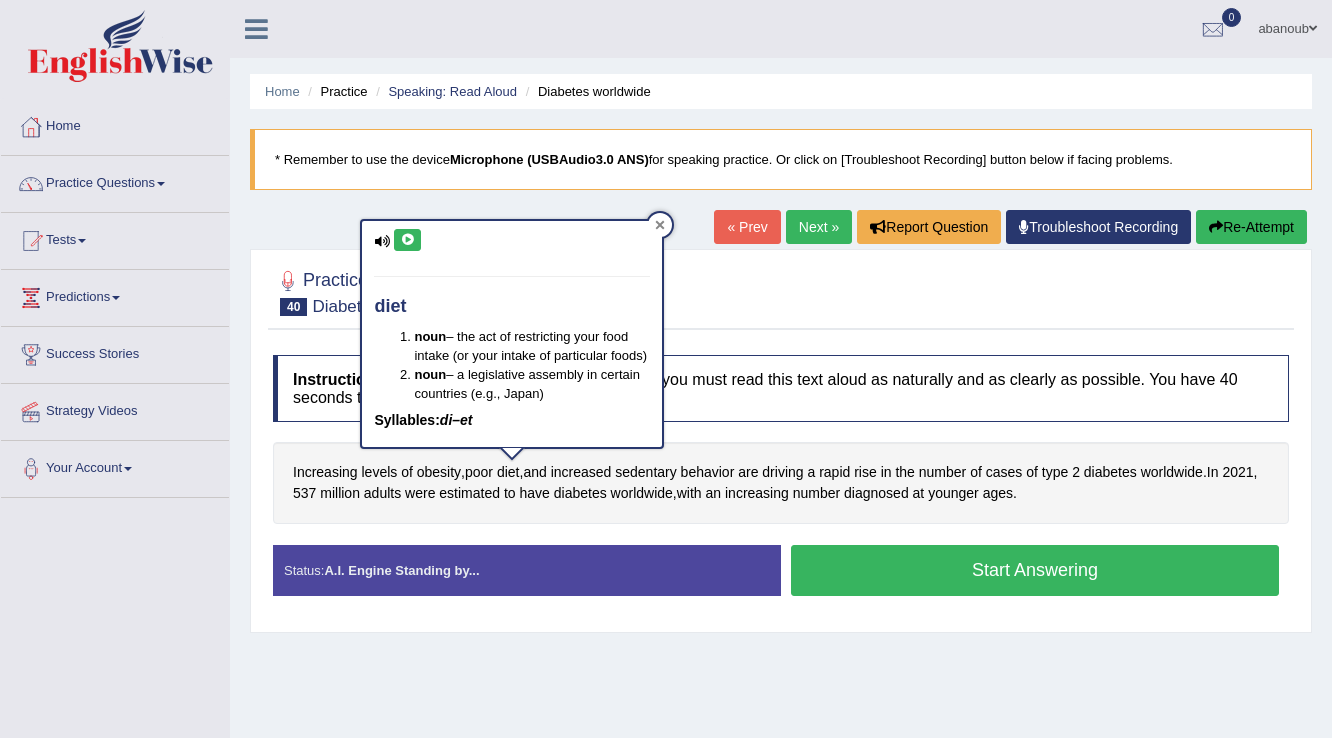click 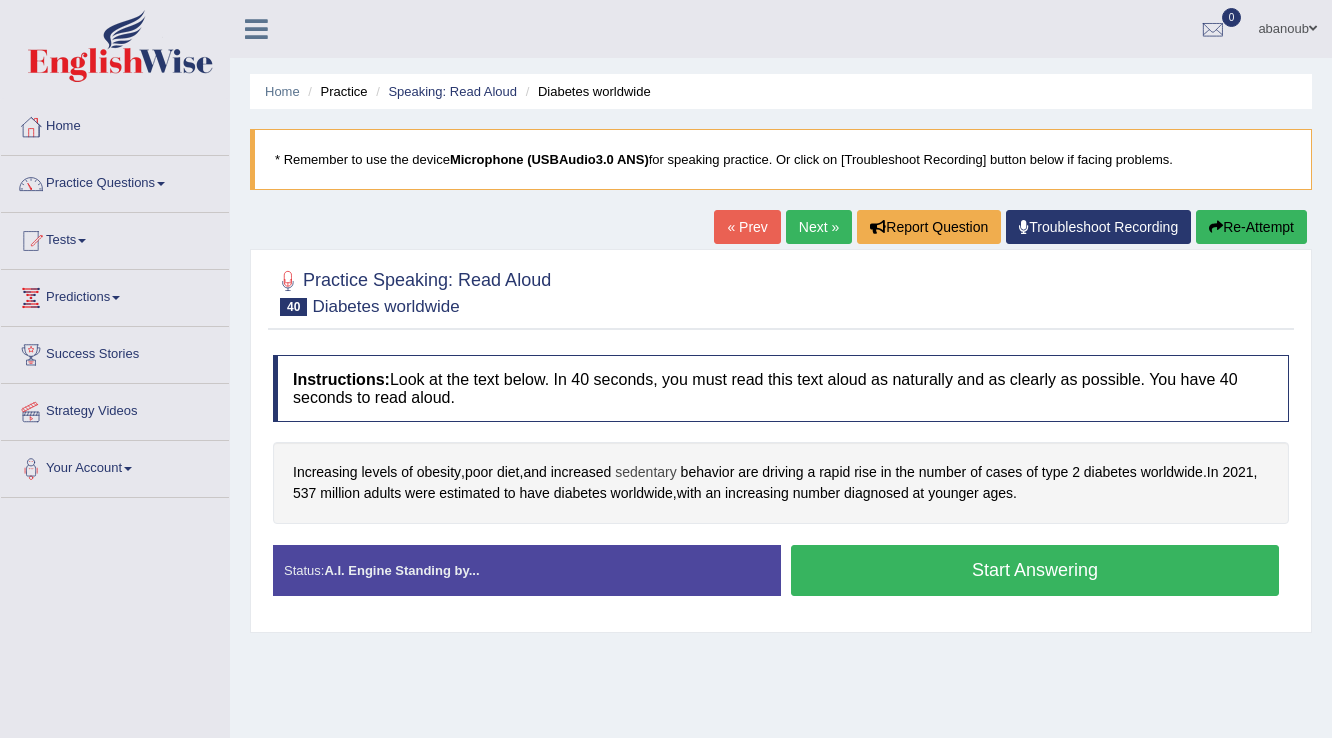 click on "sedentary" at bounding box center [645, 472] 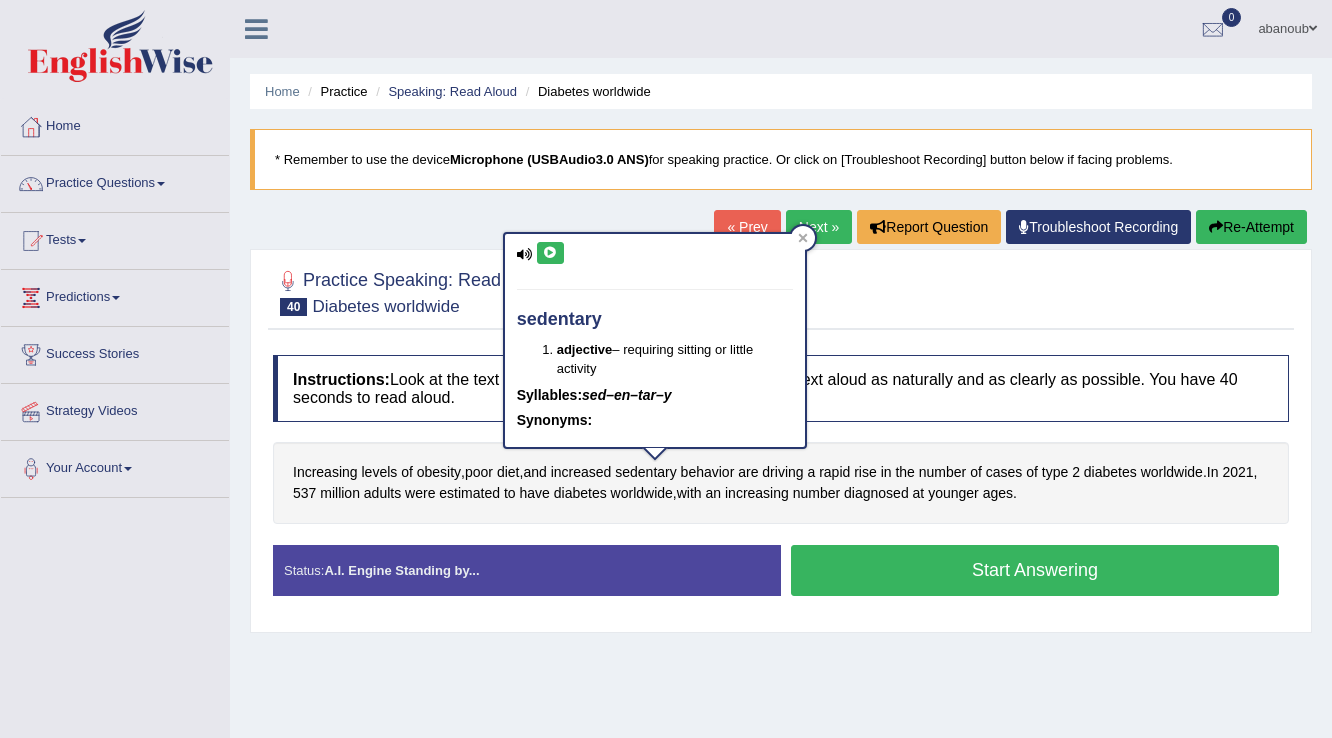 click at bounding box center [550, 253] 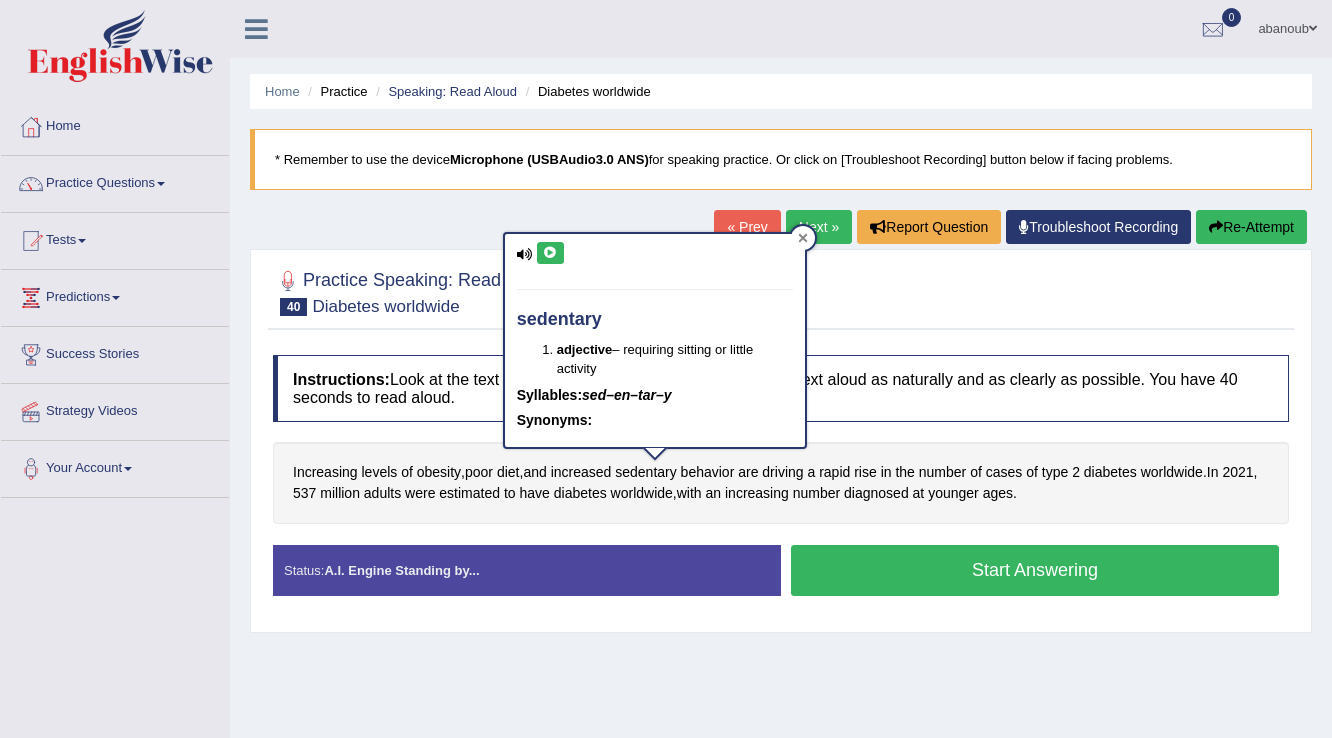 click at bounding box center [803, 238] 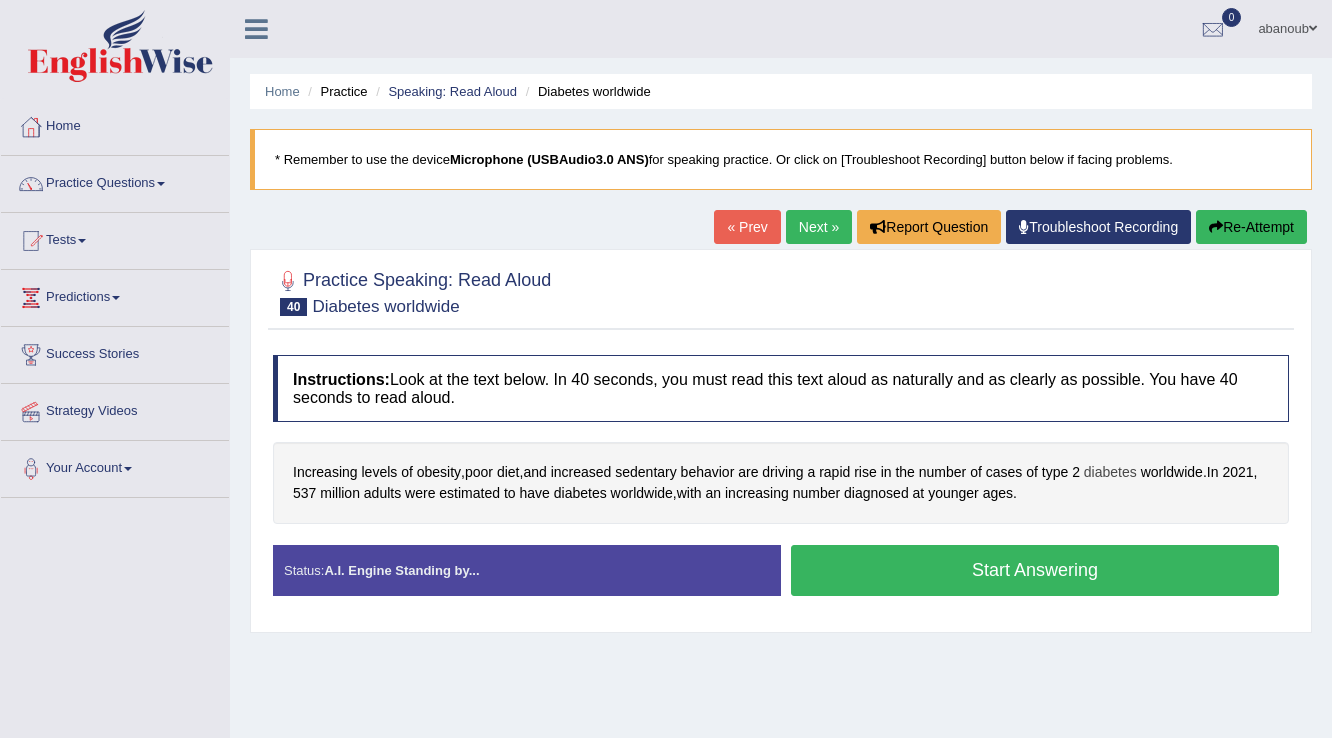 click on "diabetes" at bounding box center (1110, 472) 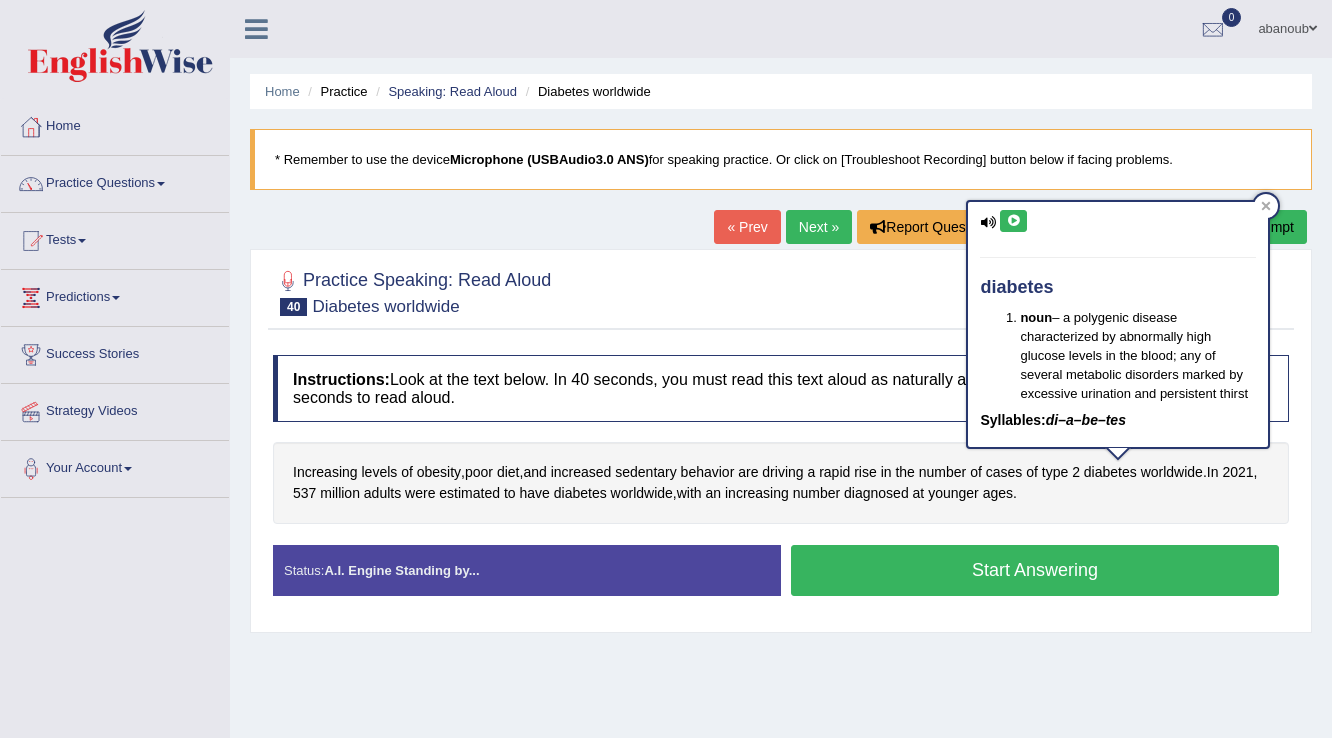 drag, startPoint x: 1015, startPoint y: 220, endPoint x: 1004, endPoint y: 219, distance: 11.045361 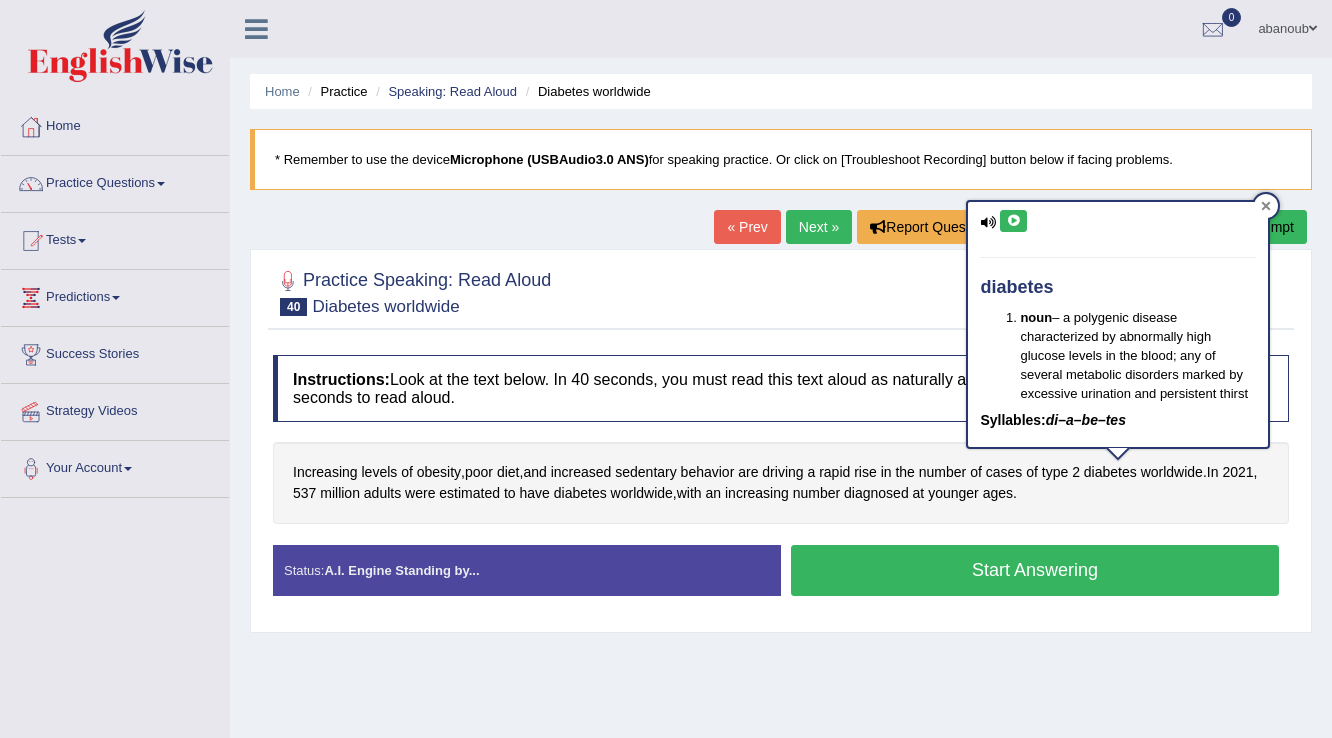 click 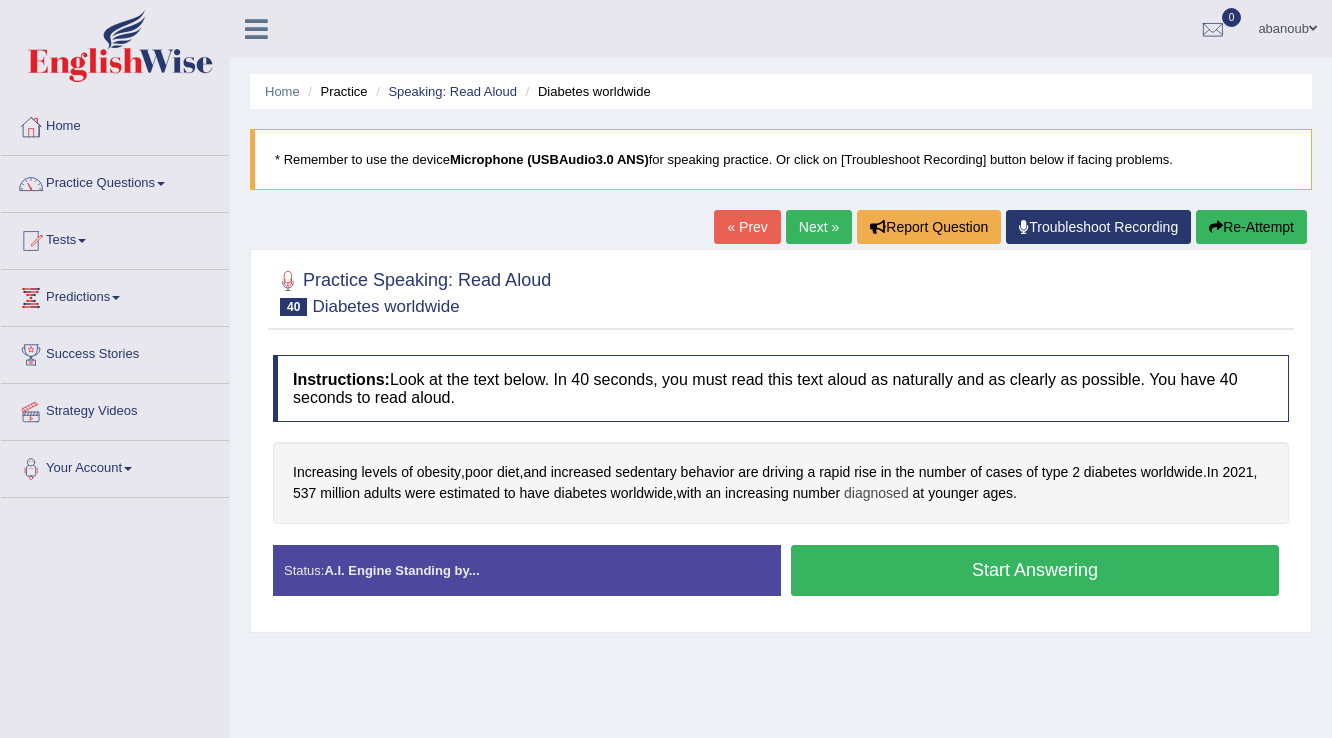 click on "diagnosed" at bounding box center [876, 493] 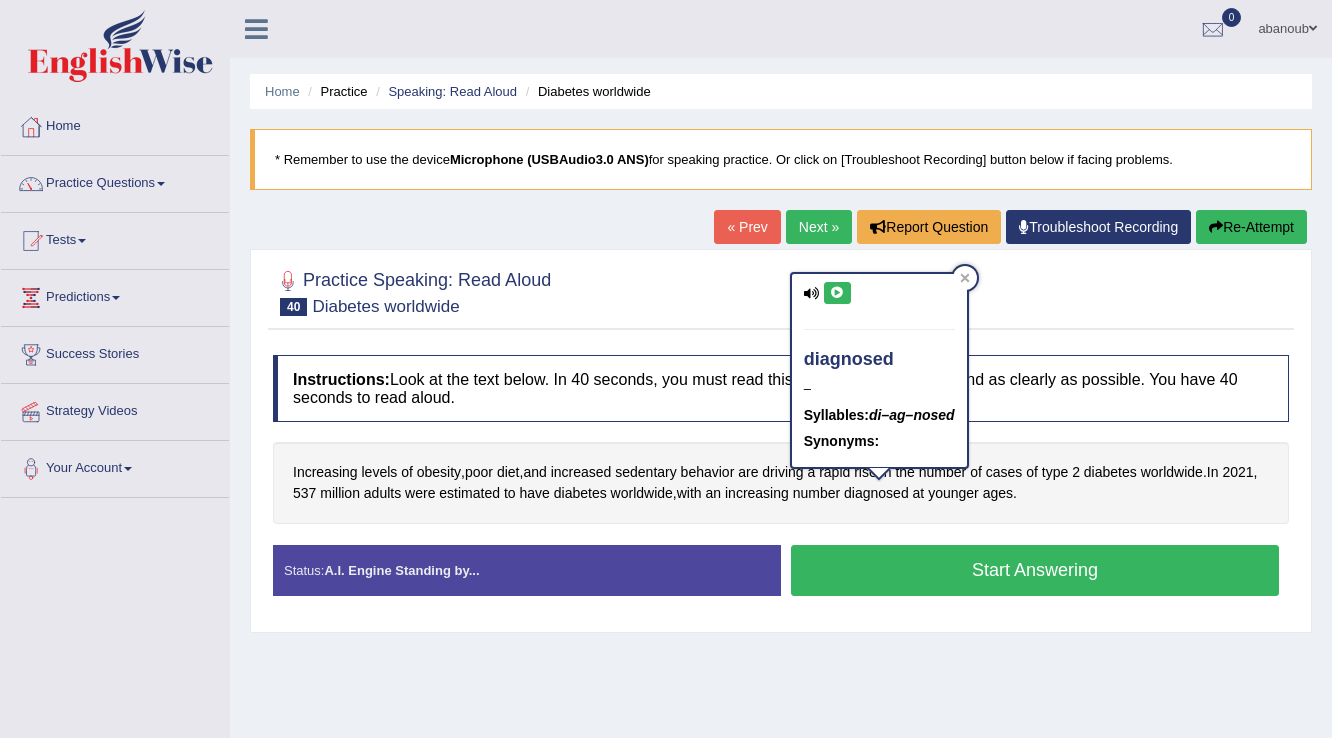 click at bounding box center [837, 293] 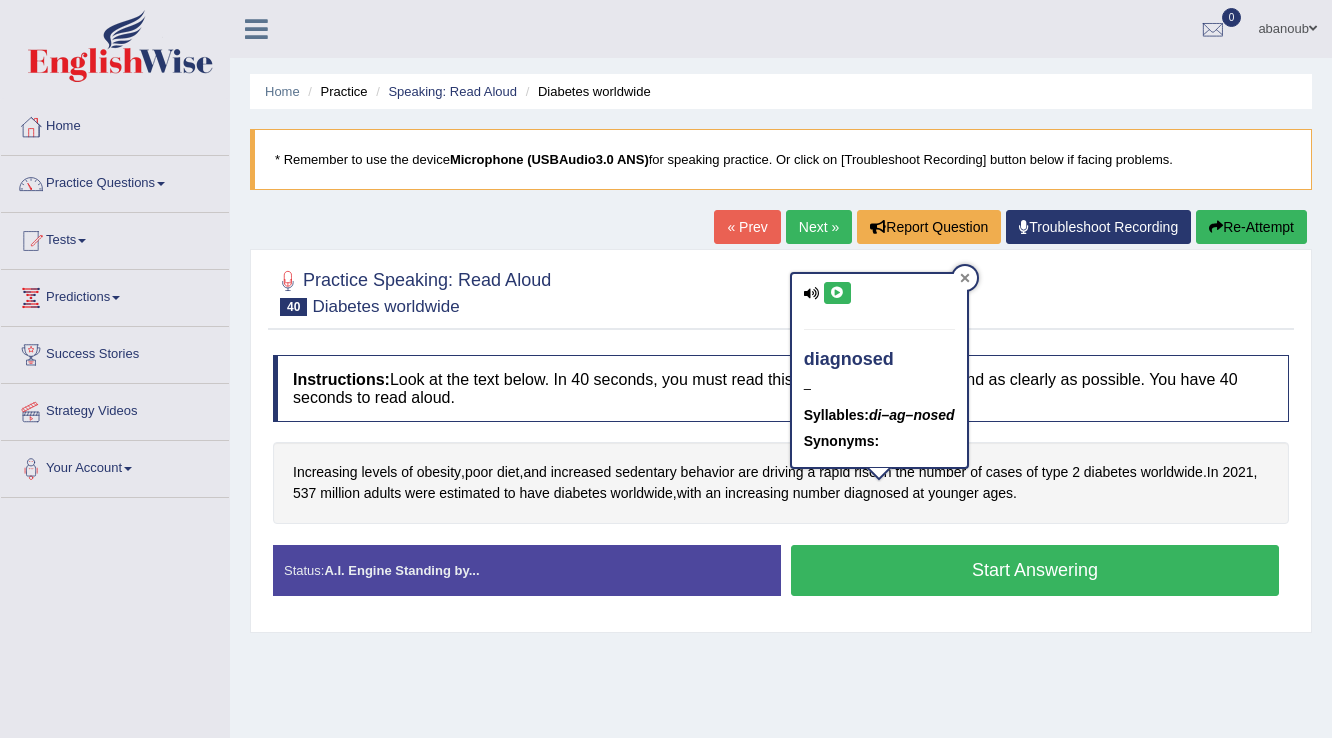click 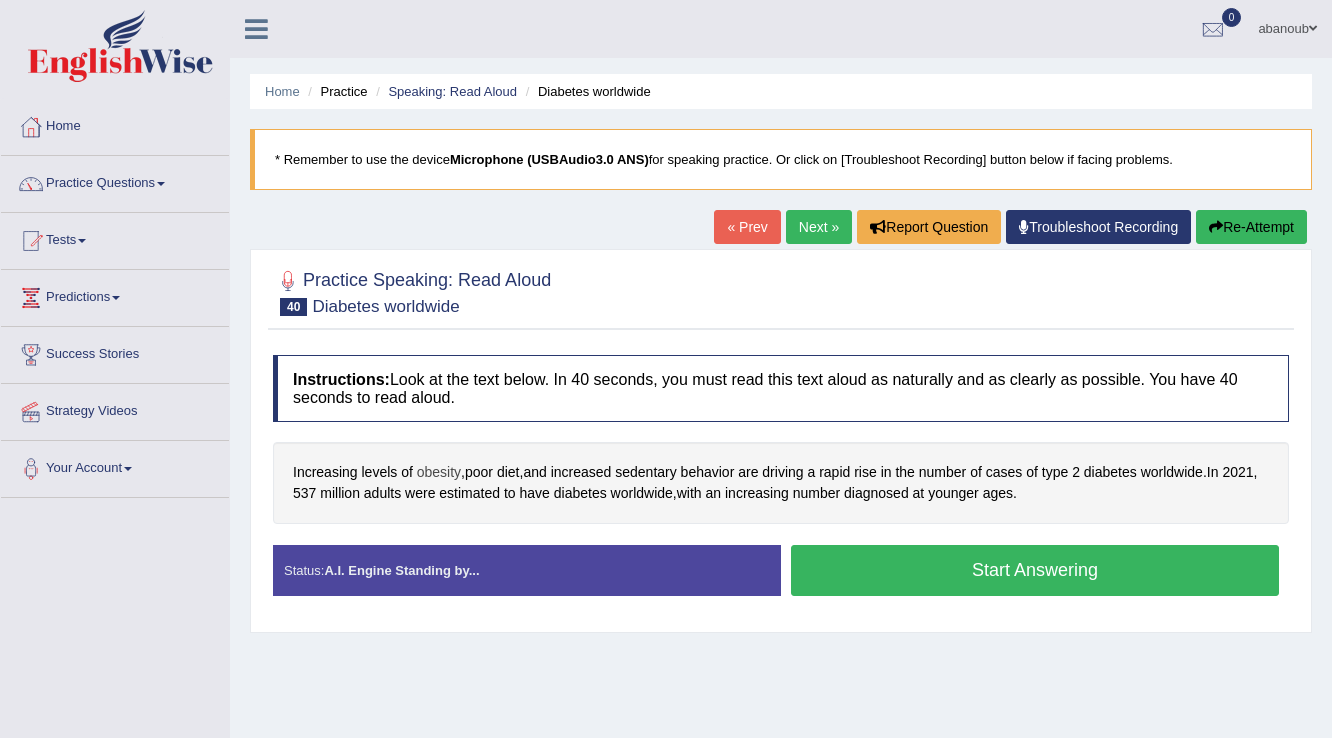 click on "obesity" at bounding box center [439, 472] 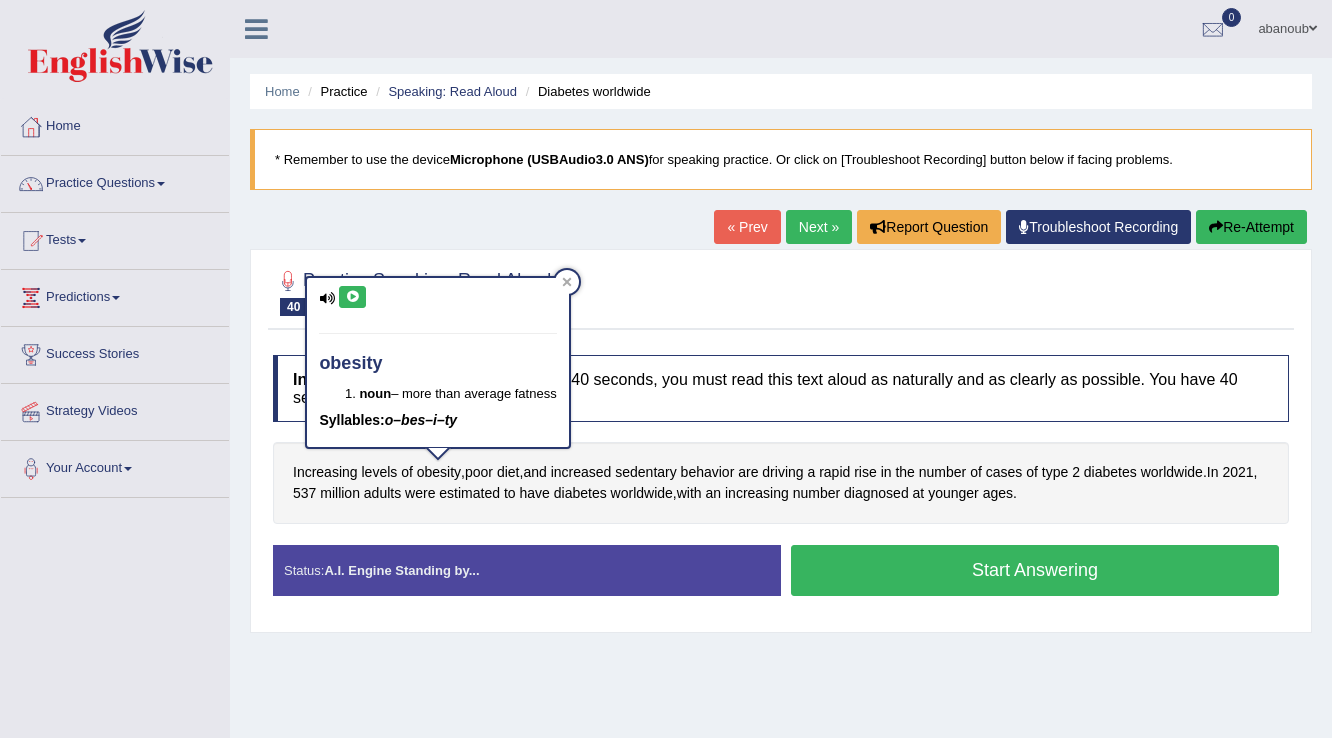 click at bounding box center (352, 297) 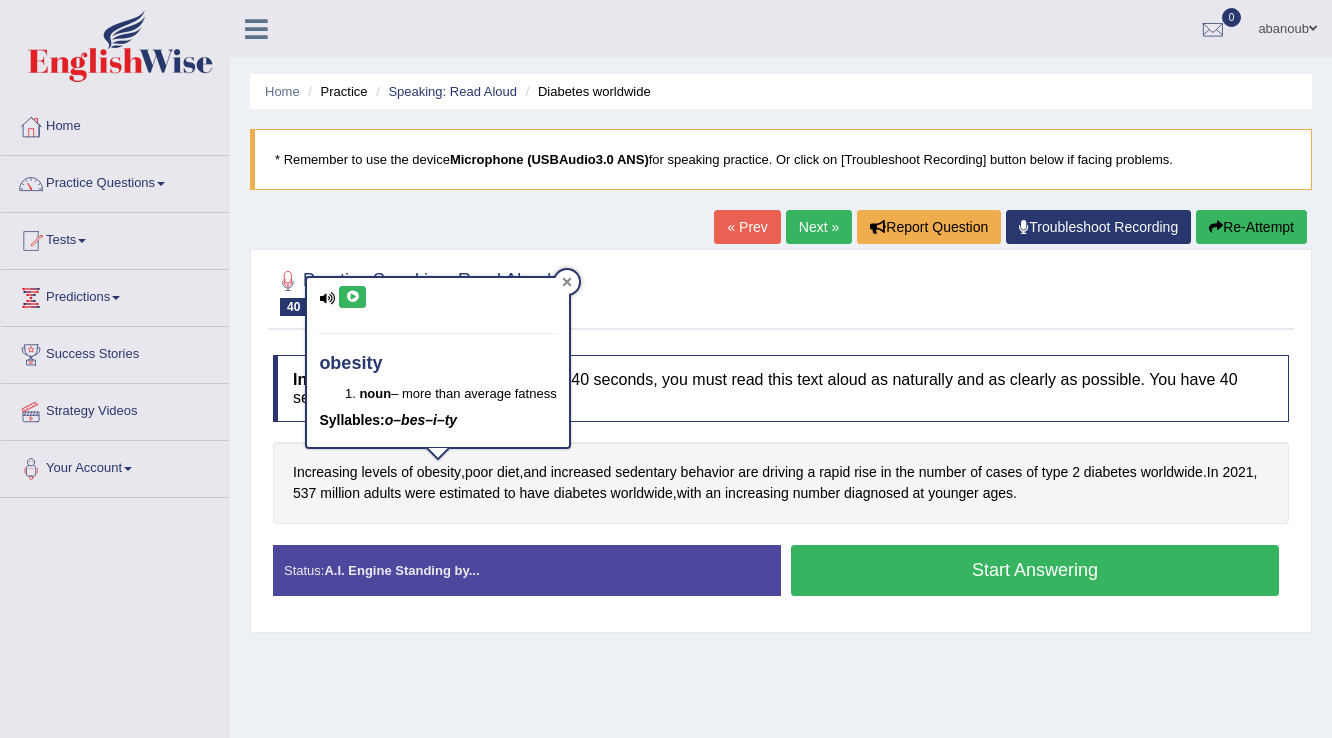 click 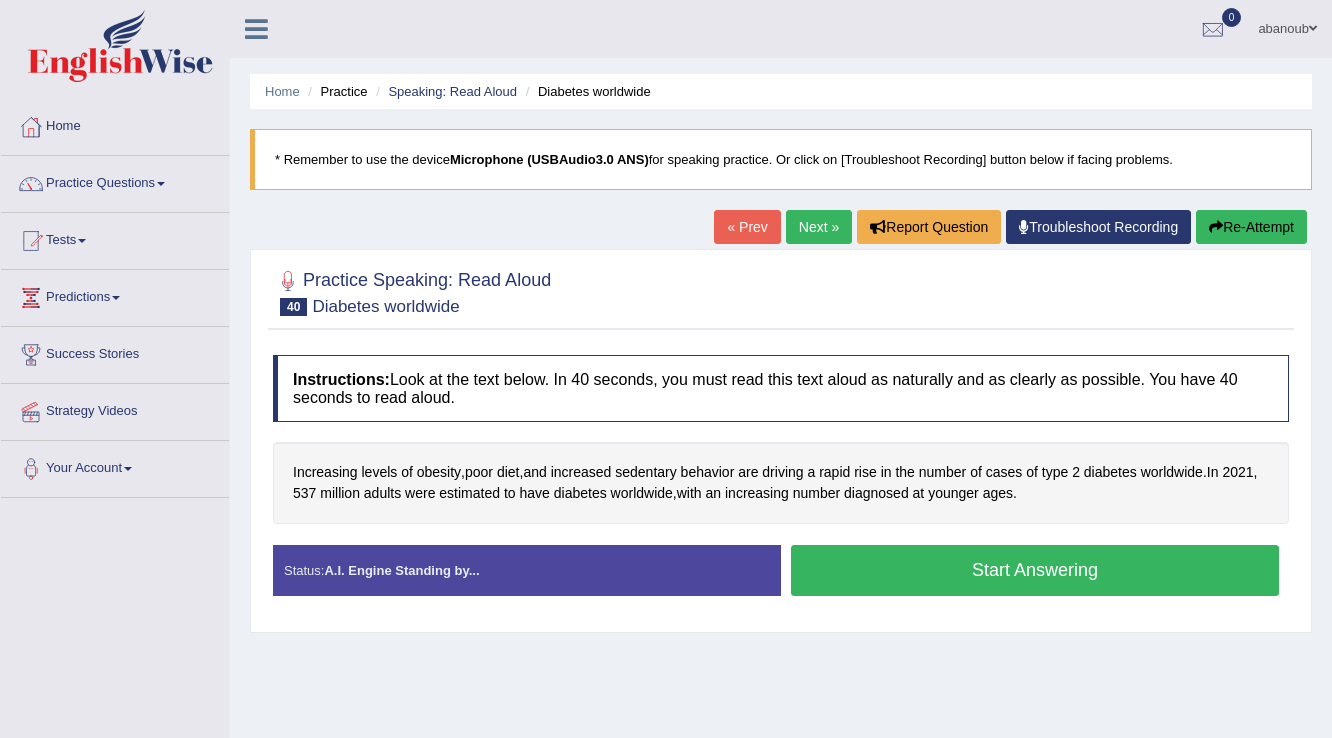 click on "Start Answering" at bounding box center [1035, 570] 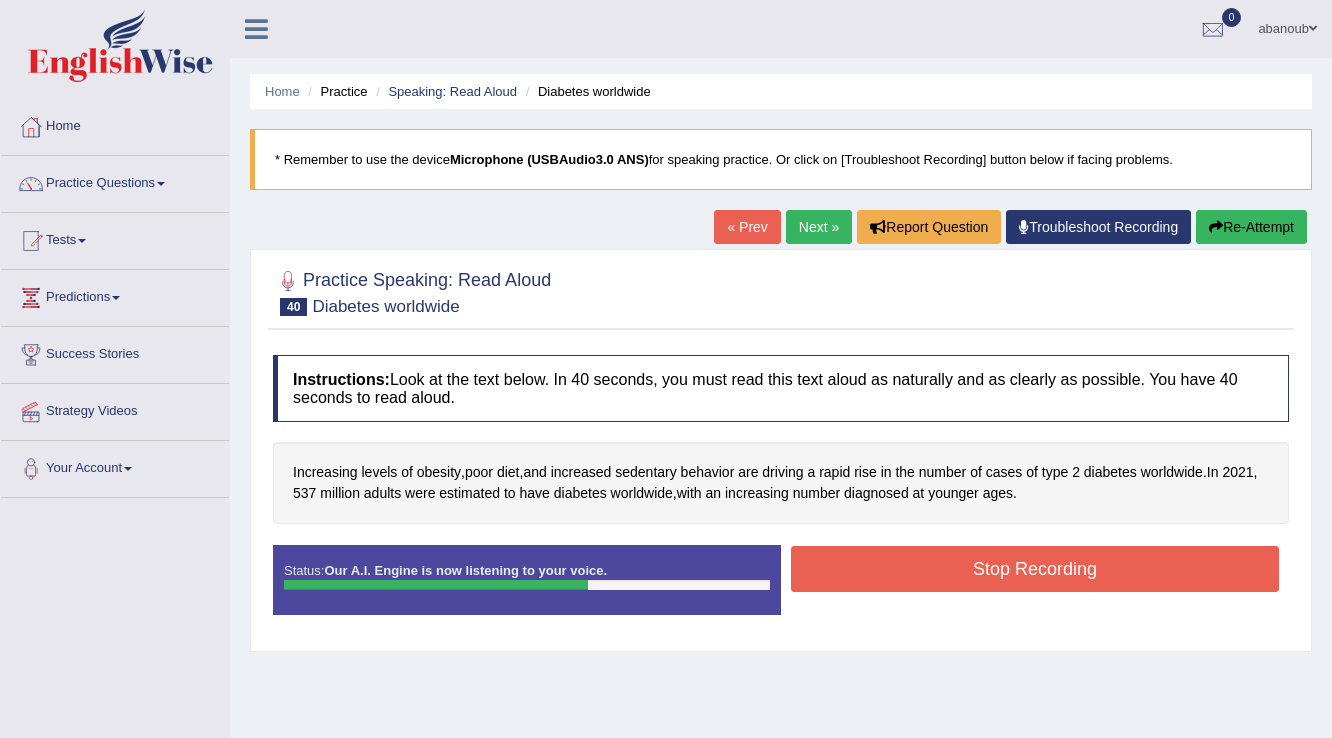 click on "Stop Recording" at bounding box center [1035, 569] 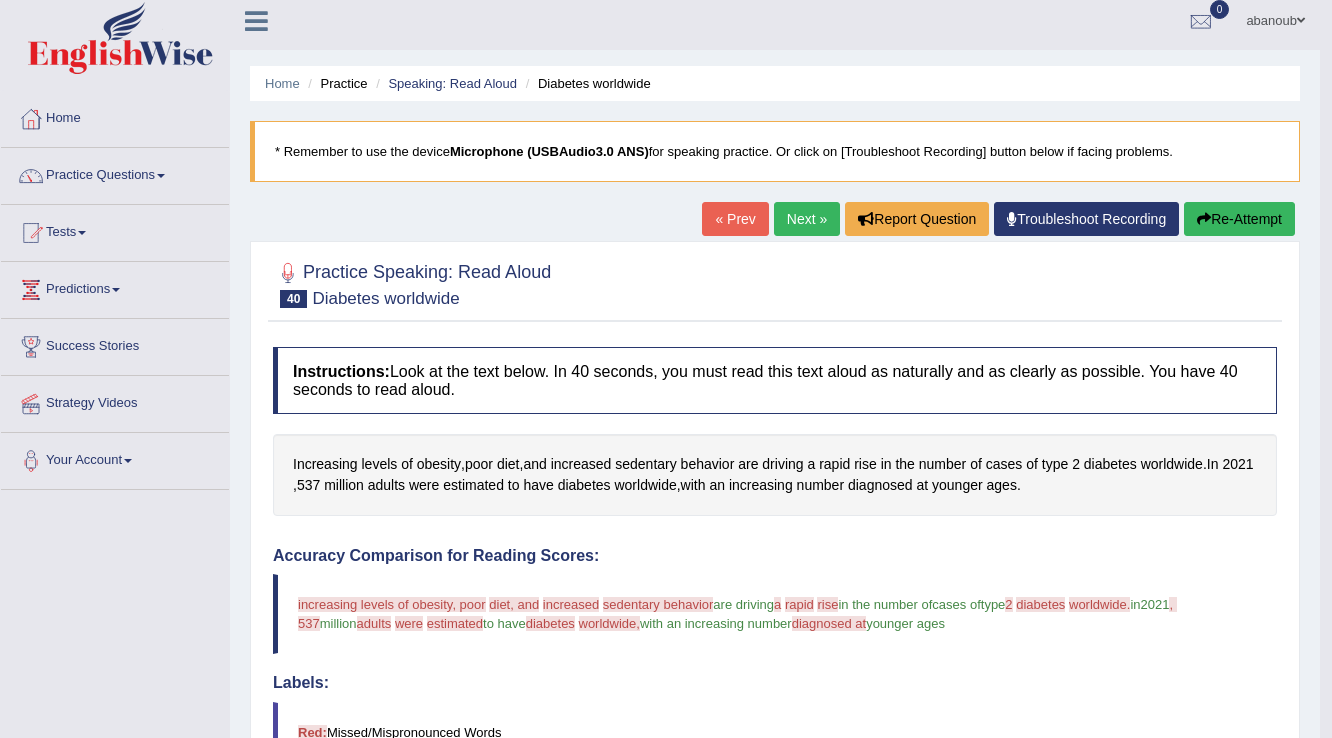 scroll, scrollTop: 0, scrollLeft: 0, axis: both 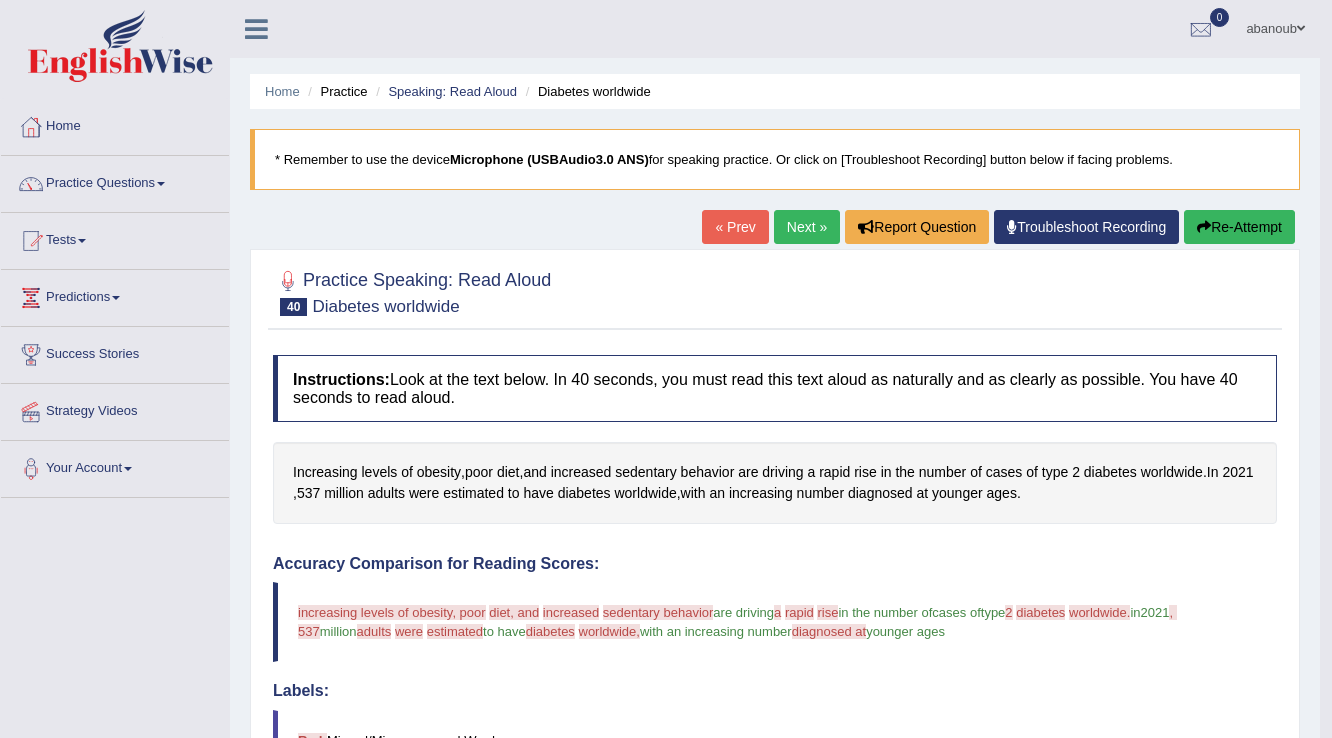 click on "Next »" at bounding box center [807, 227] 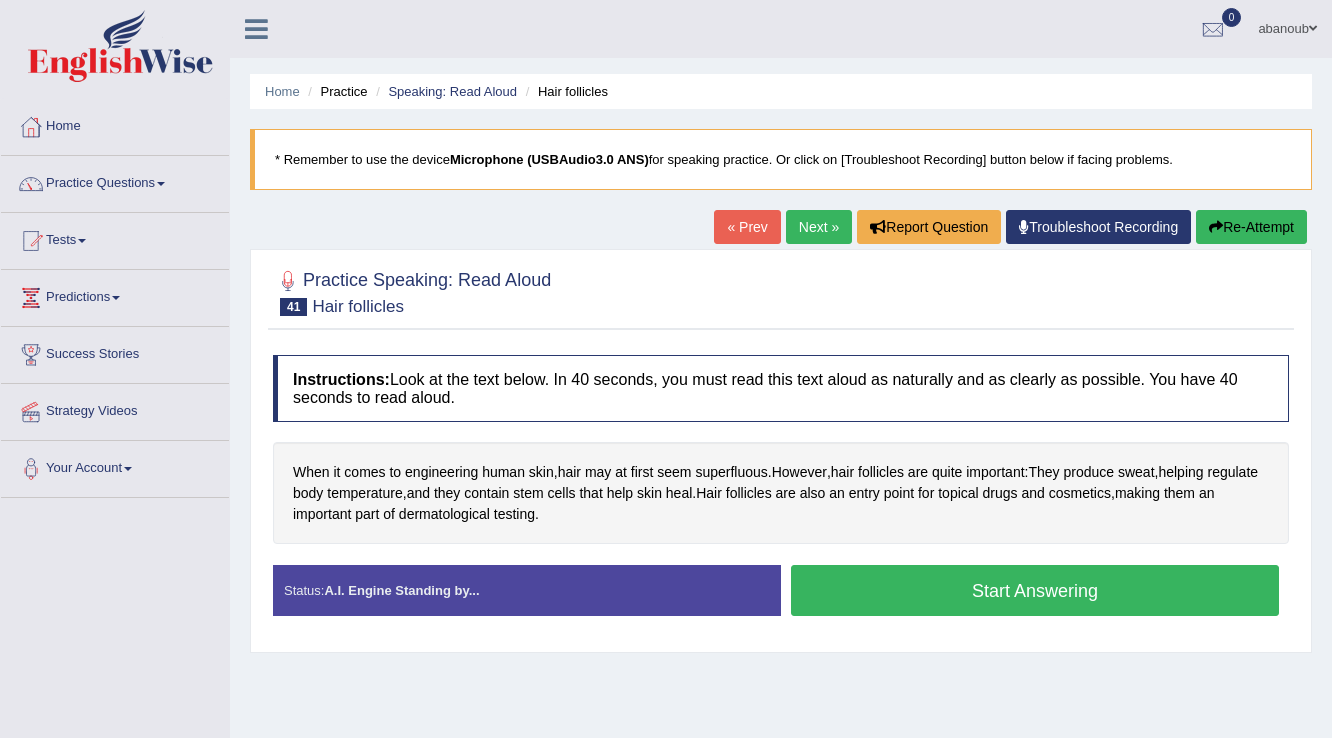 scroll, scrollTop: 0, scrollLeft: 0, axis: both 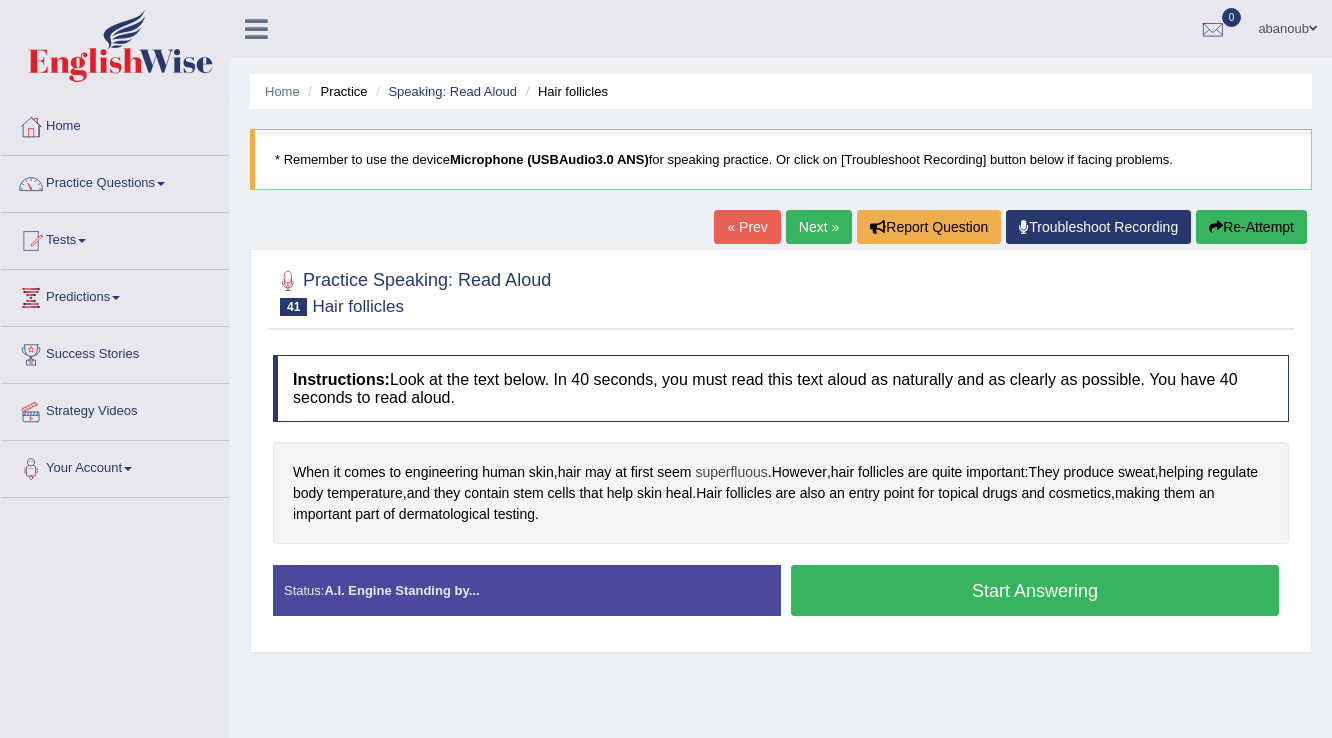 click on "superfluous" at bounding box center (731, 472) 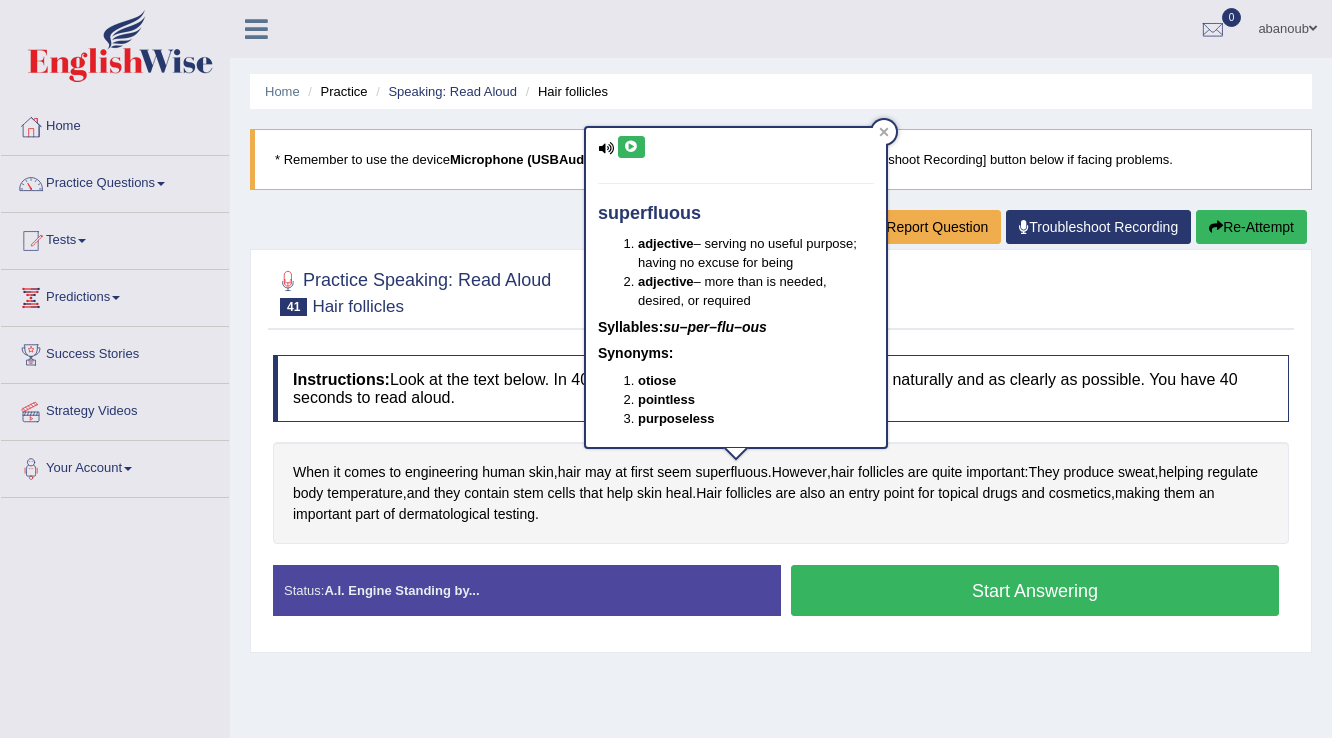 click at bounding box center [631, 147] 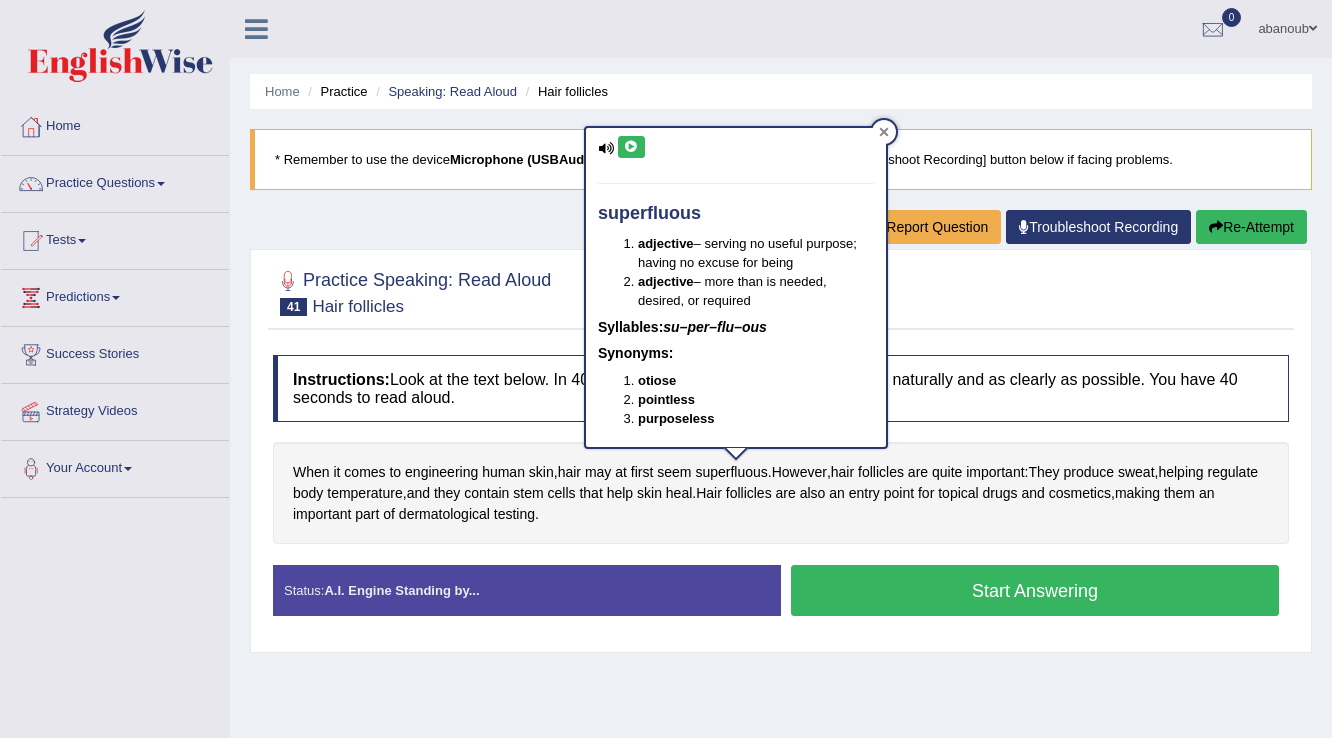 click 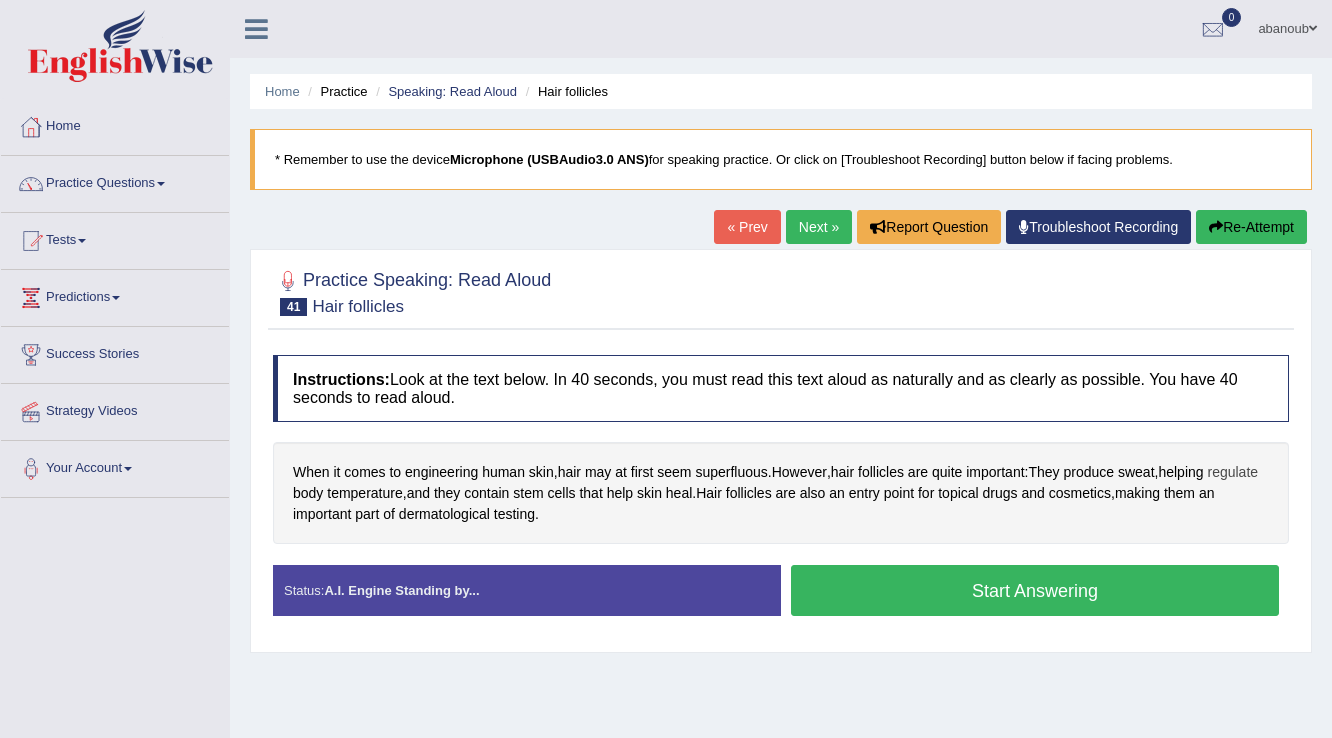 click on "regulate" at bounding box center (1232, 472) 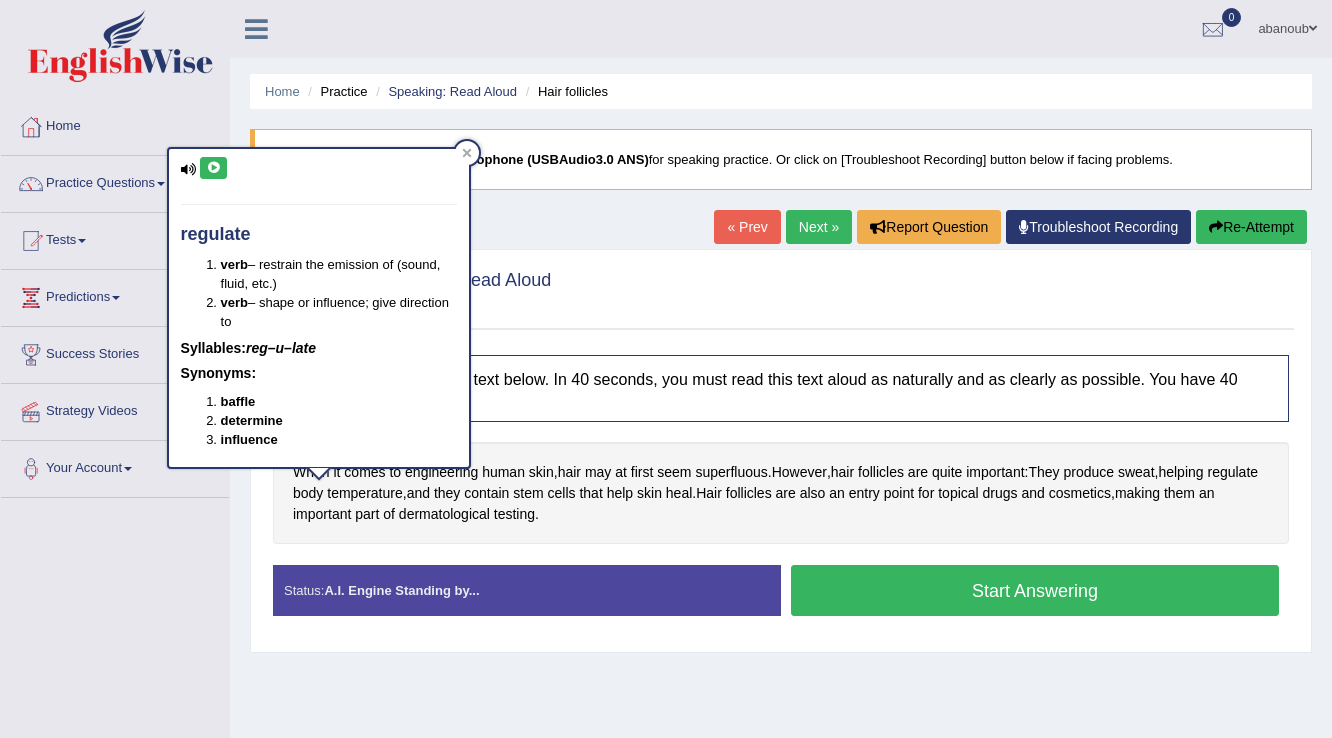 click at bounding box center [213, 168] 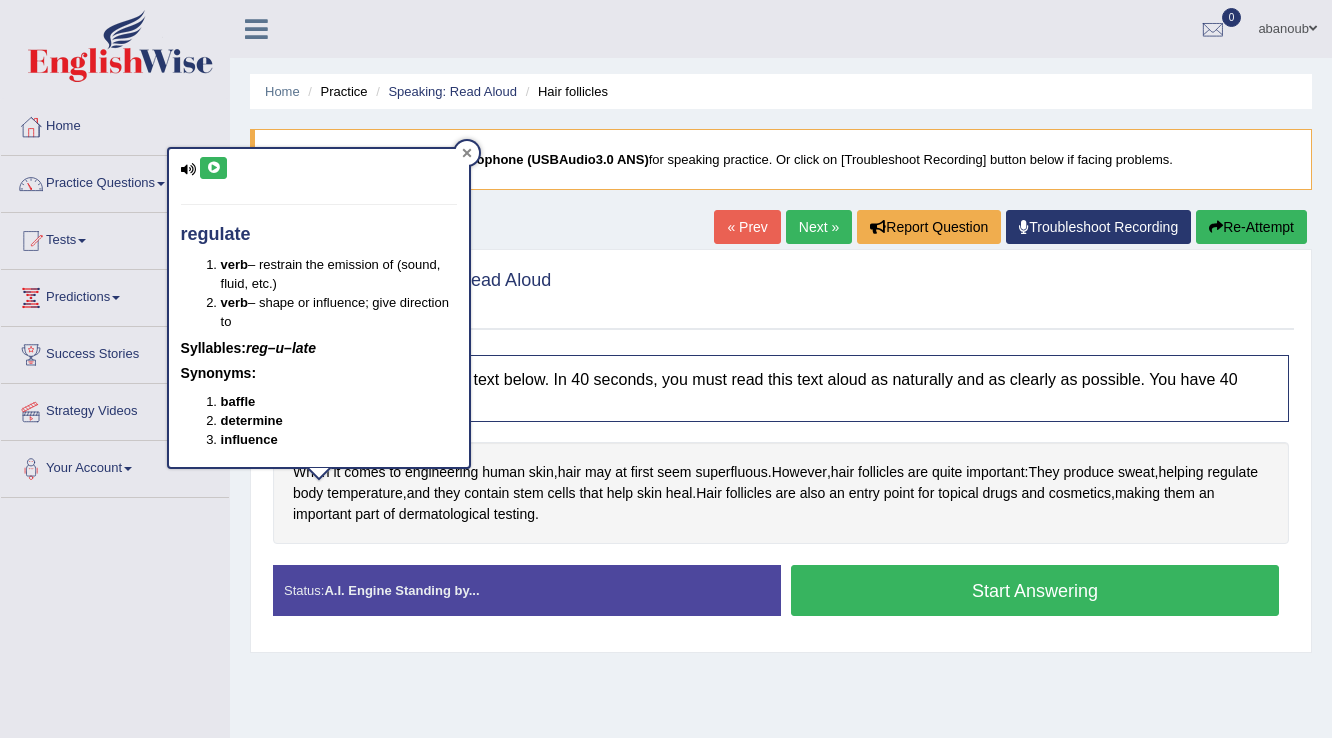 click at bounding box center [467, 153] 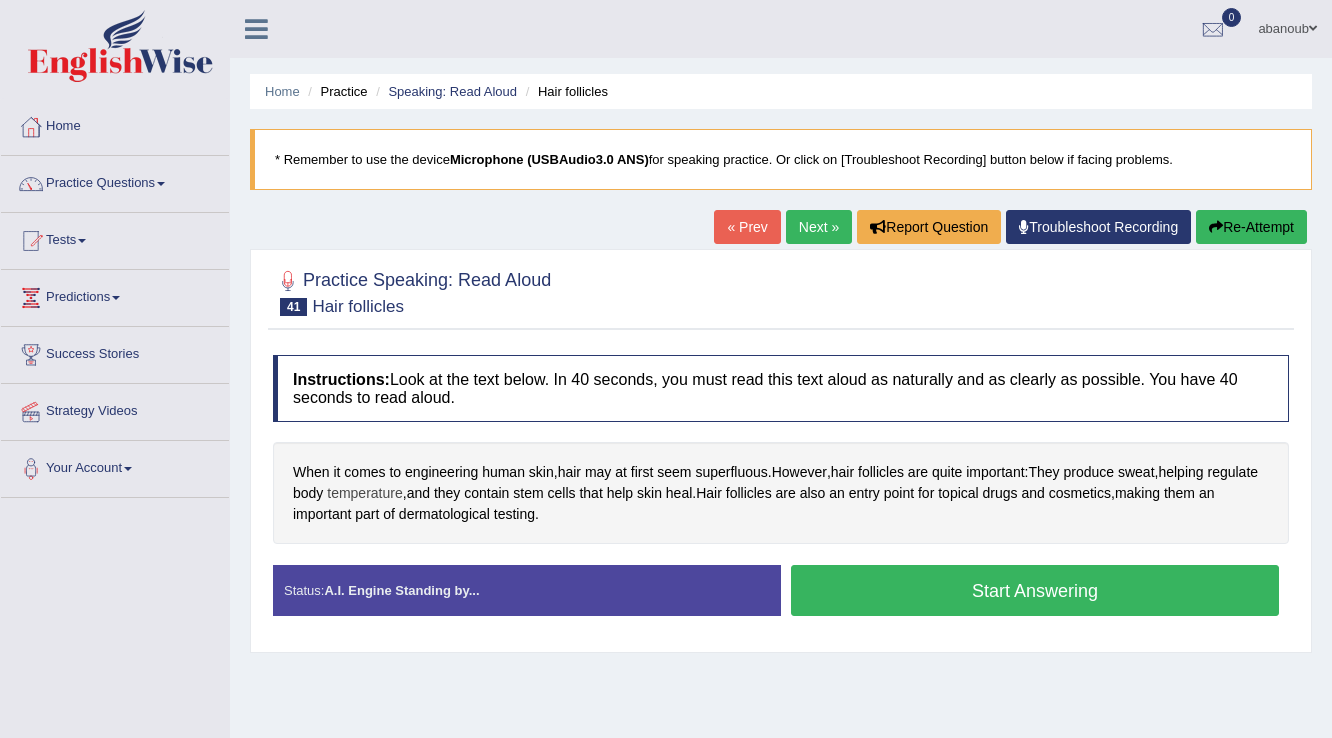 click on "temperature" at bounding box center [364, 493] 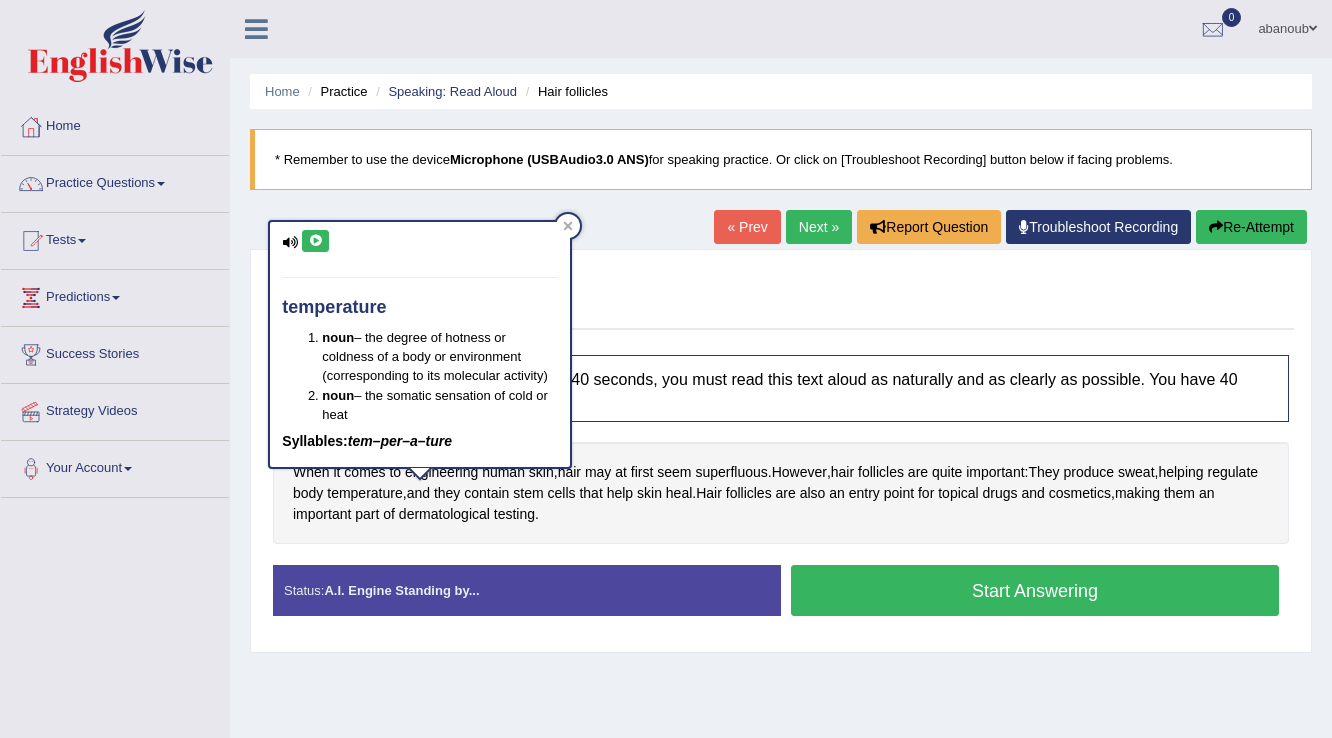 click at bounding box center (315, 241) 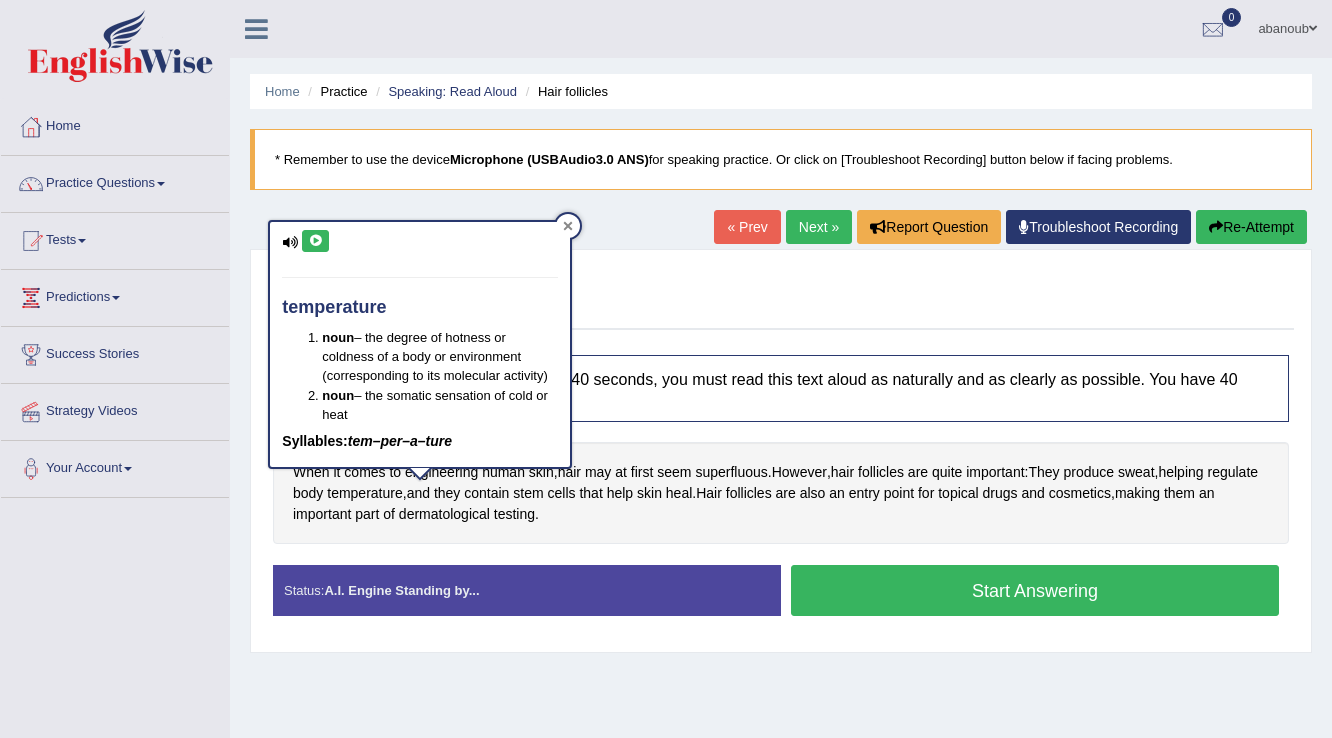 click at bounding box center [568, 226] 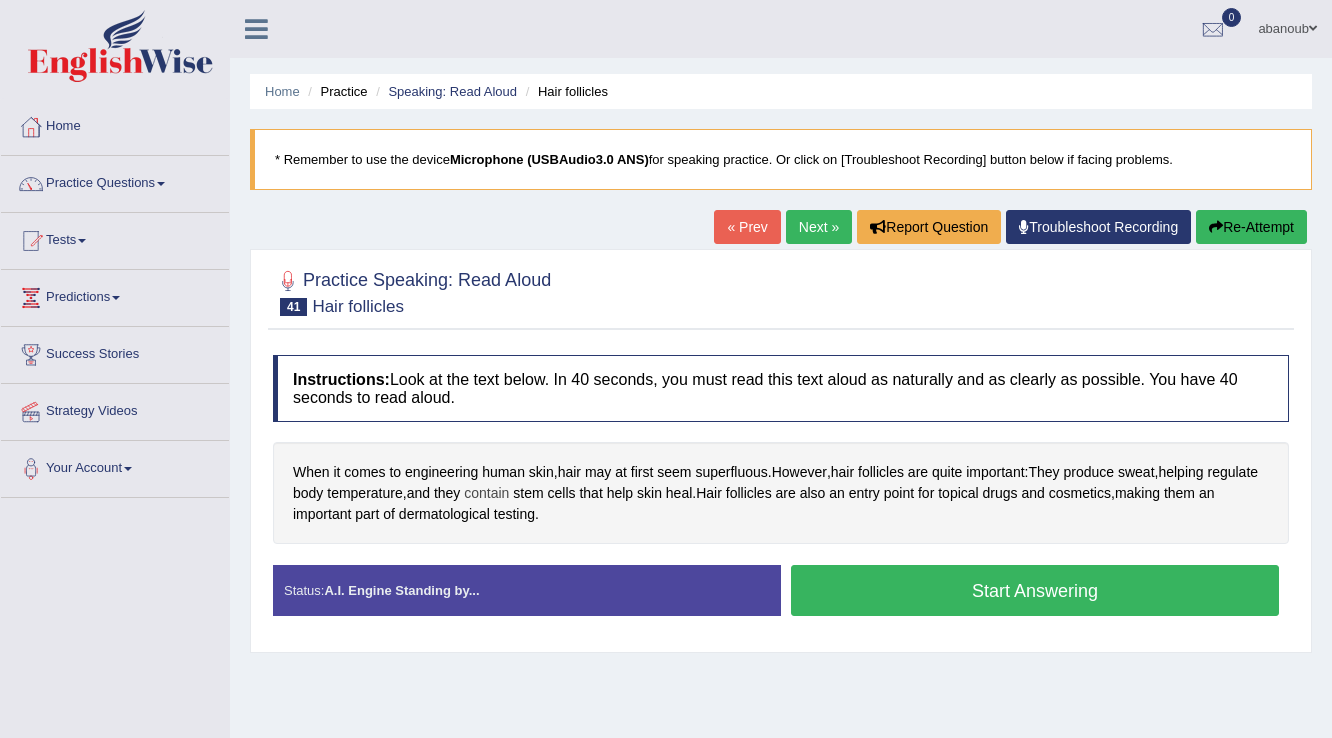 click on "contain" at bounding box center (486, 493) 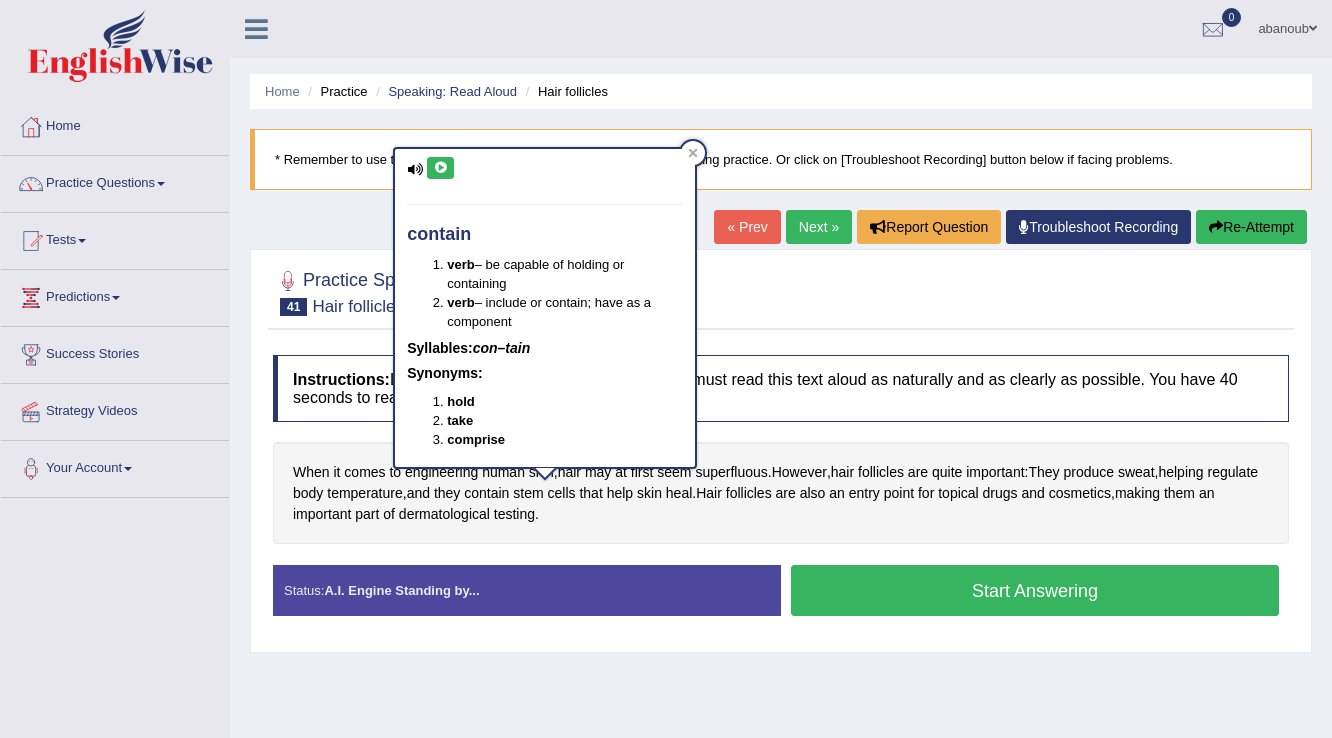 click at bounding box center (440, 168) 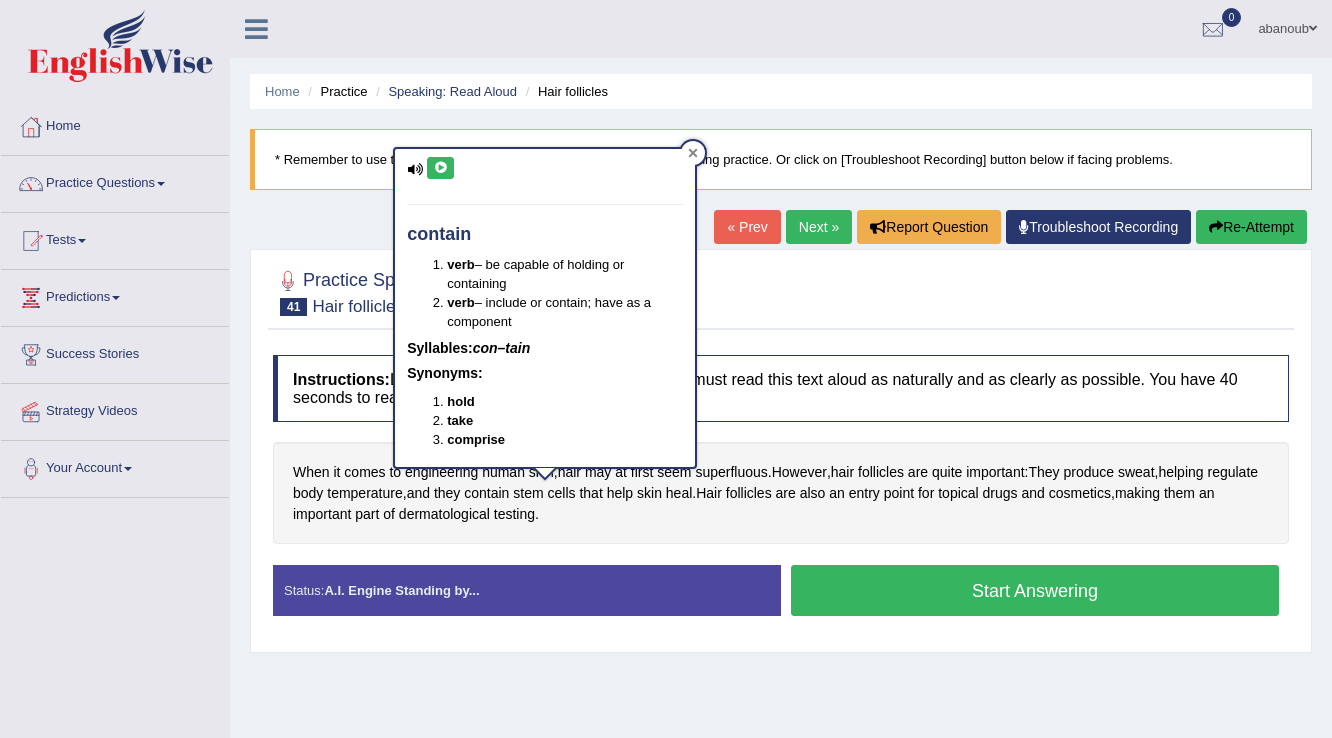 click at bounding box center [693, 153] 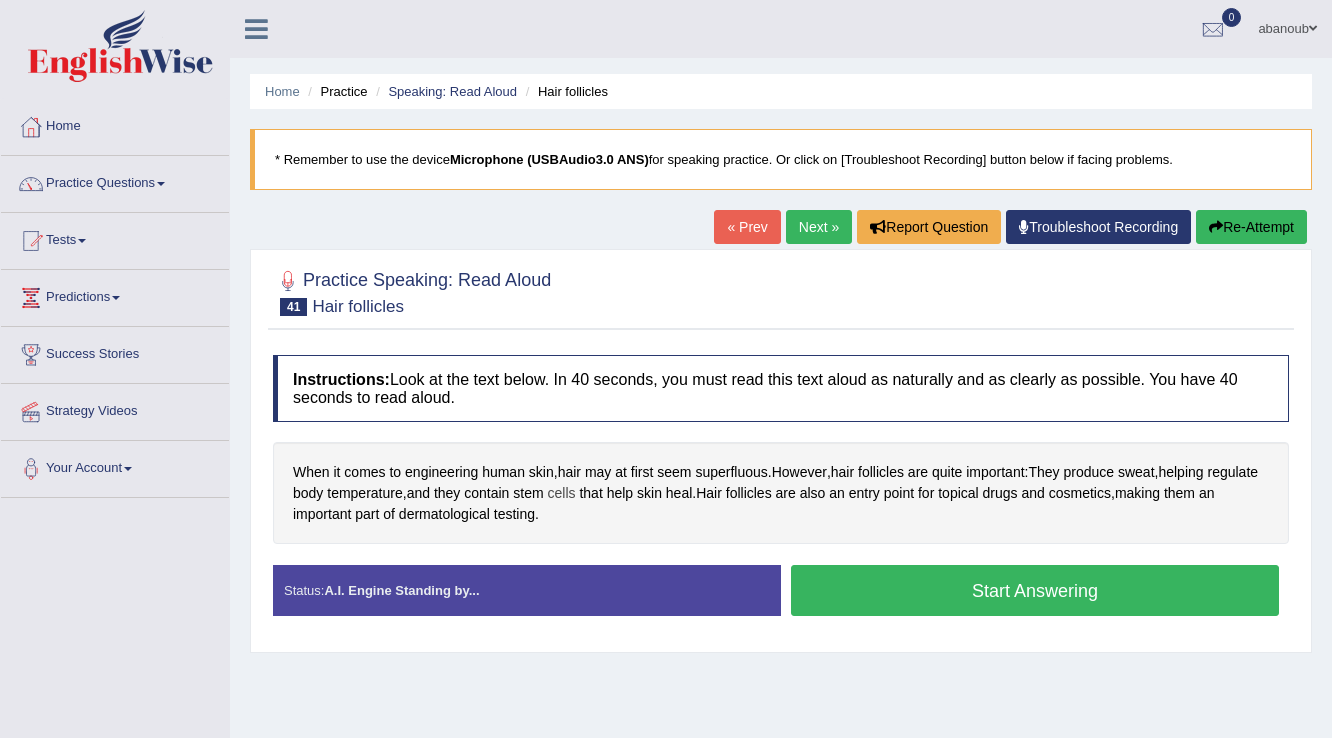 click on "cells" at bounding box center [562, 493] 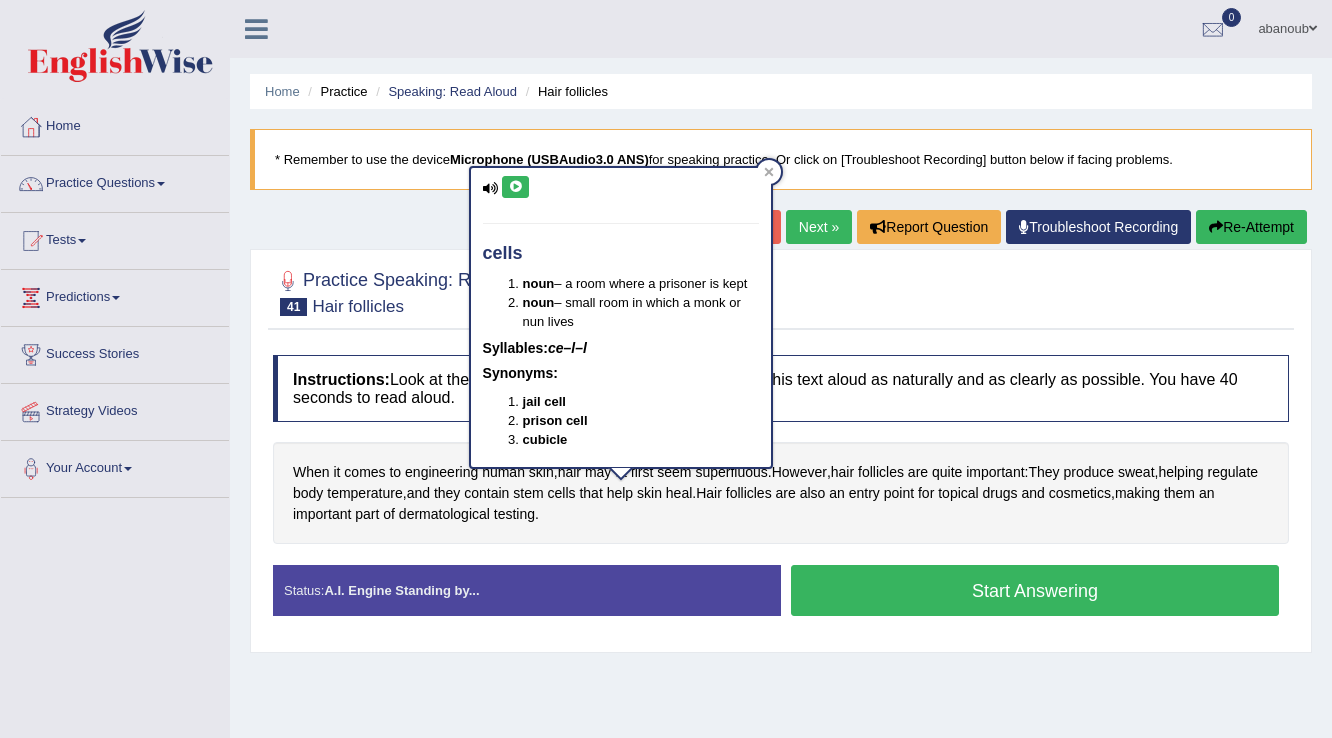 drag, startPoint x: 514, startPoint y: 192, endPoint x: 504, endPoint y: 191, distance: 10.049875 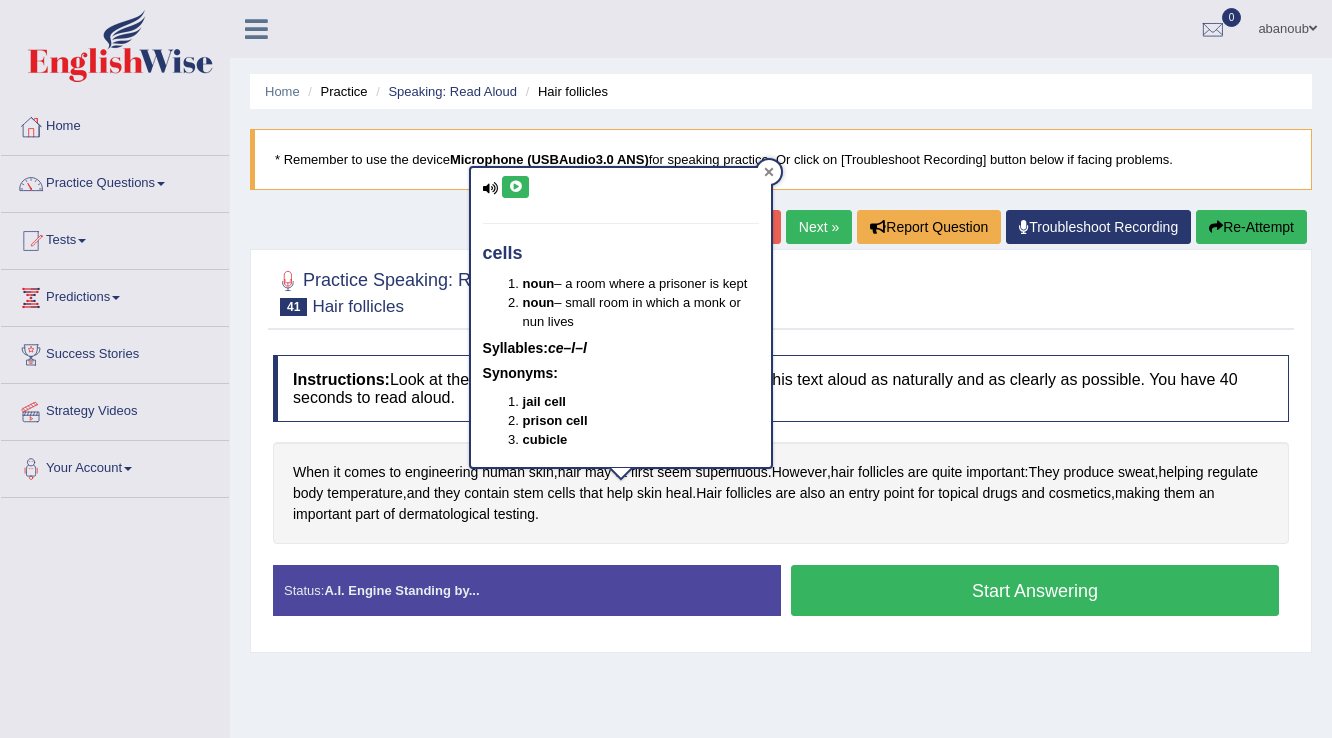 click 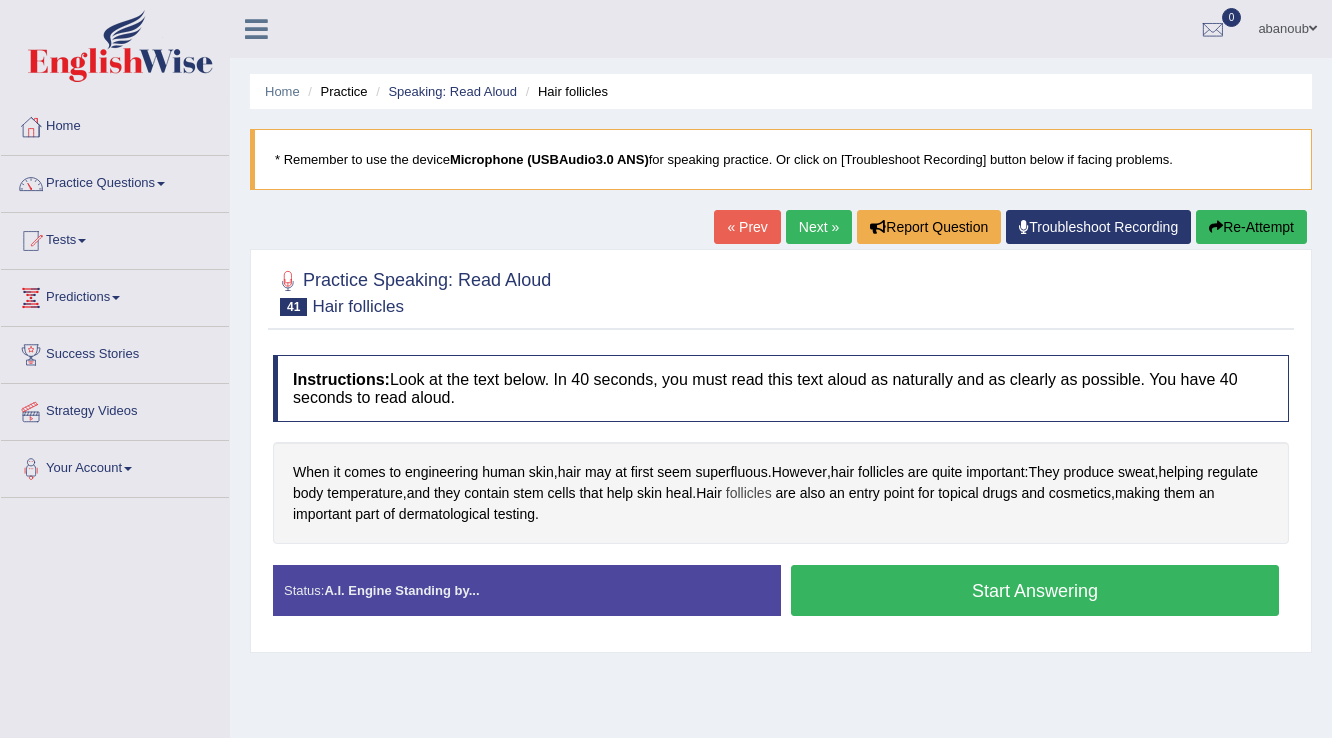click on "follicles" at bounding box center (749, 493) 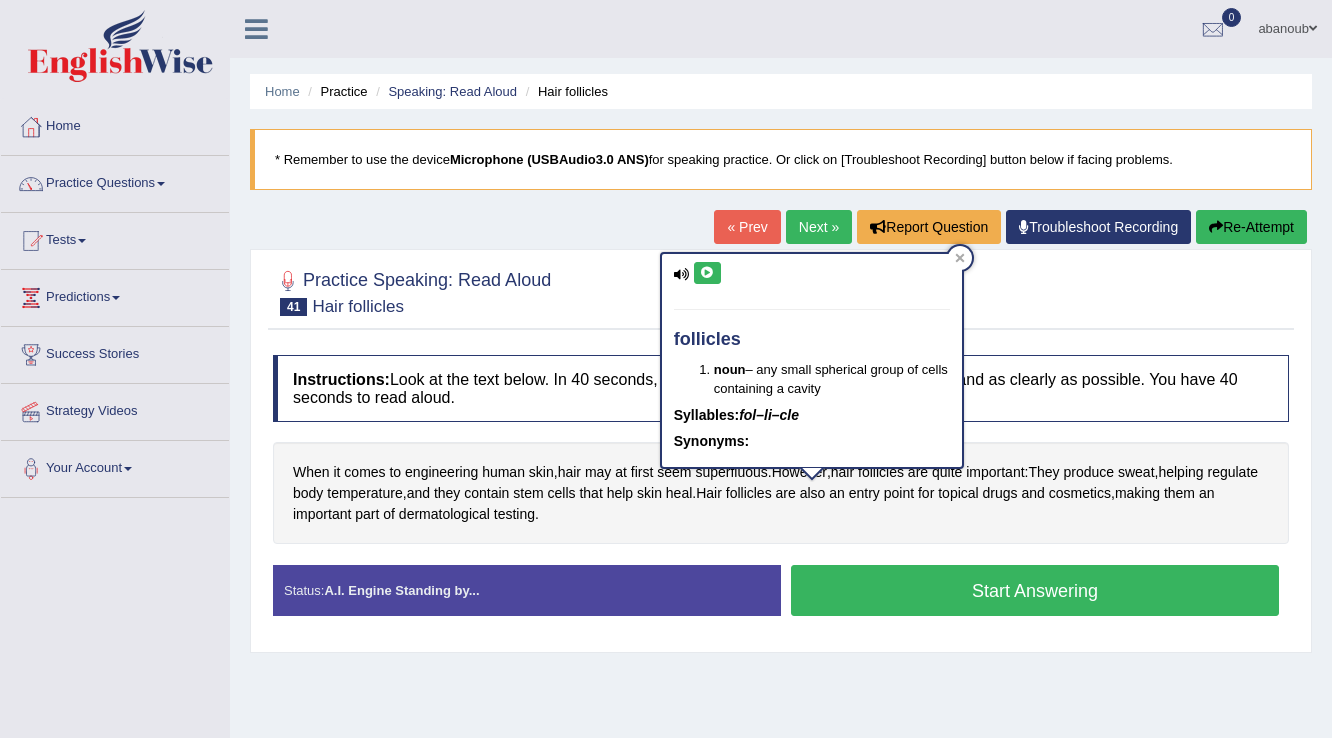 click at bounding box center (707, 273) 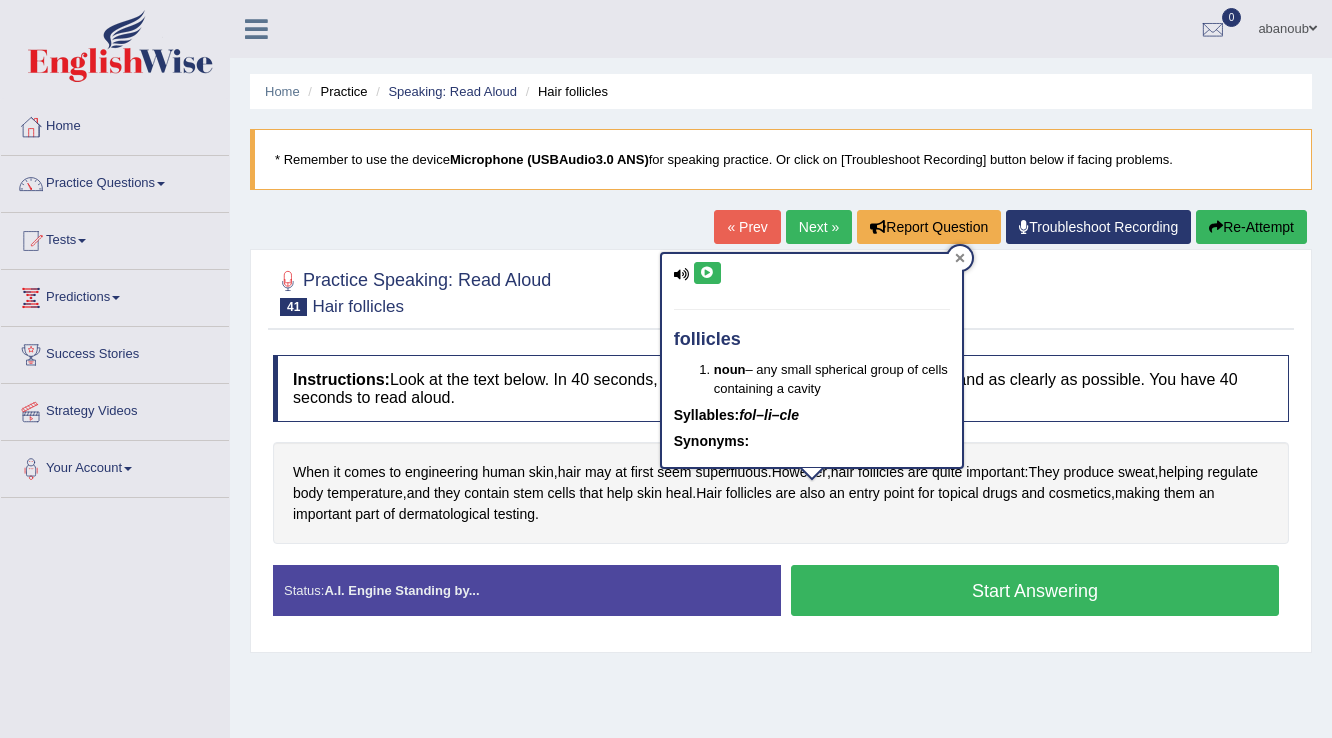 click 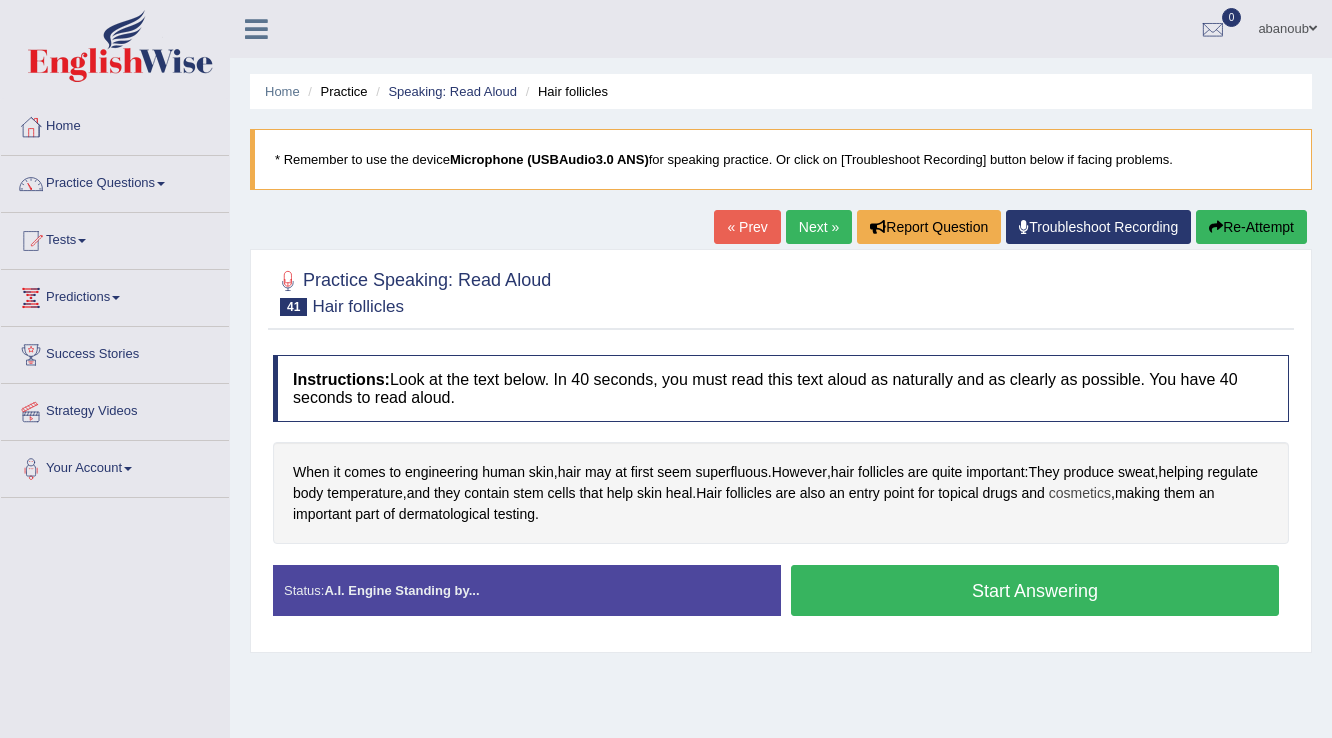 click on "cosmetics" at bounding box center [1080, 493] 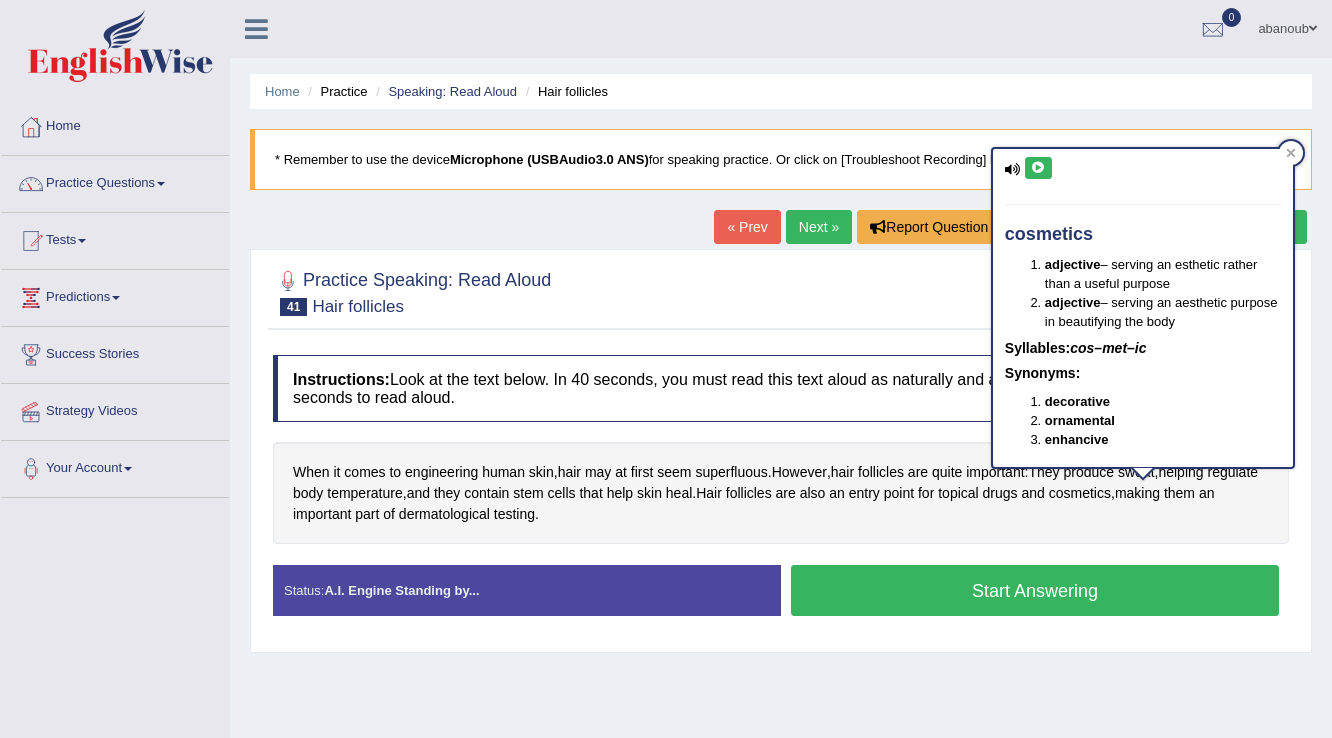 click at bounding box center [1038, 168] 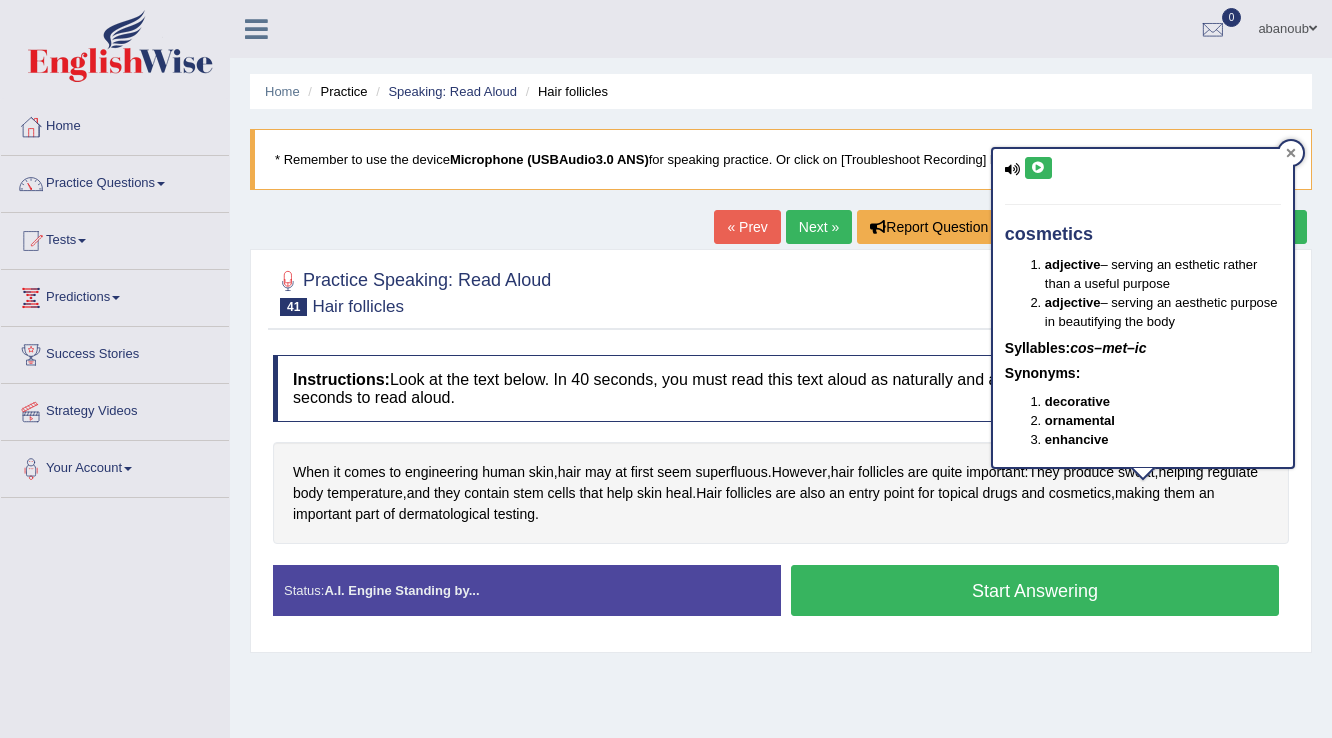 click 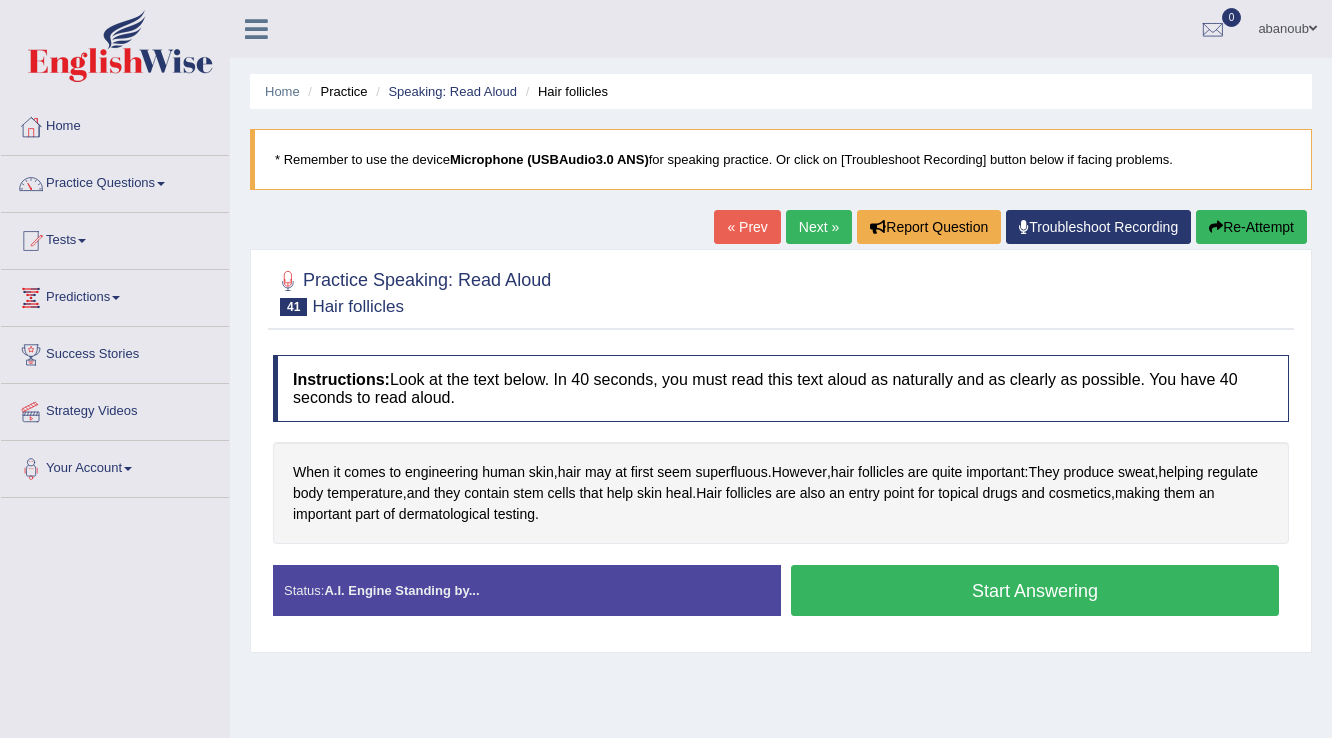 click on "Start Answering" at bounding box center (1035, 590) 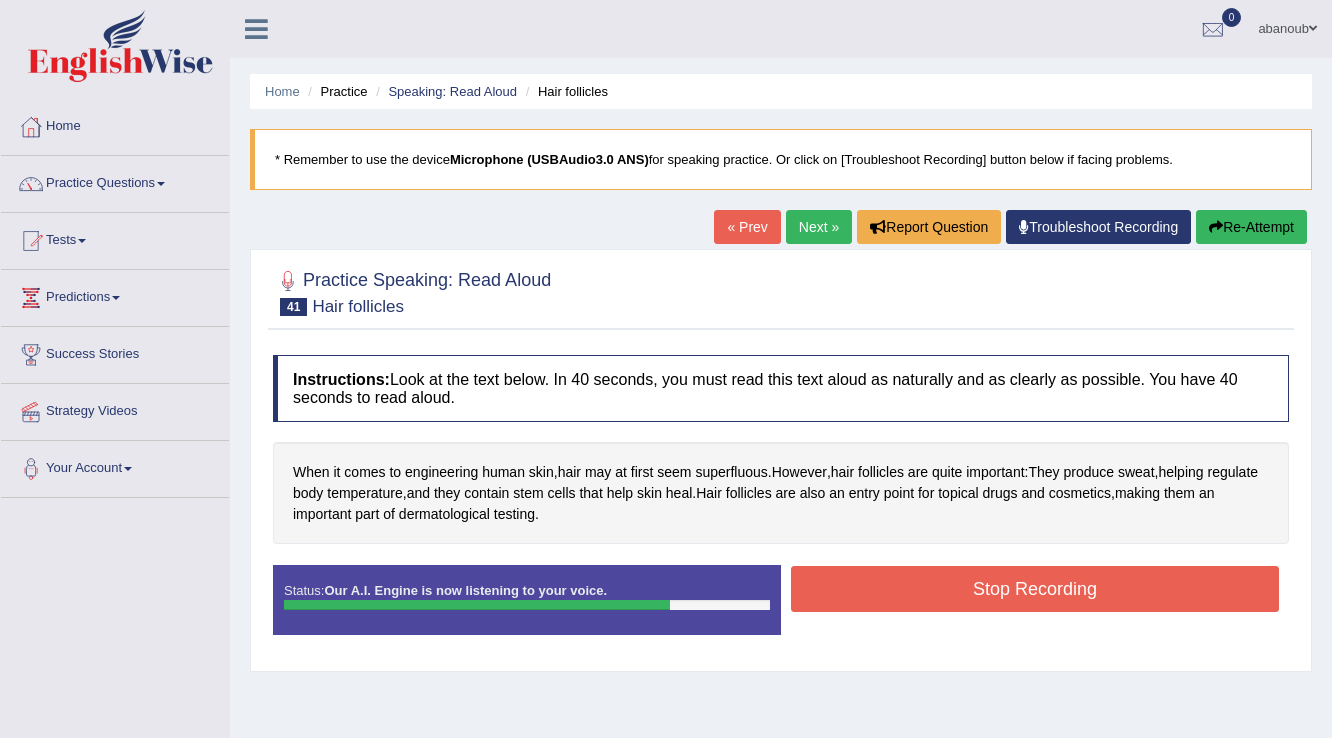 click on "Stop Recording" at bounding box center (1035, 589) 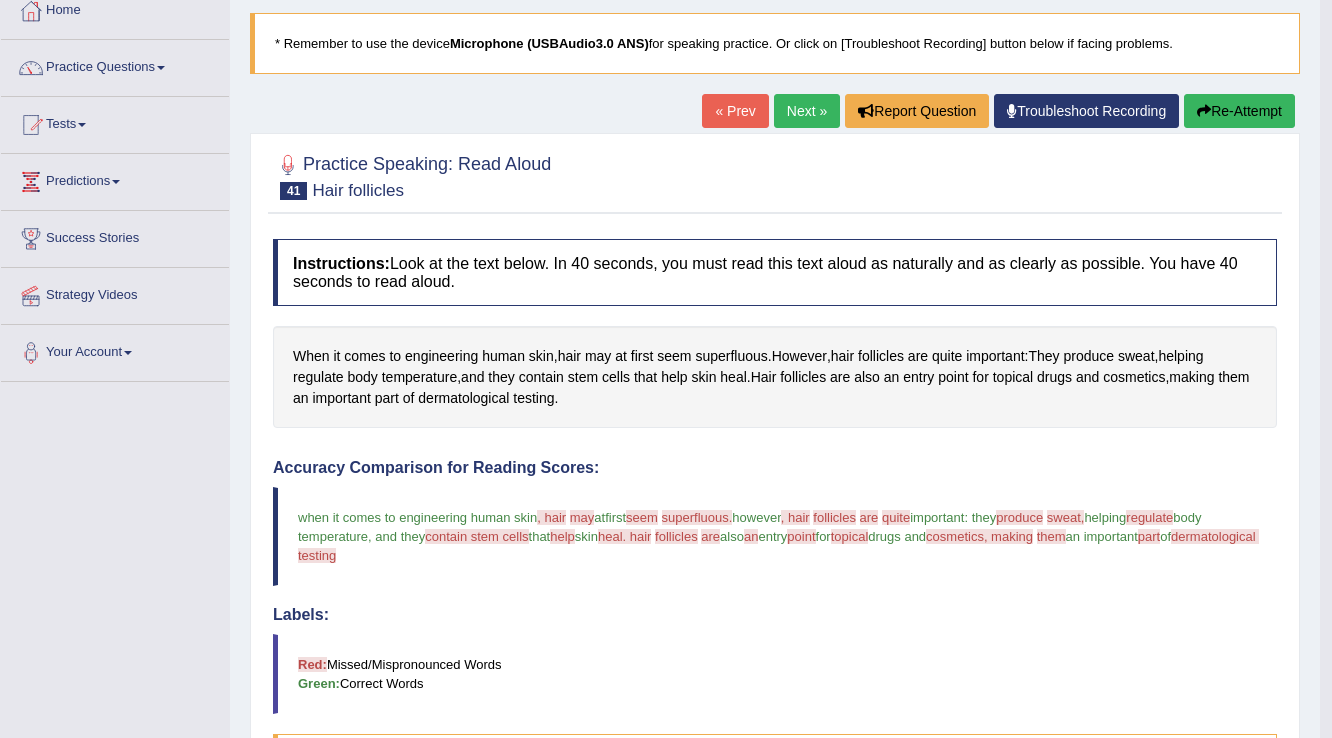 scroll, scrollTop: 80, scrollLeft: 0, axis: vertical 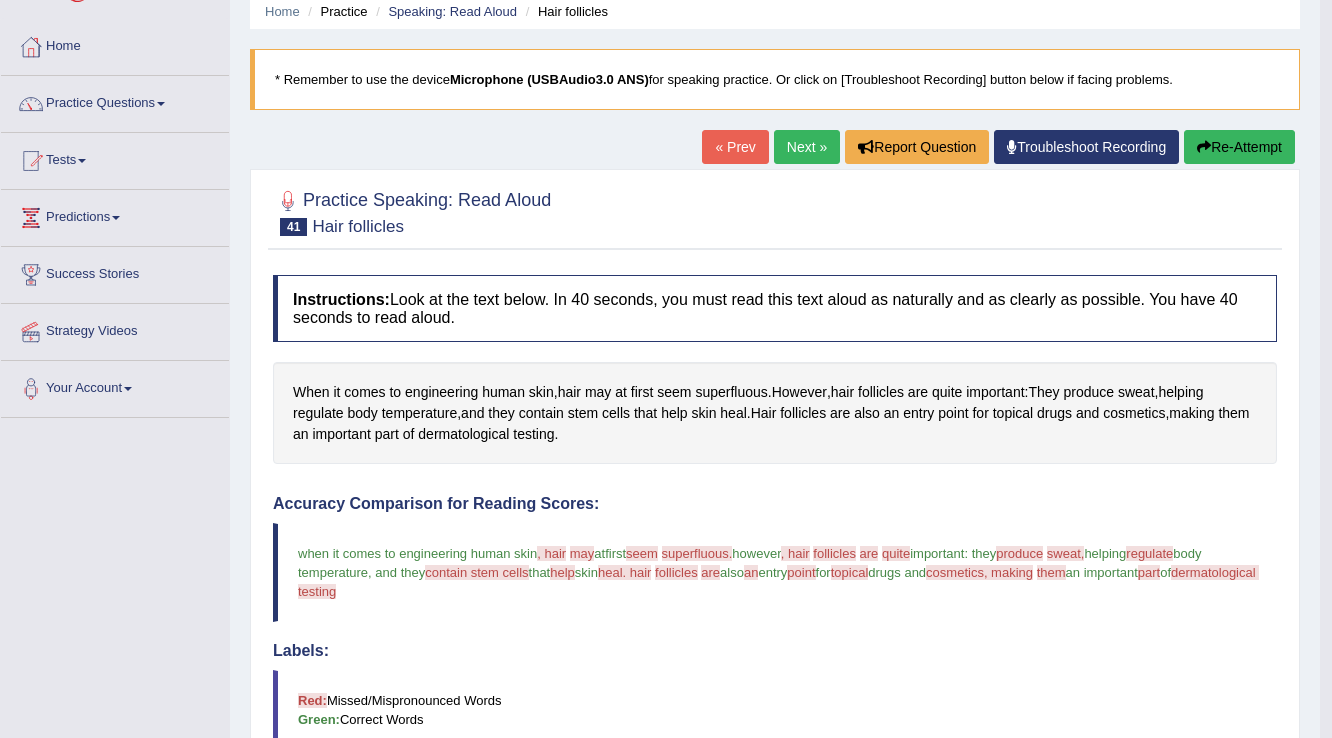 click on "Next »" at bounding box center [807, 147] 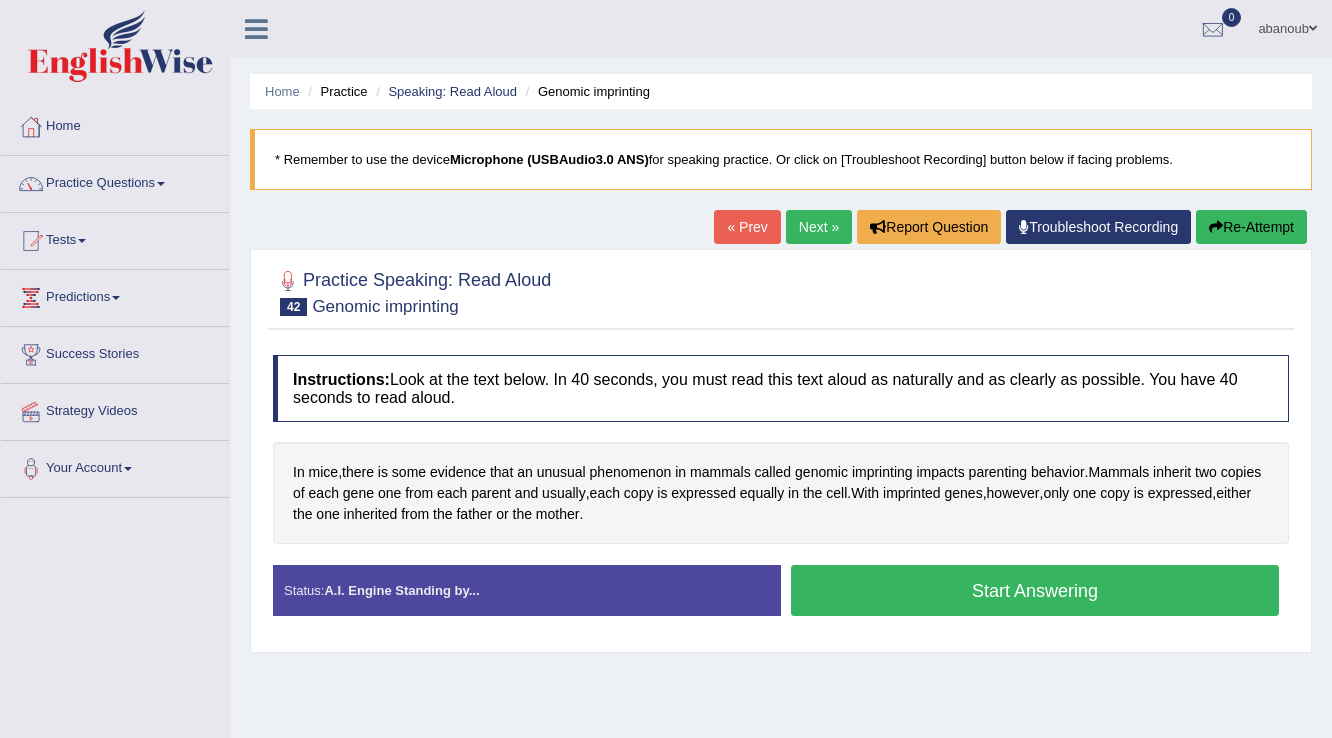 scroll, scrollTop: 0, scrollLeft: 0, axis: both 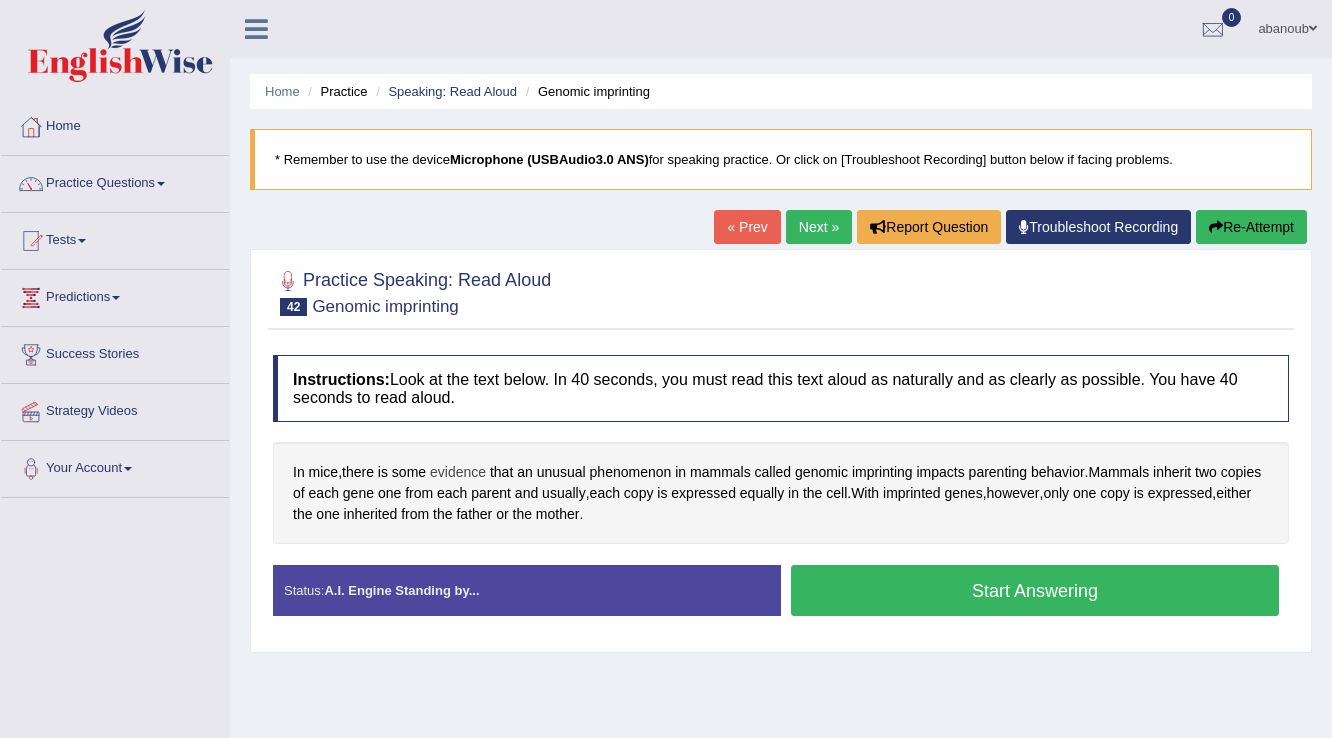 click on "evidence" at bounding box center [458, 472] 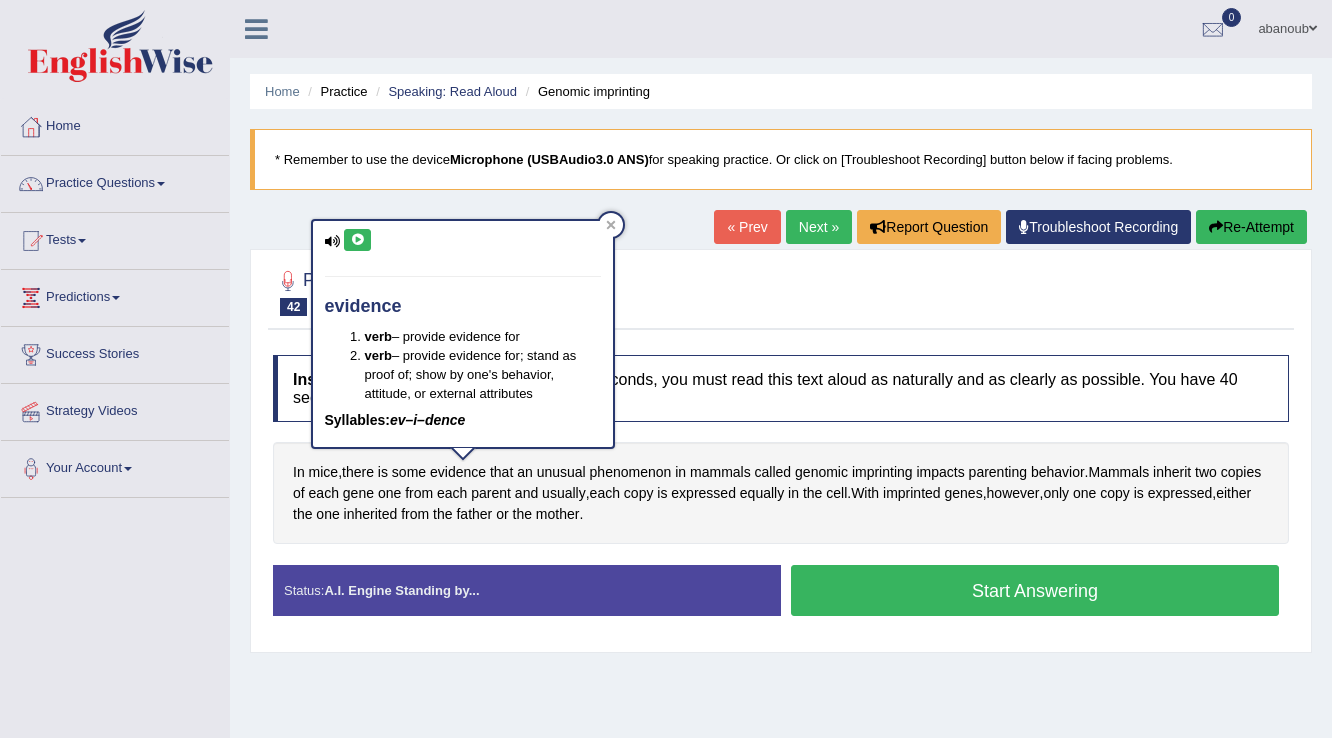 drag, startPoint x: 360, startPoint y: 236, endPoint x: 349, endPoint y: 236, distance: 11 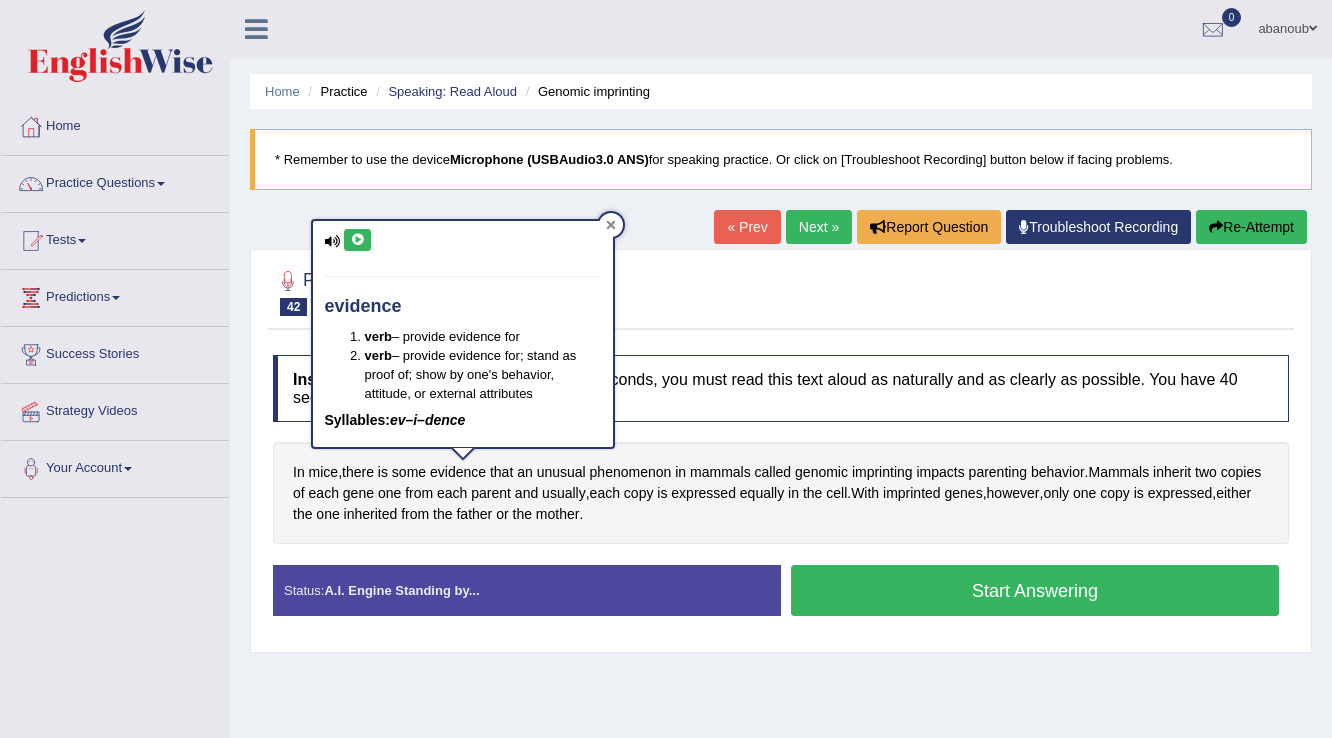 click 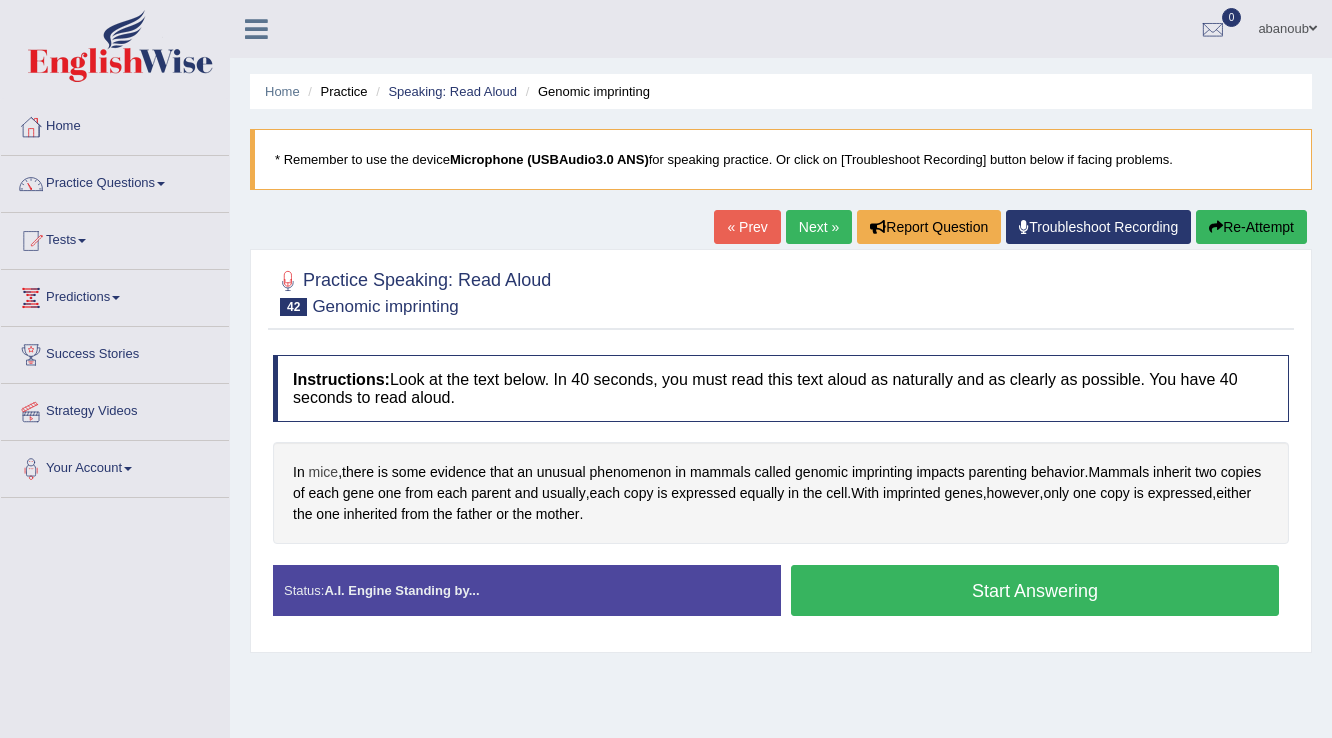 click on "mice" at bounding box center [324, 472] 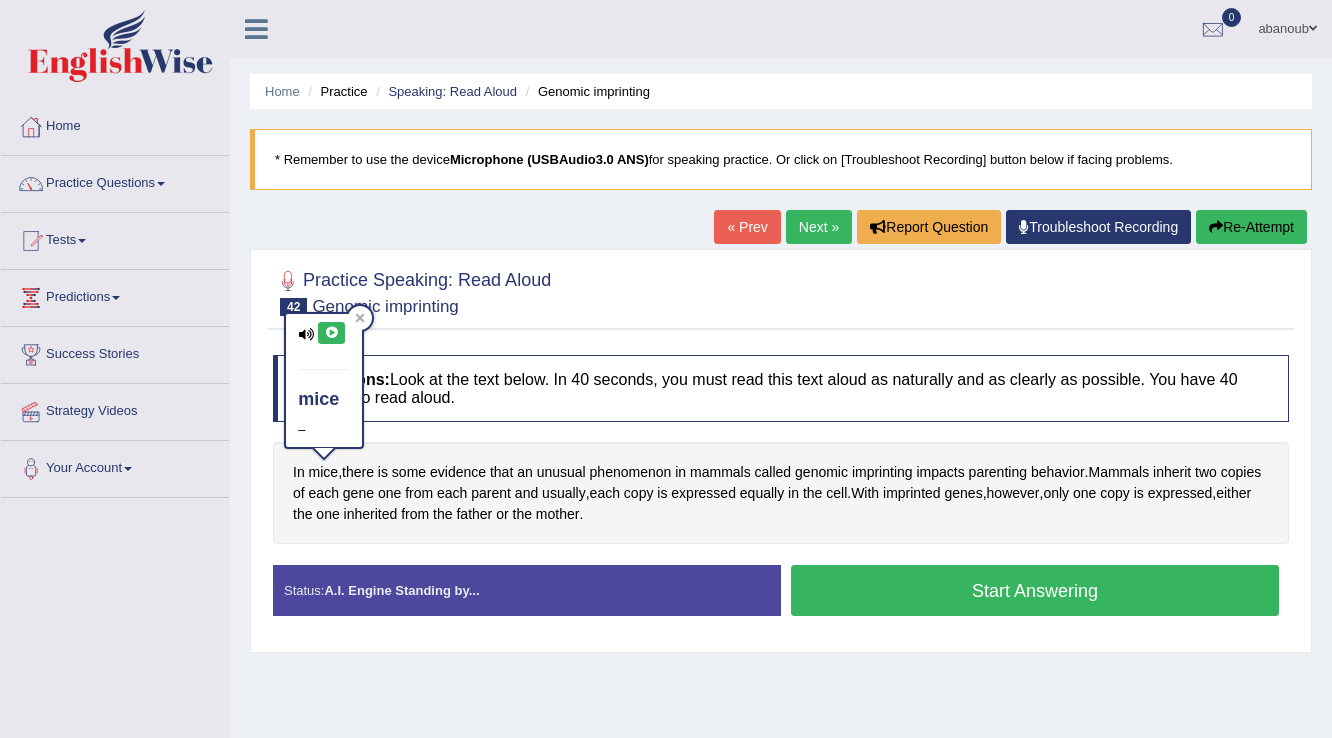click at bounding box center [331, 333] 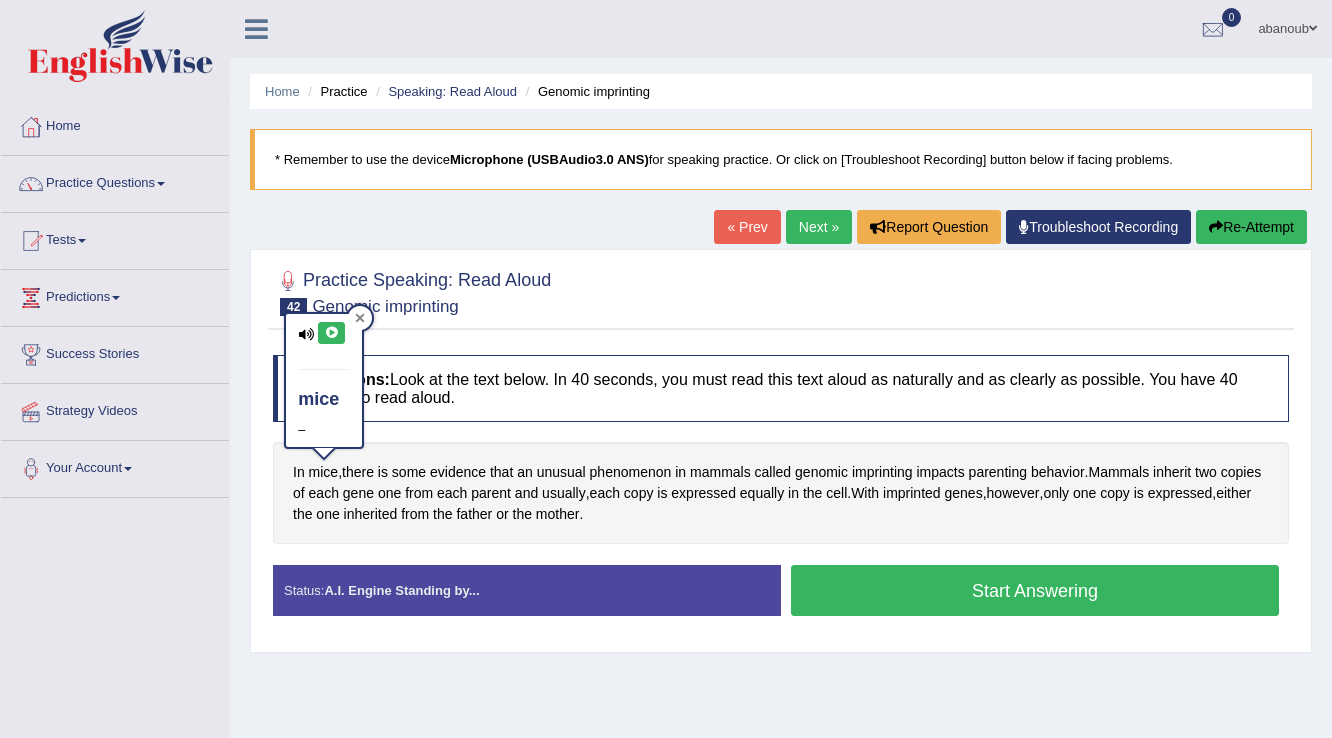 click 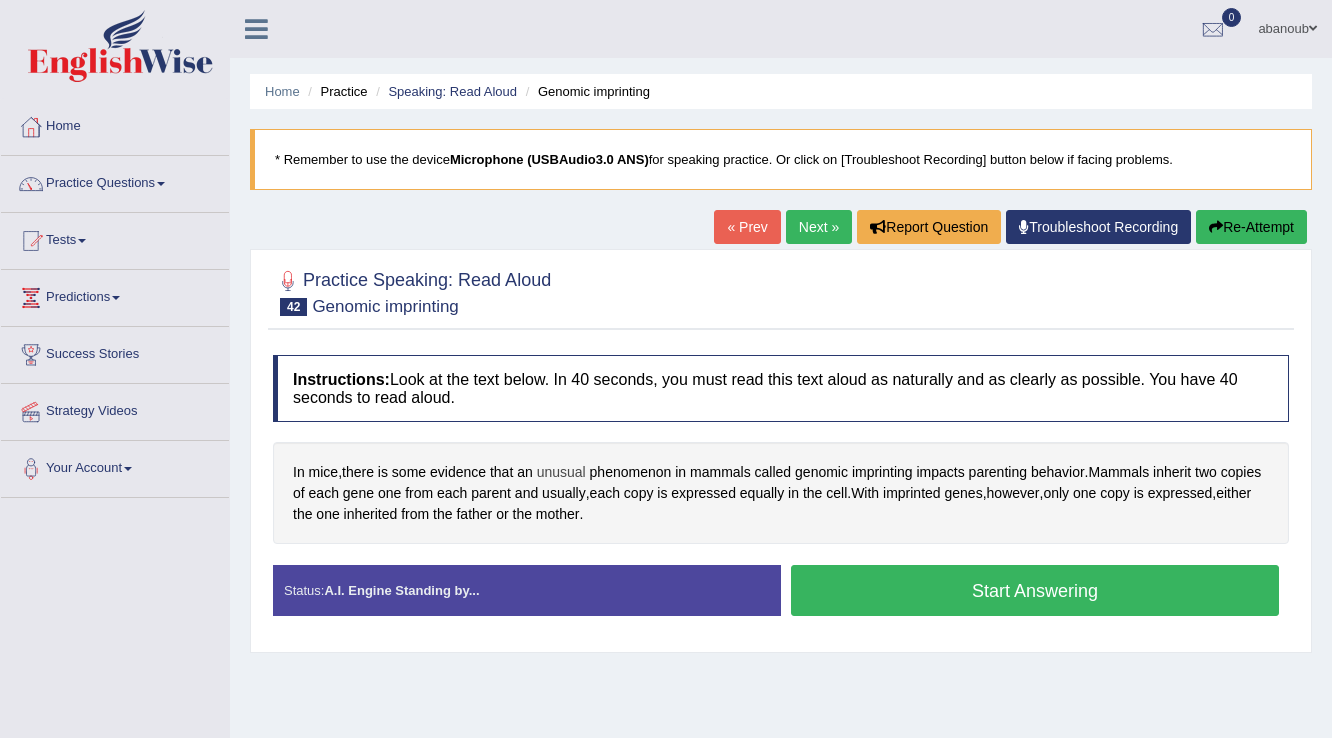 click on "unusual" at bounding box center (561, 472) 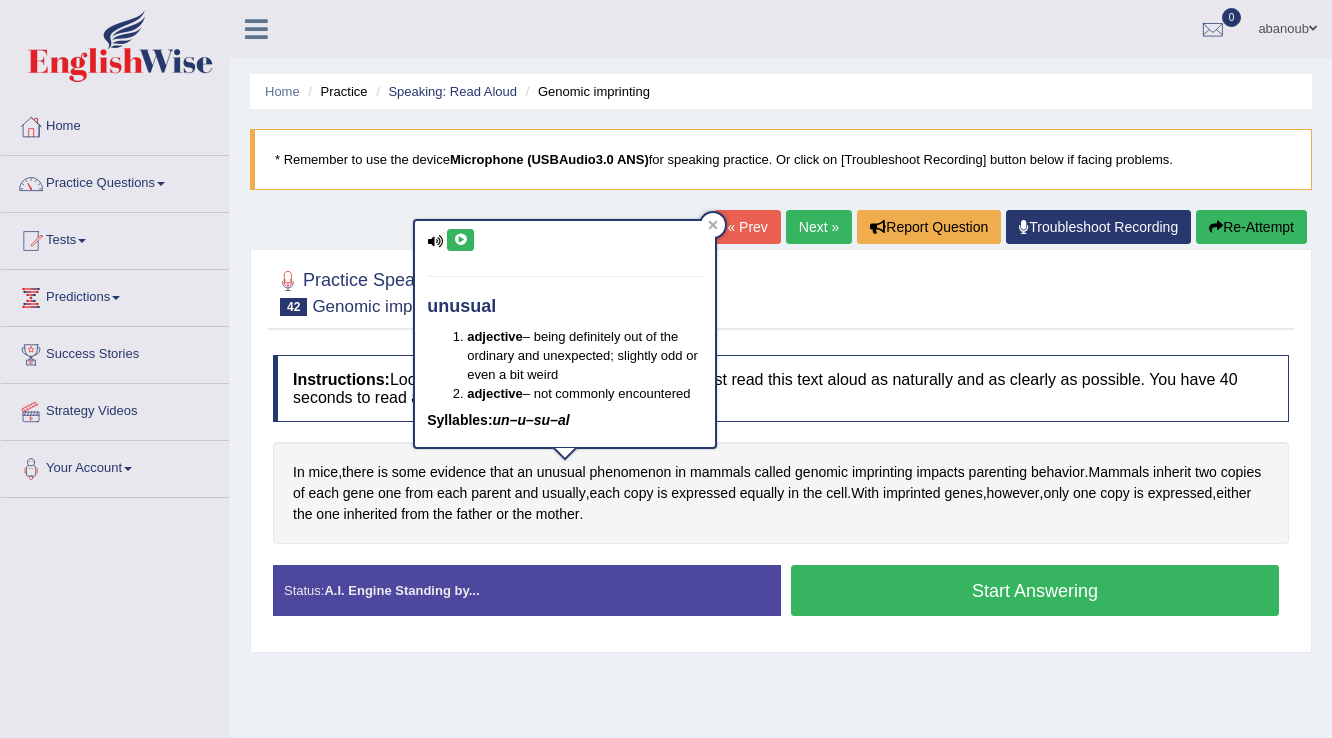 click at bounding box center (460, 240) 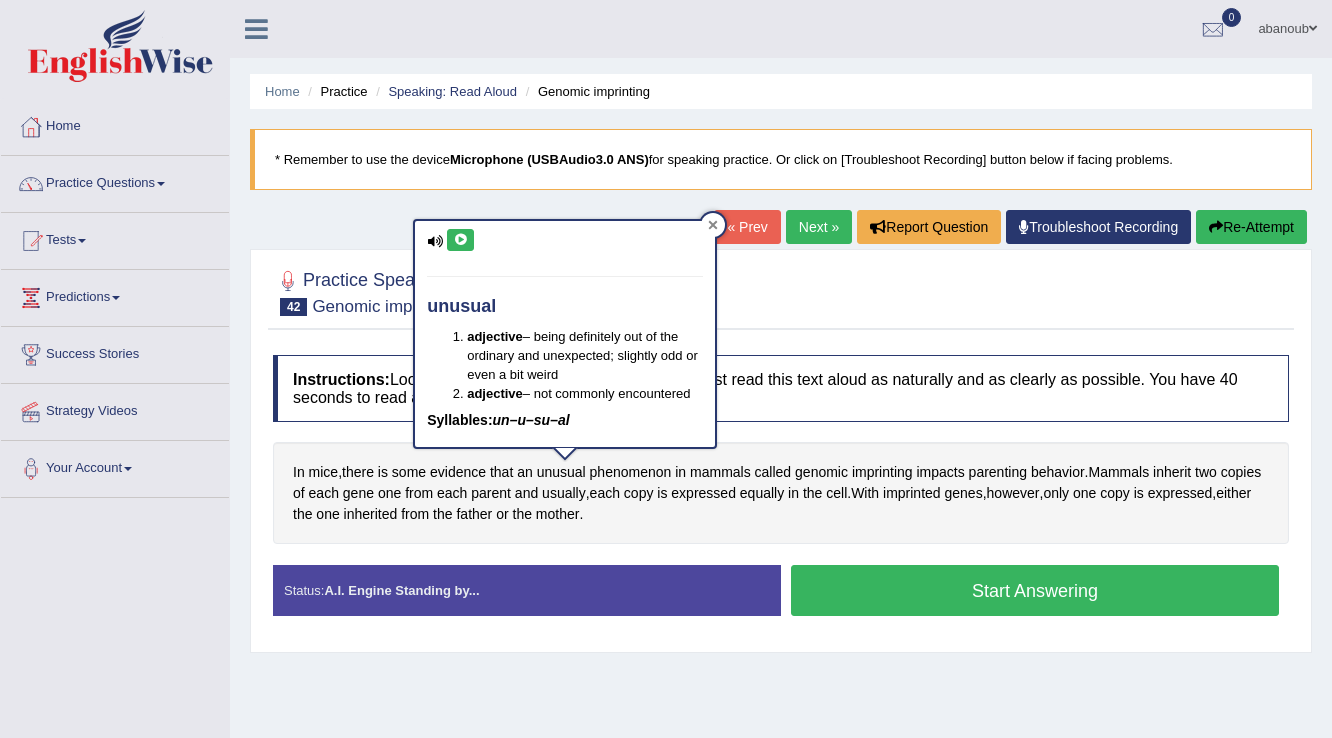 click at bounding box center (713, 225) 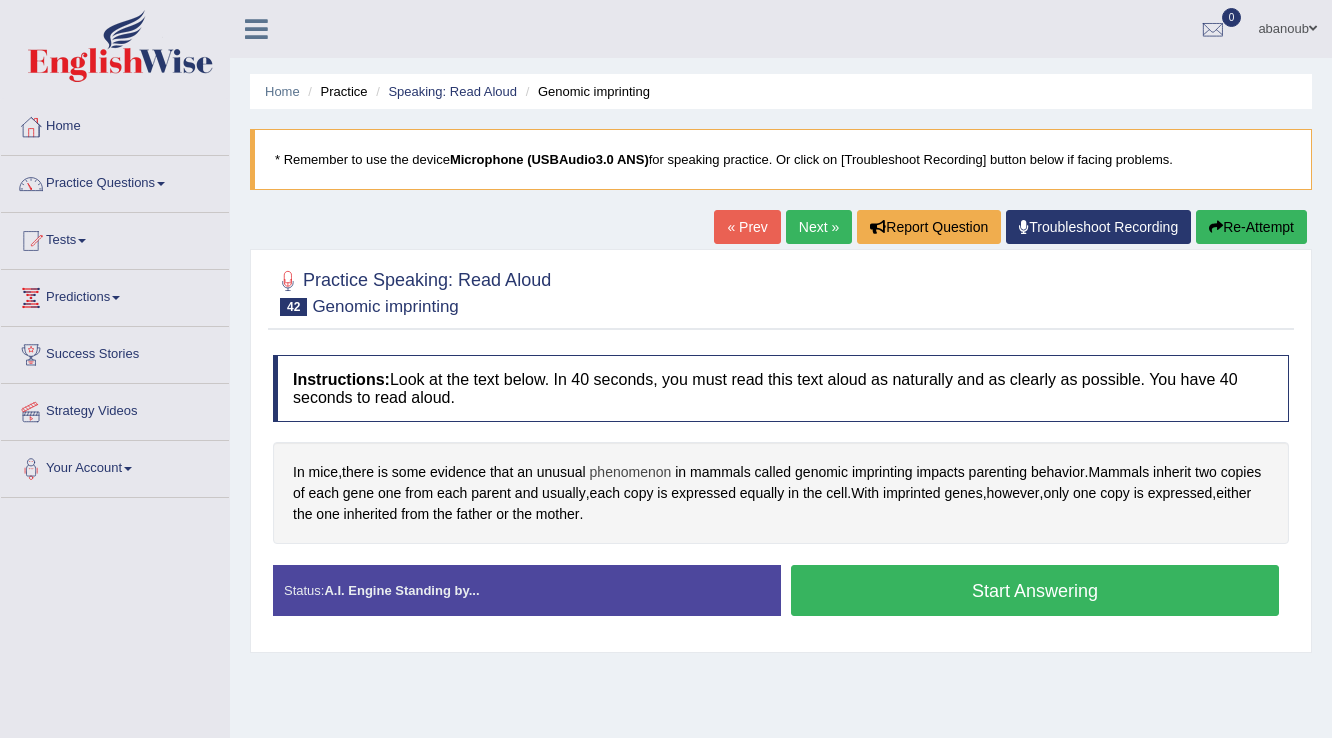 click on "phenomenon" at bounding box center (631, 472) 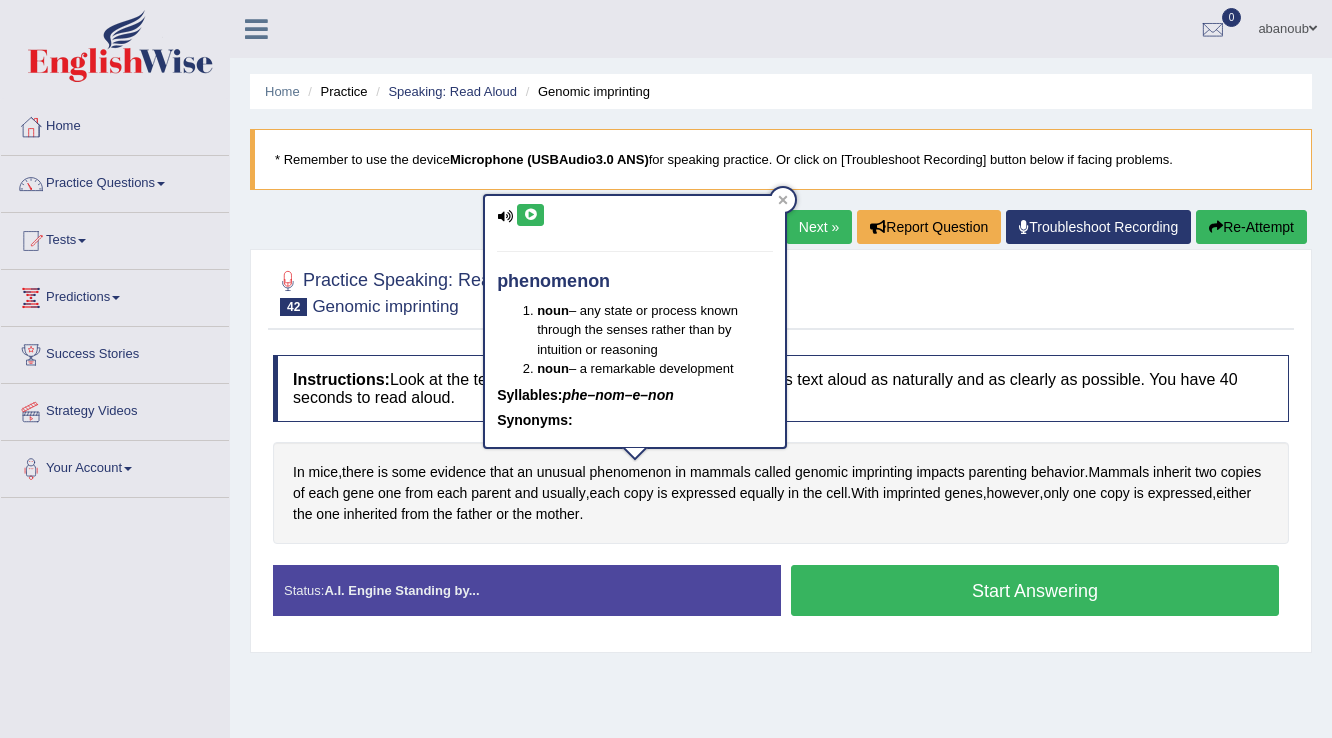 click at bounding box center (530, 215) 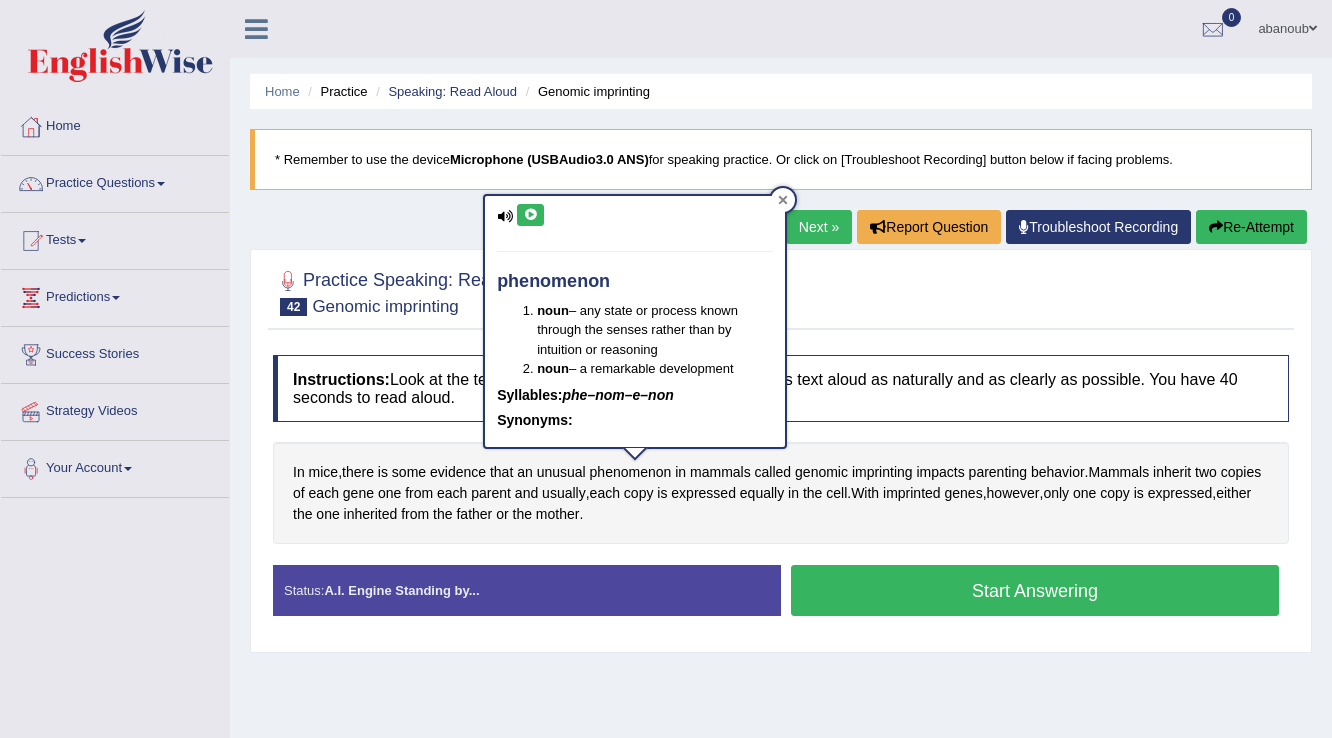 click at bounding box center (783, 200) 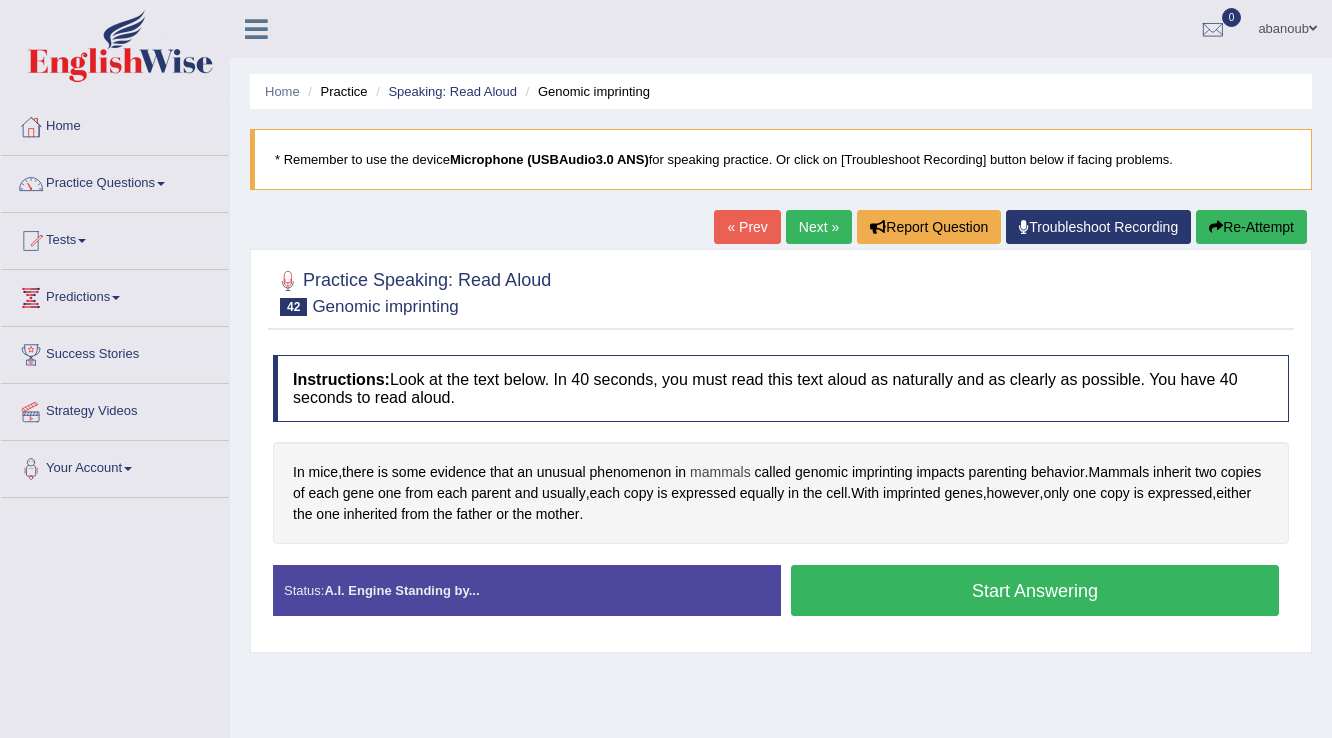 click on "mammals" at bounding box center (720, 472) 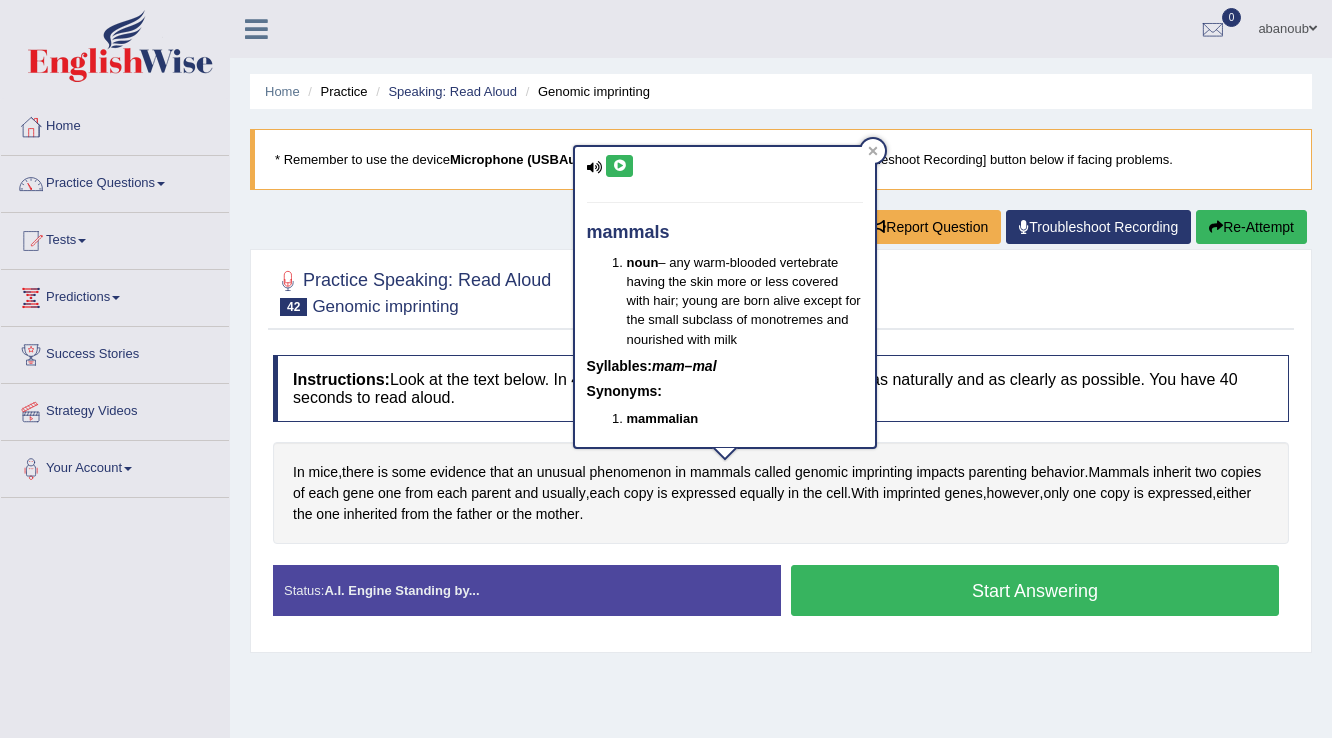 click at bounding box center (619, 166) 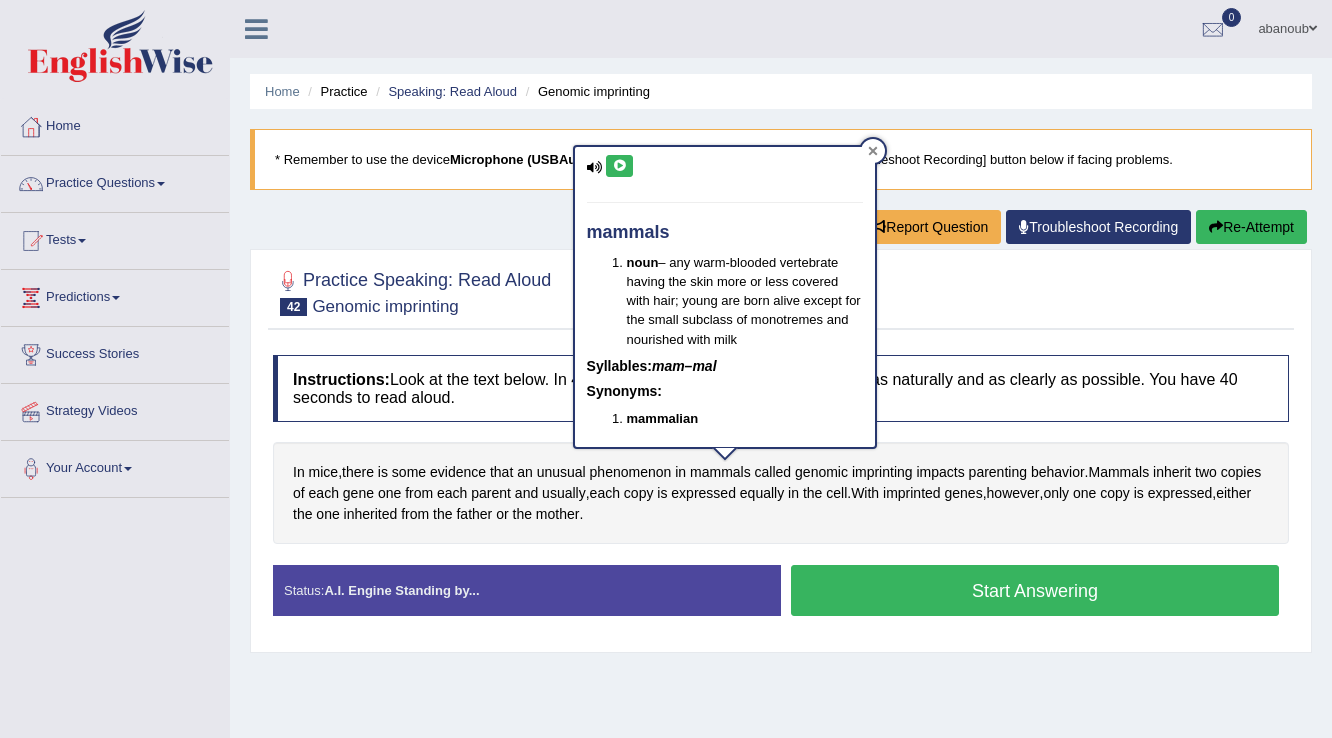 click 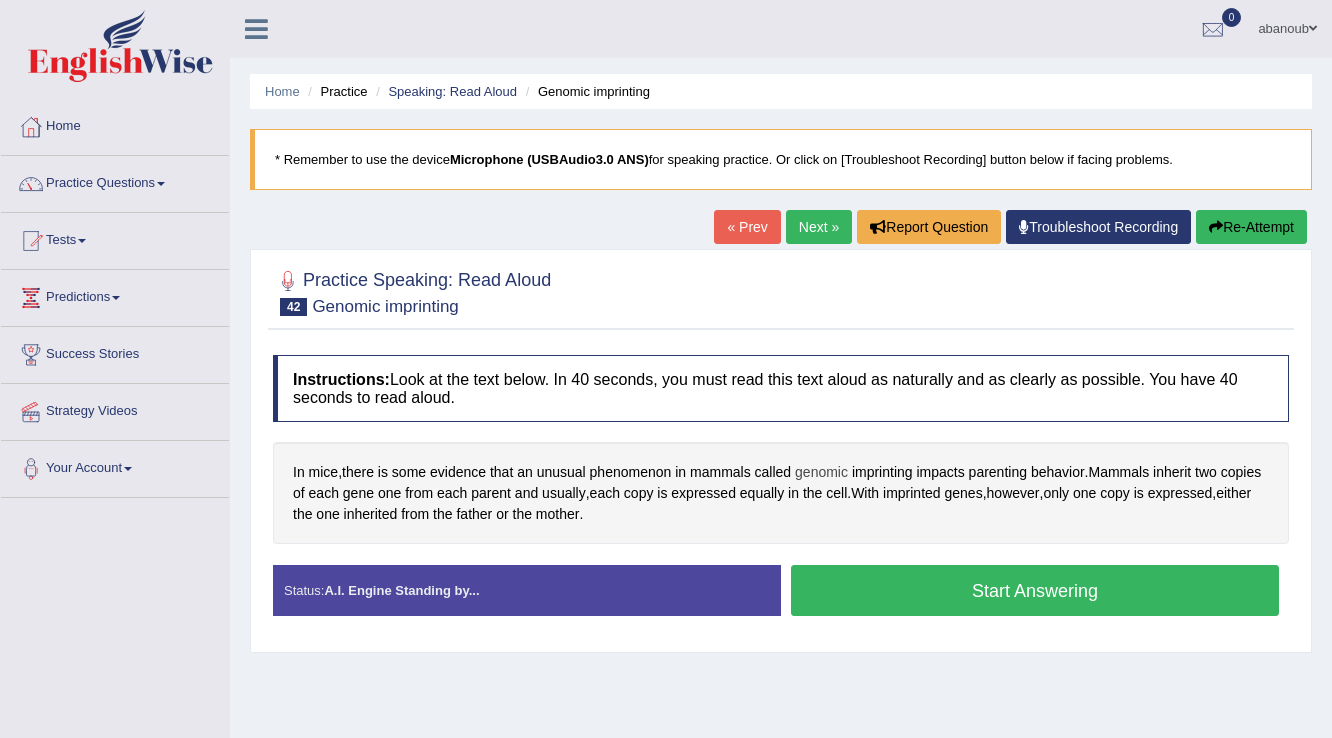 click on "genomic" at bounding box center (821, 472) 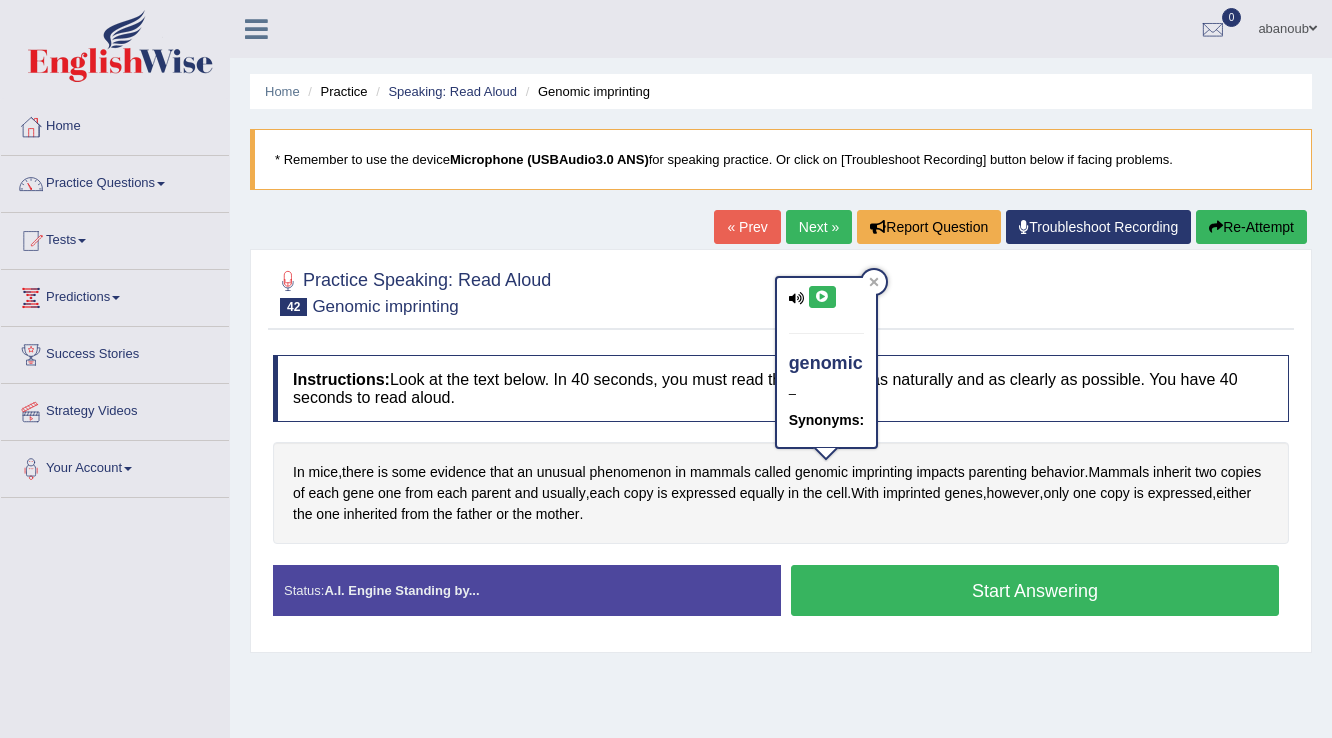 click at bounding box center [822, 297] 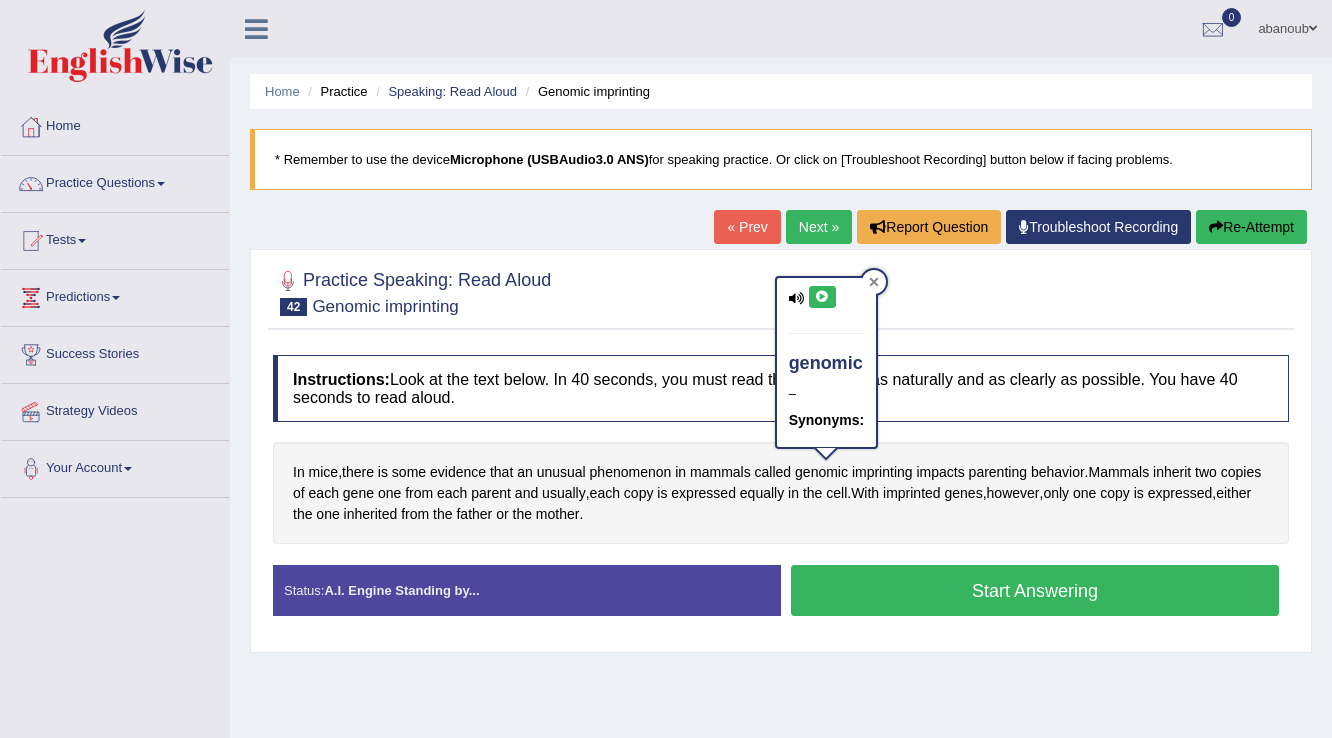 click at bounding box center (874, 282) 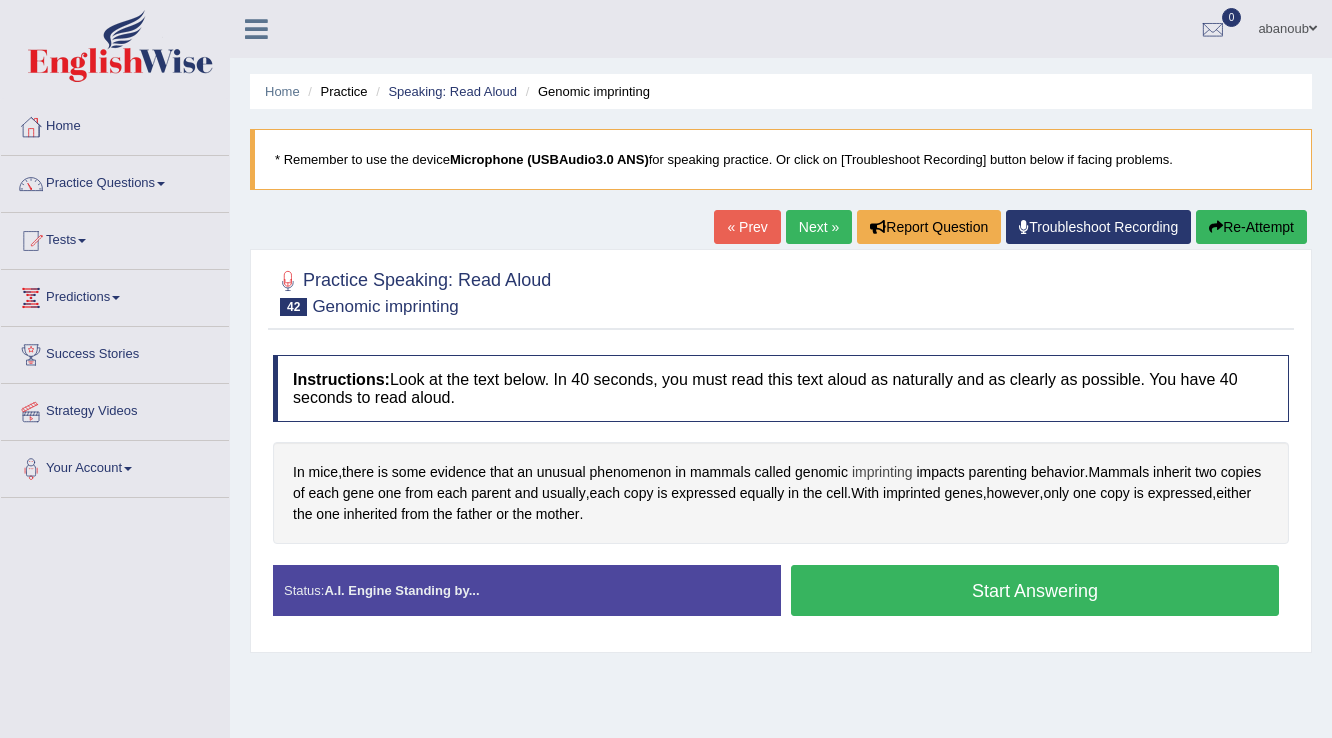 click on "imprinting" at bounding box center [882, 472] 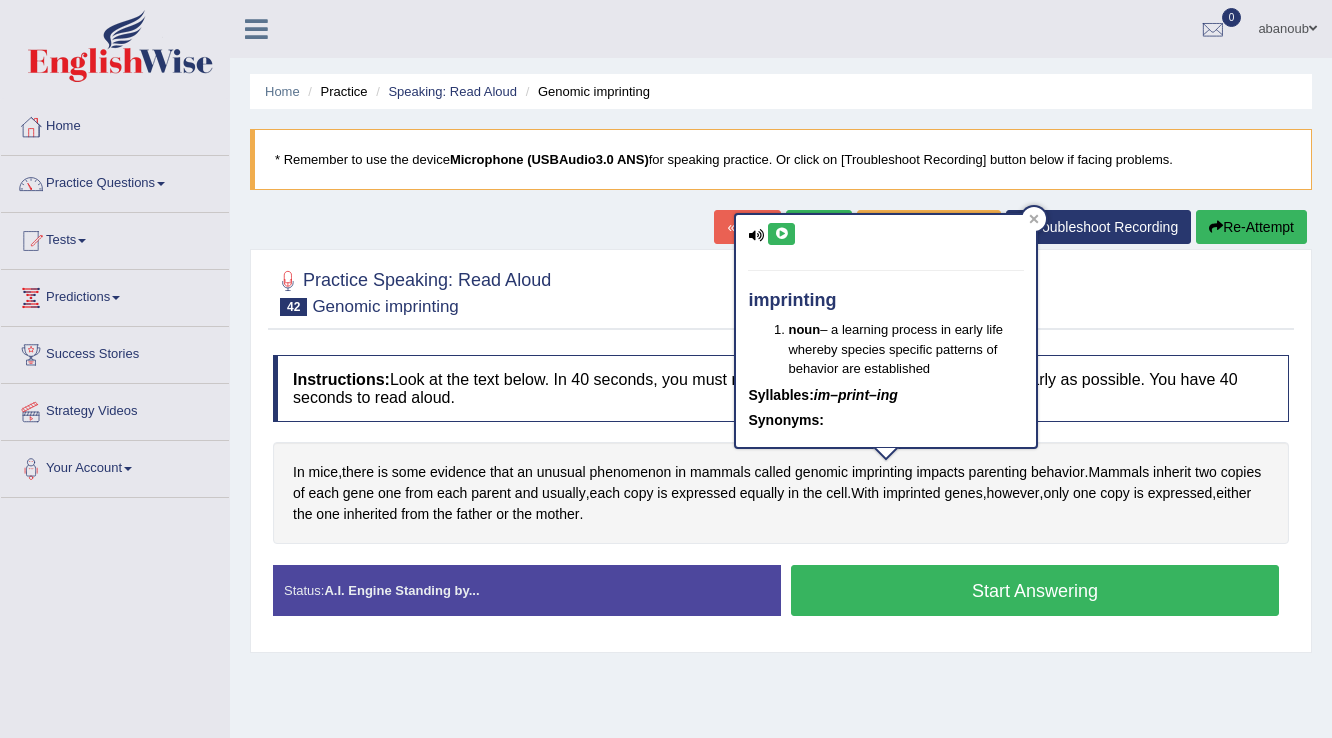 click at bounding box center [781, 234] 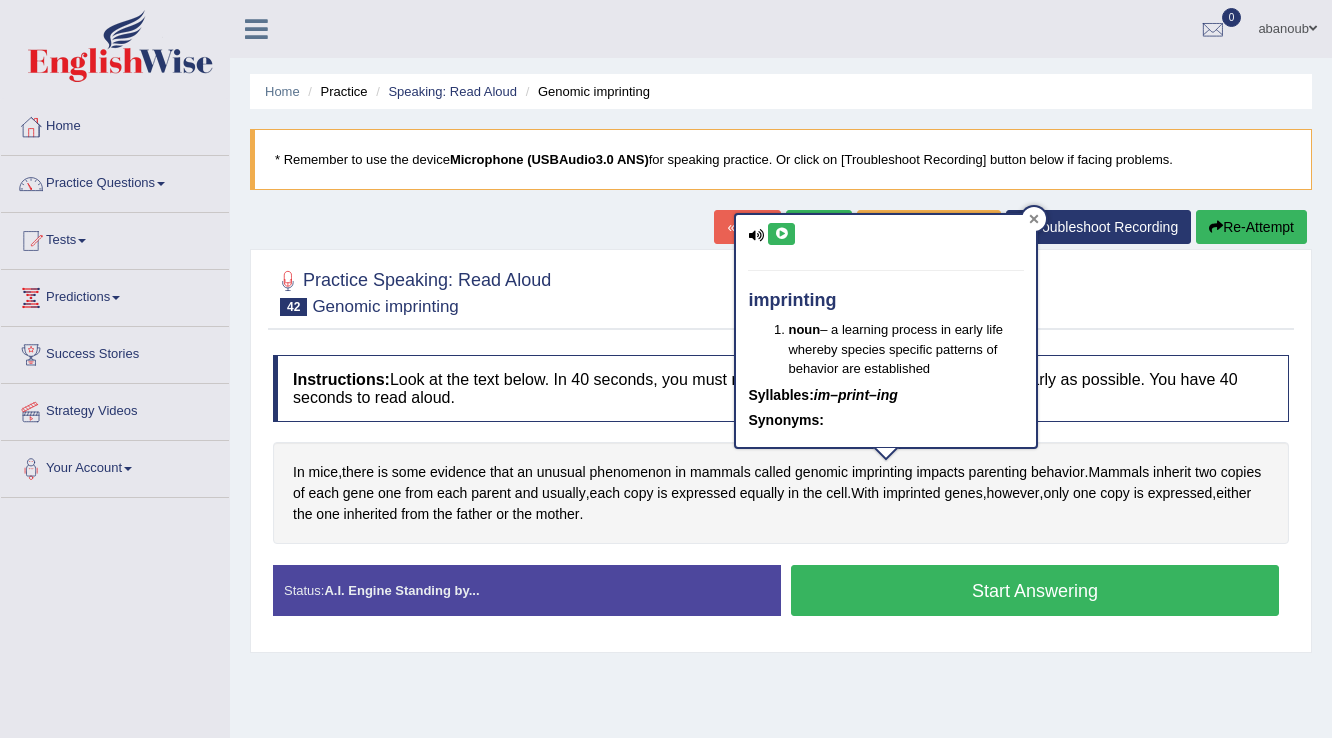 click 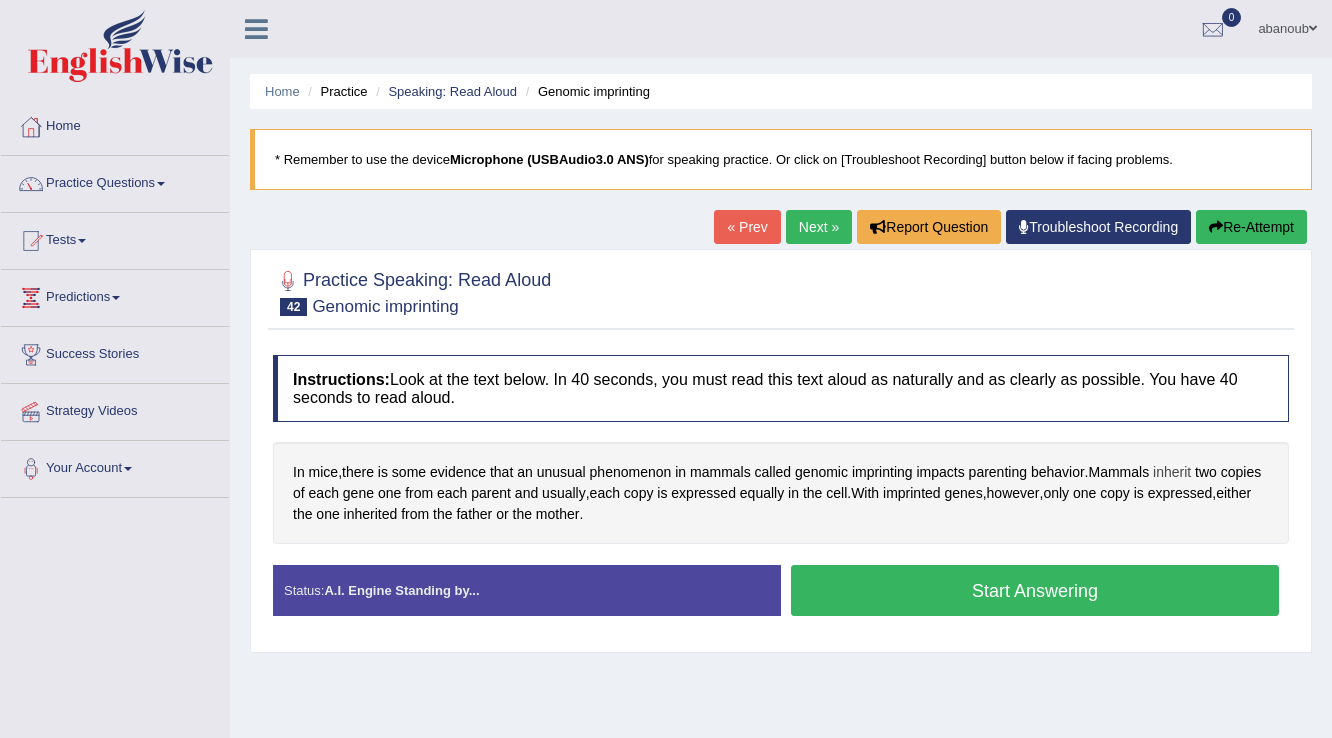 click on "inherit" at bounding box center (1172, 472) 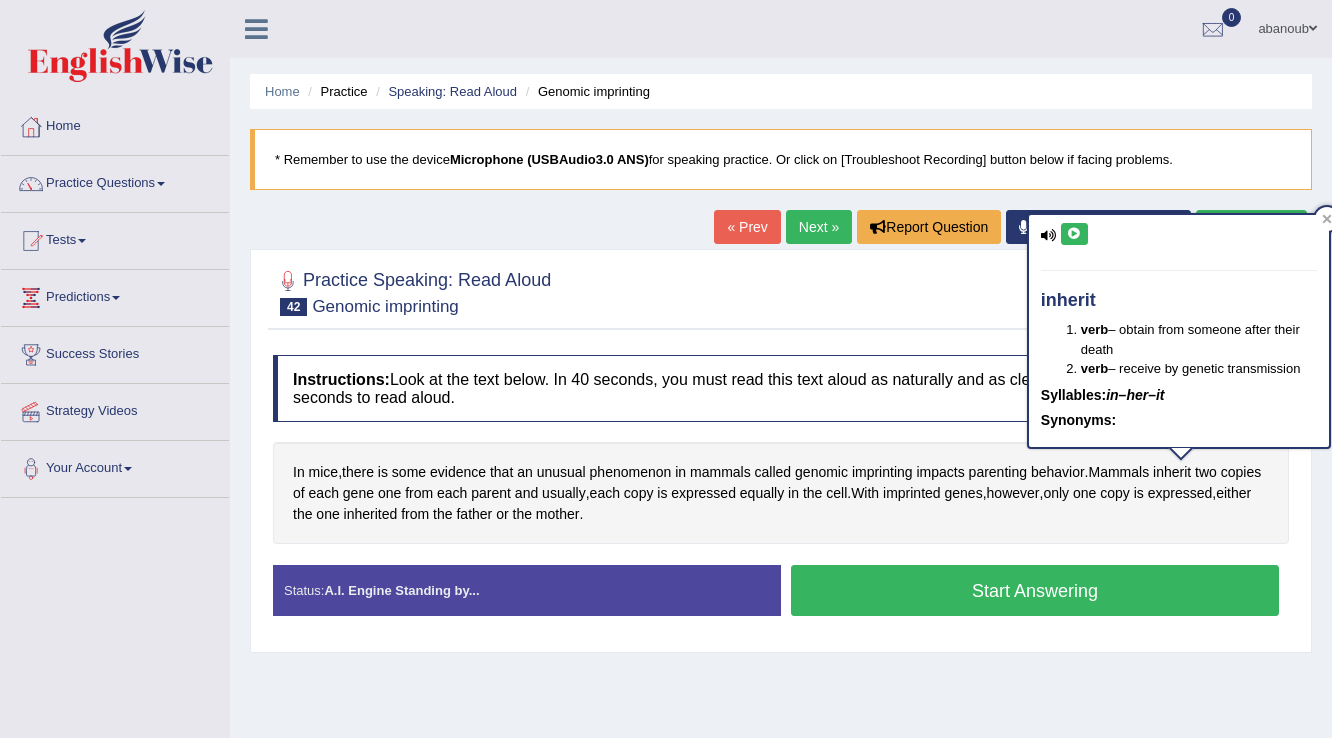 click at bounding box center (1074, 234) 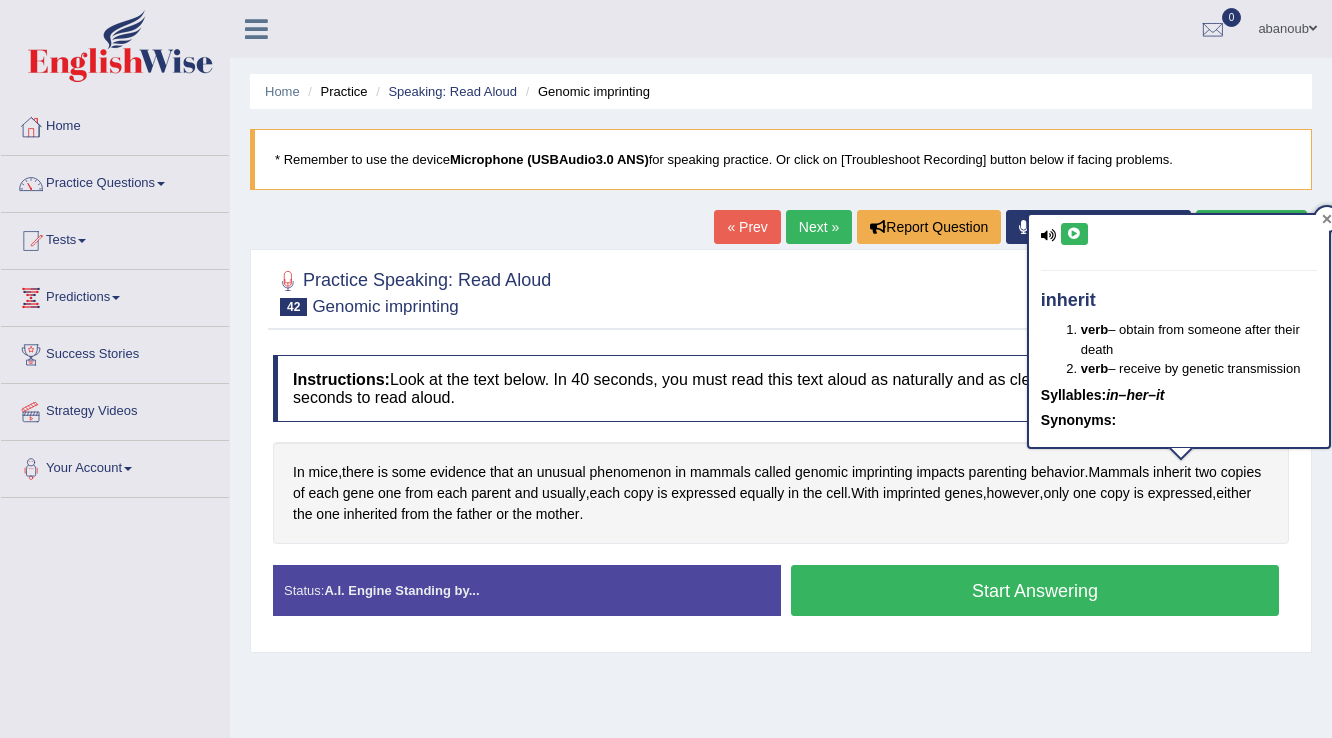 click 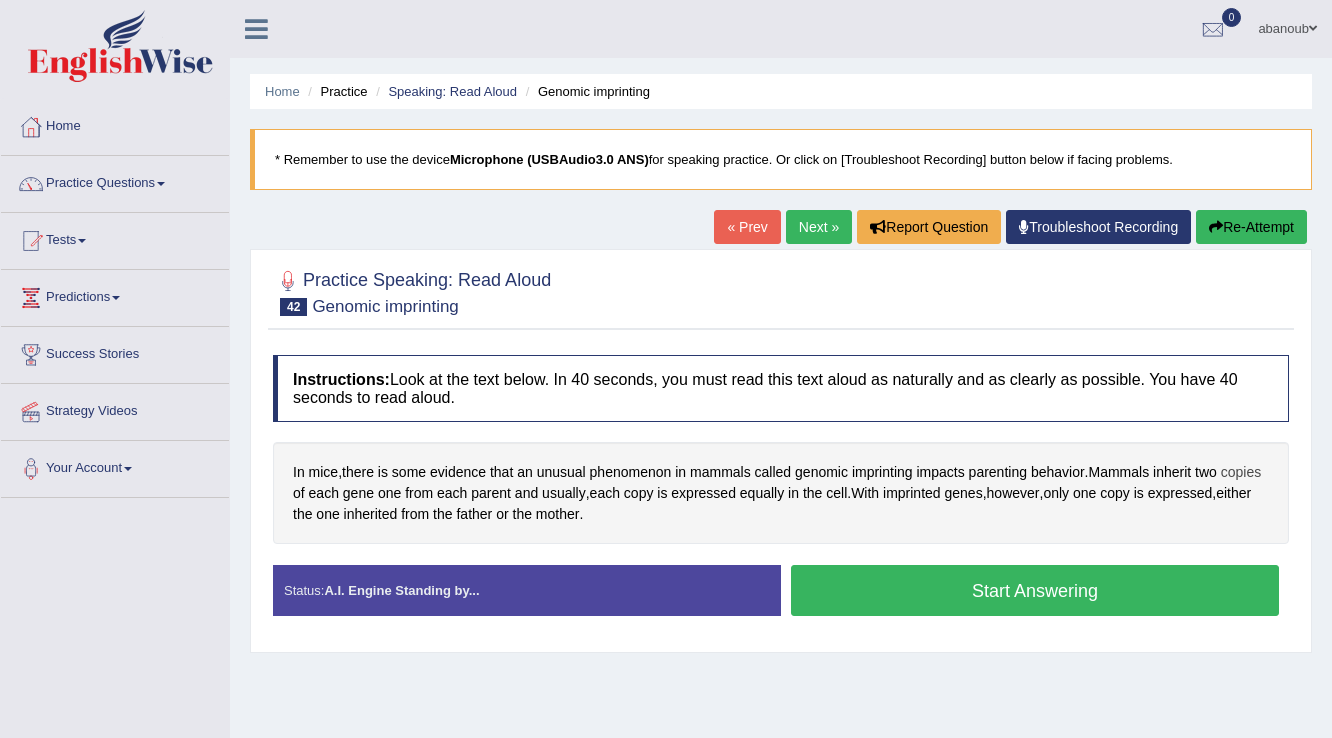 click on "copies" at bounding box center (1241, 472) 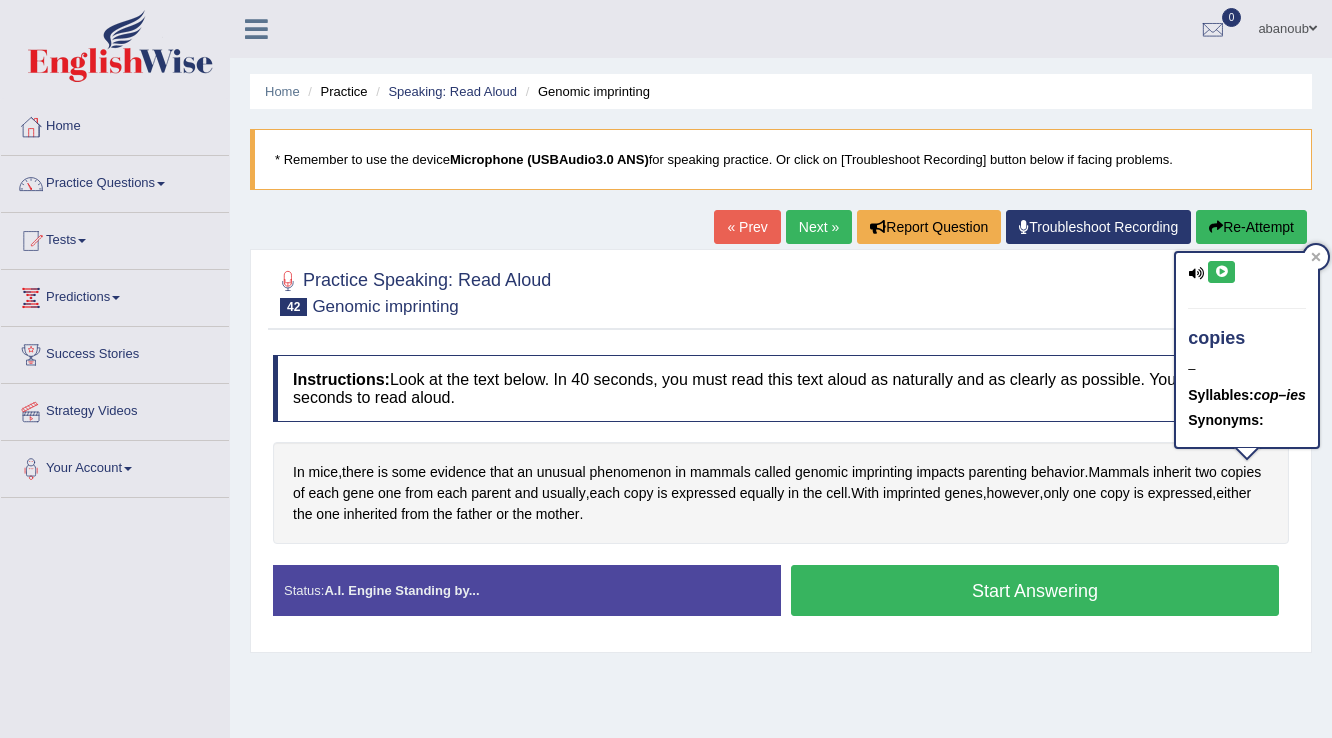 click at bounding box center [1221, 272] 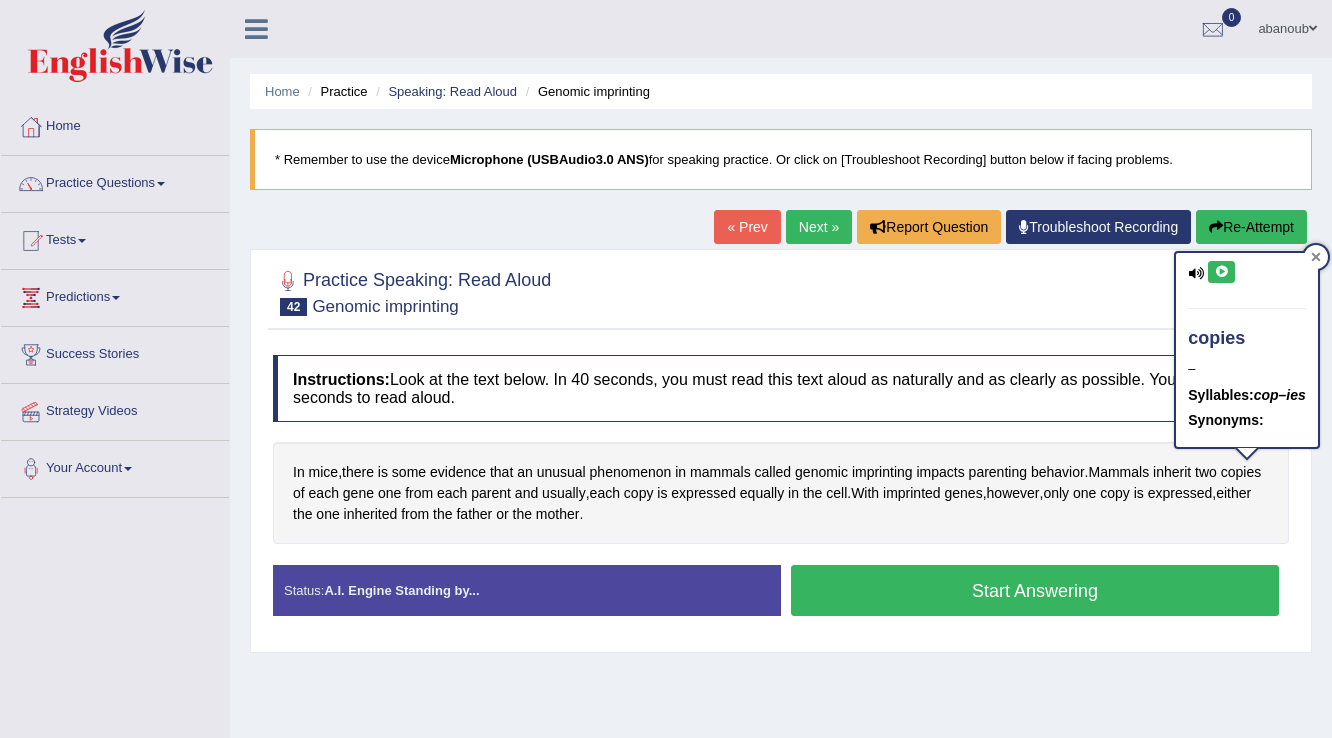 drag, startPoint x: 1324, startPoint y: 260, endPoint x: 1312, endPoint y: 261, distance: 12.0415945 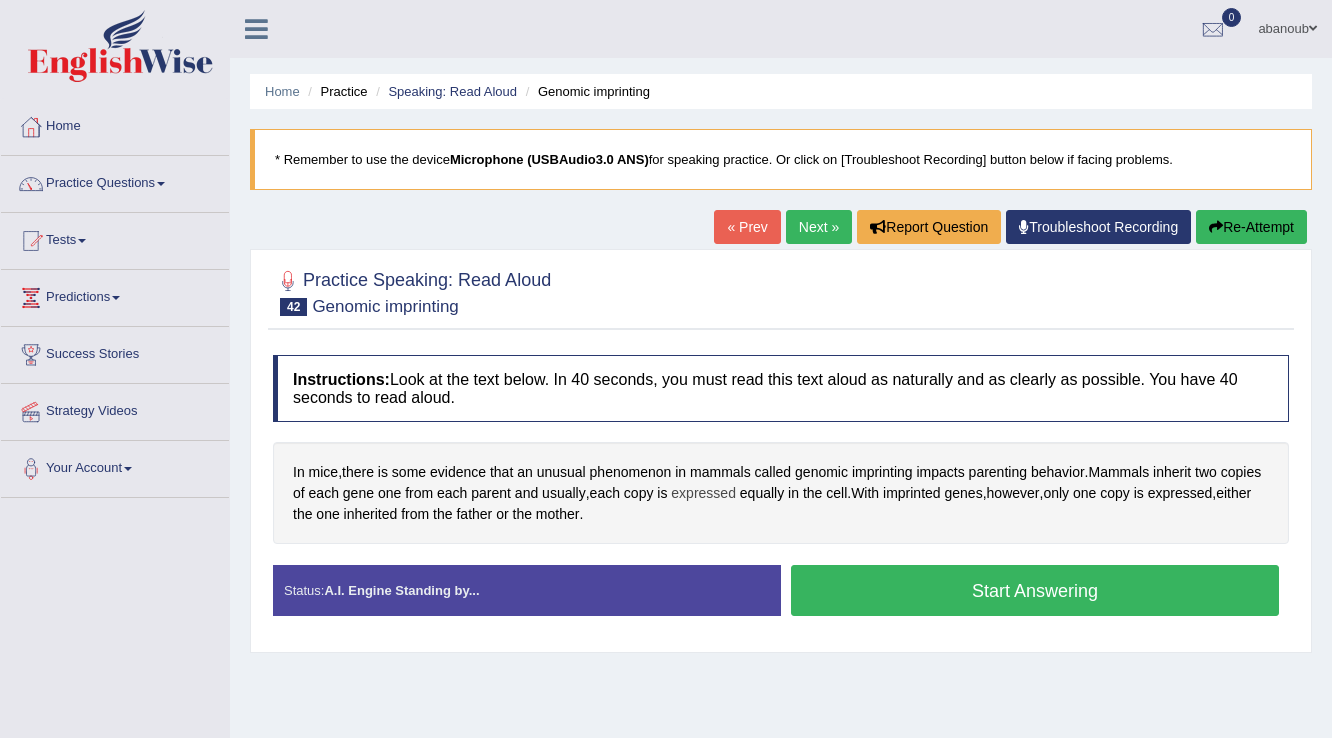 click on "expressed" at bounding box center (703, 493) 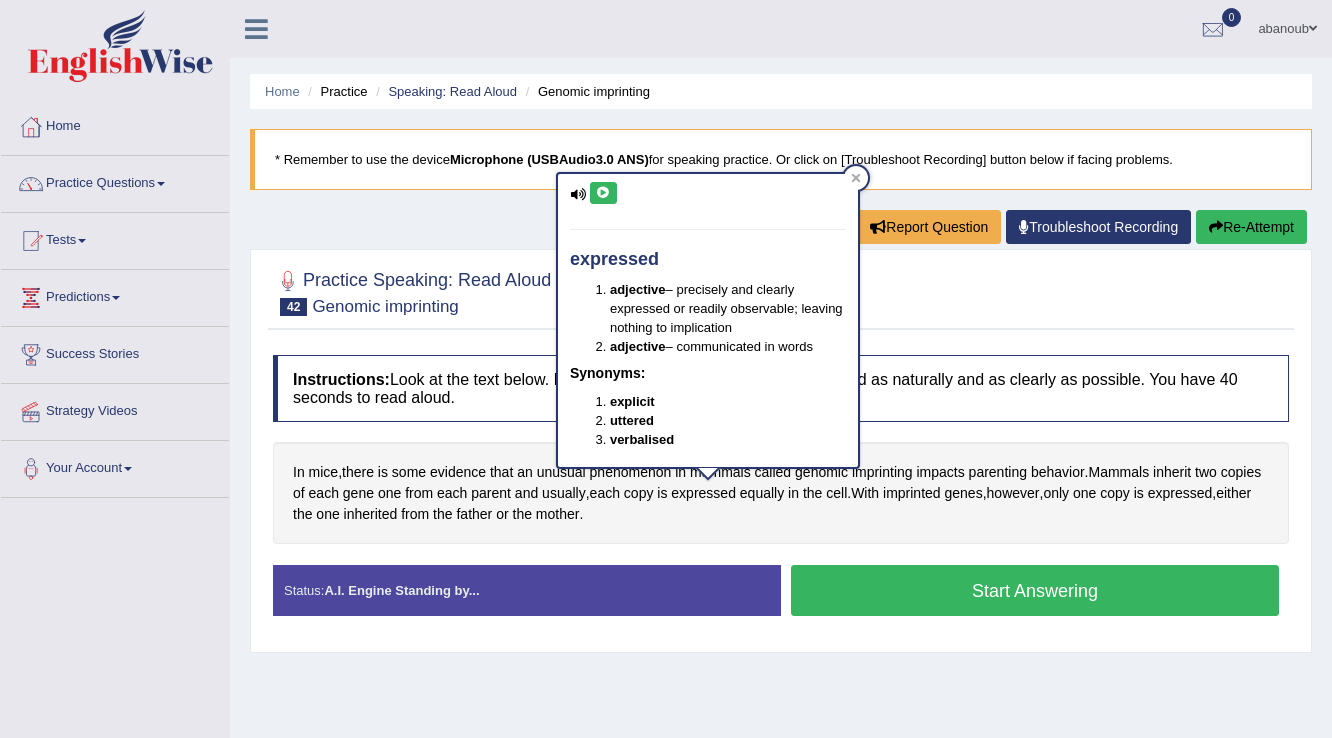 click at bounding box center (603, 193) 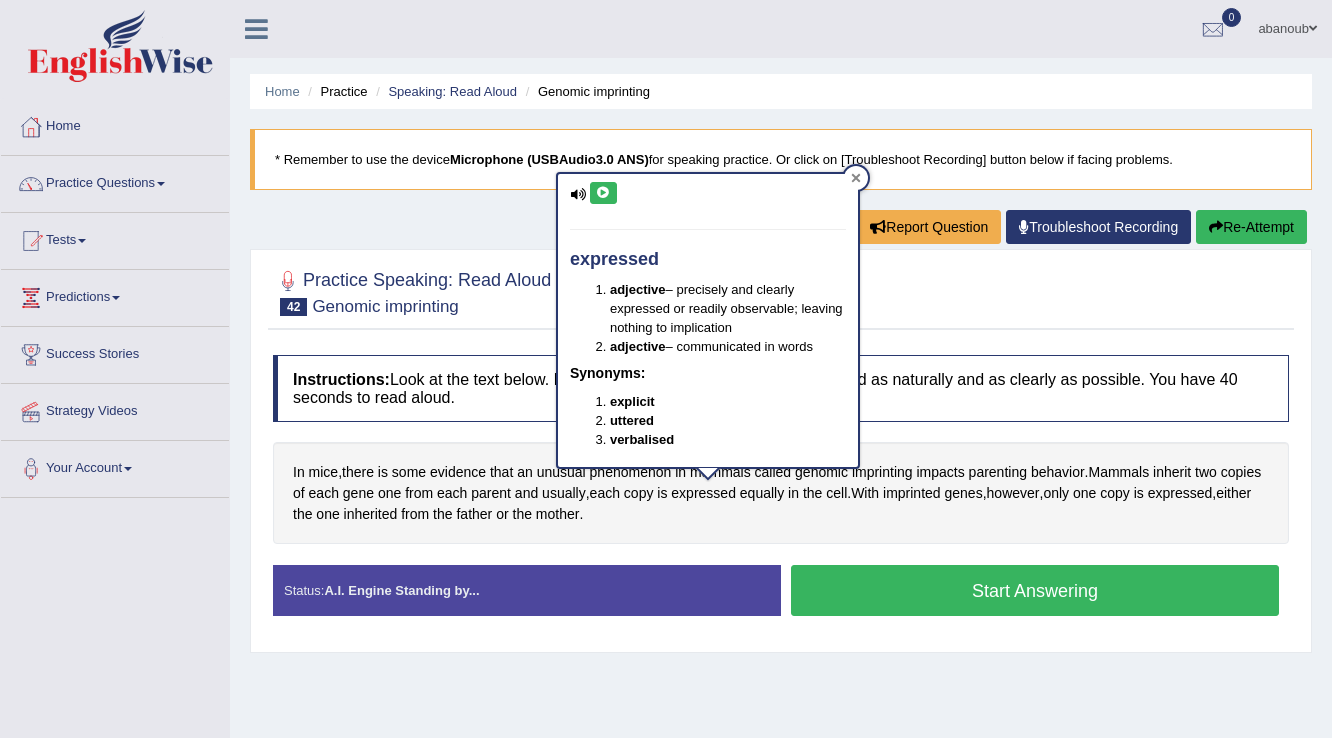 click 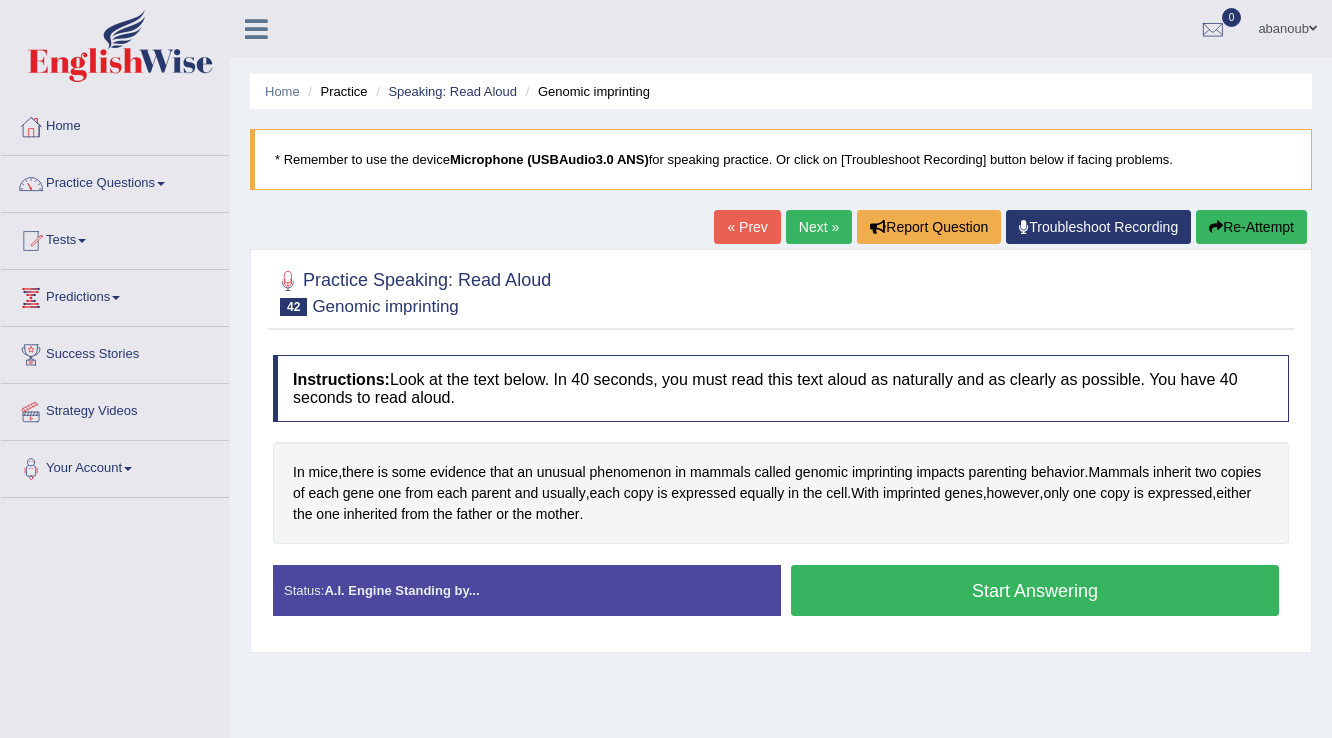click on "Start Answering" at bounding box center (1035, 590) 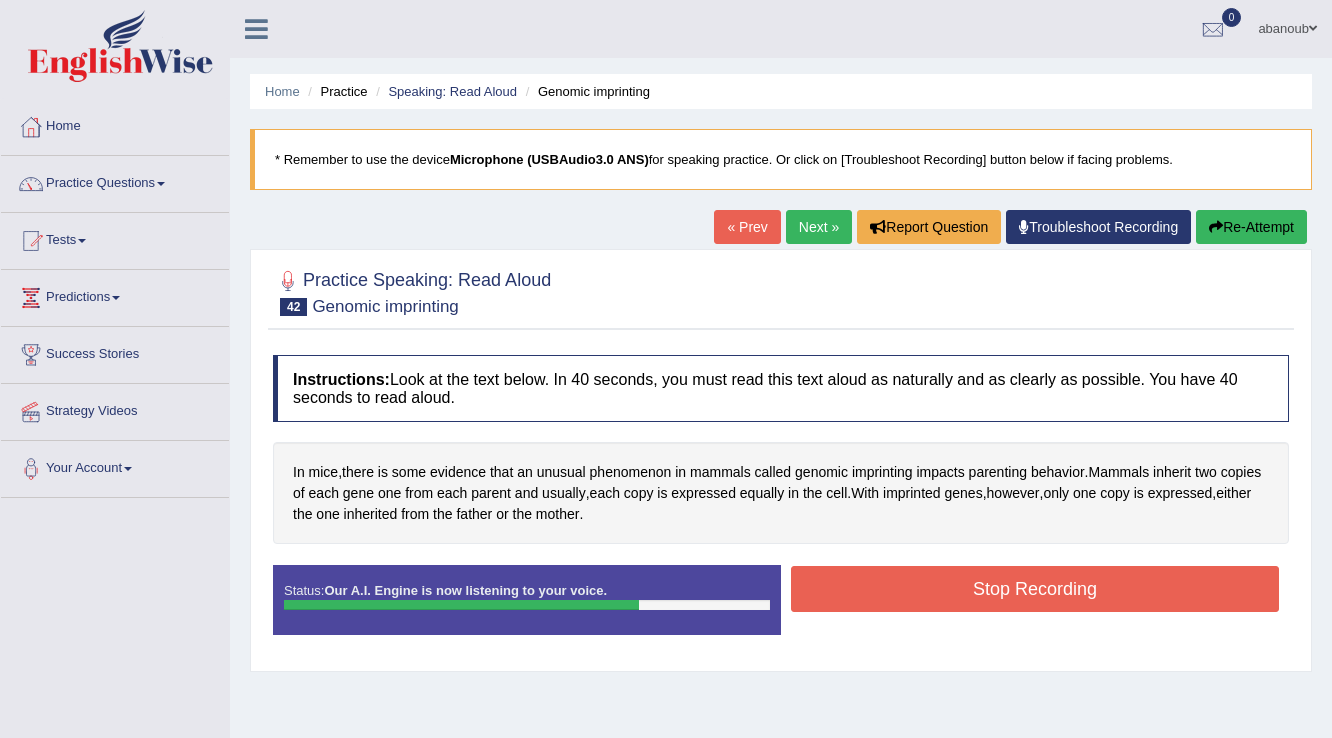 click on "Stop Recording" at bounding box center [1035, 589] 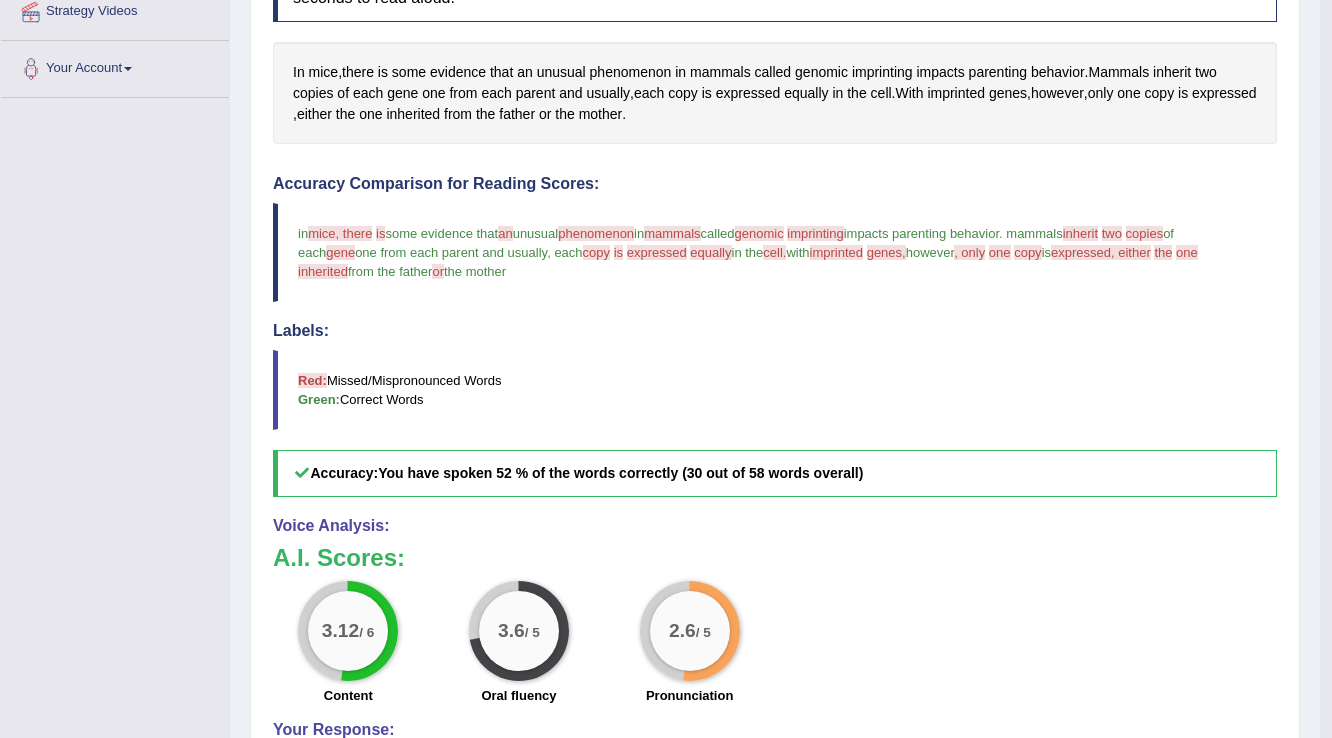 scroll, scrollTop: 80, scrollLeft: 0, axis: vertical 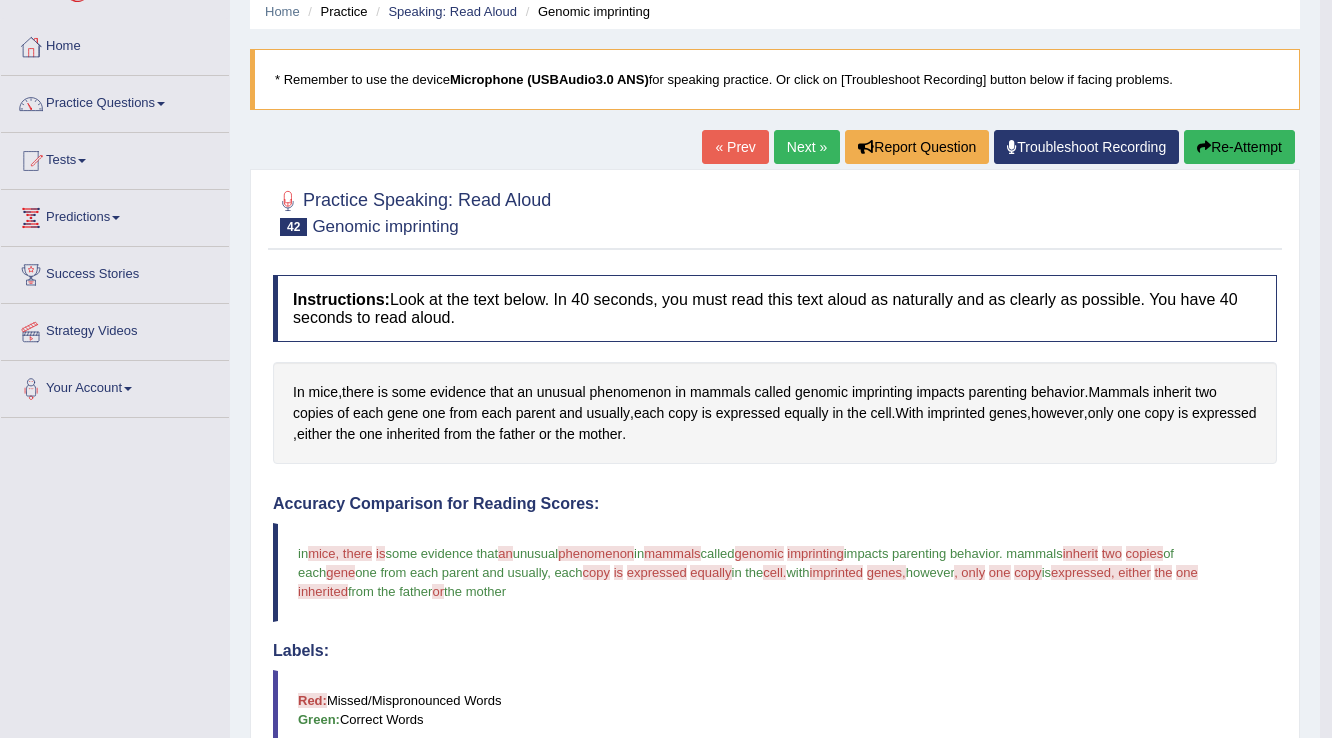 click on "Next »" at bounding box center [807, 147] 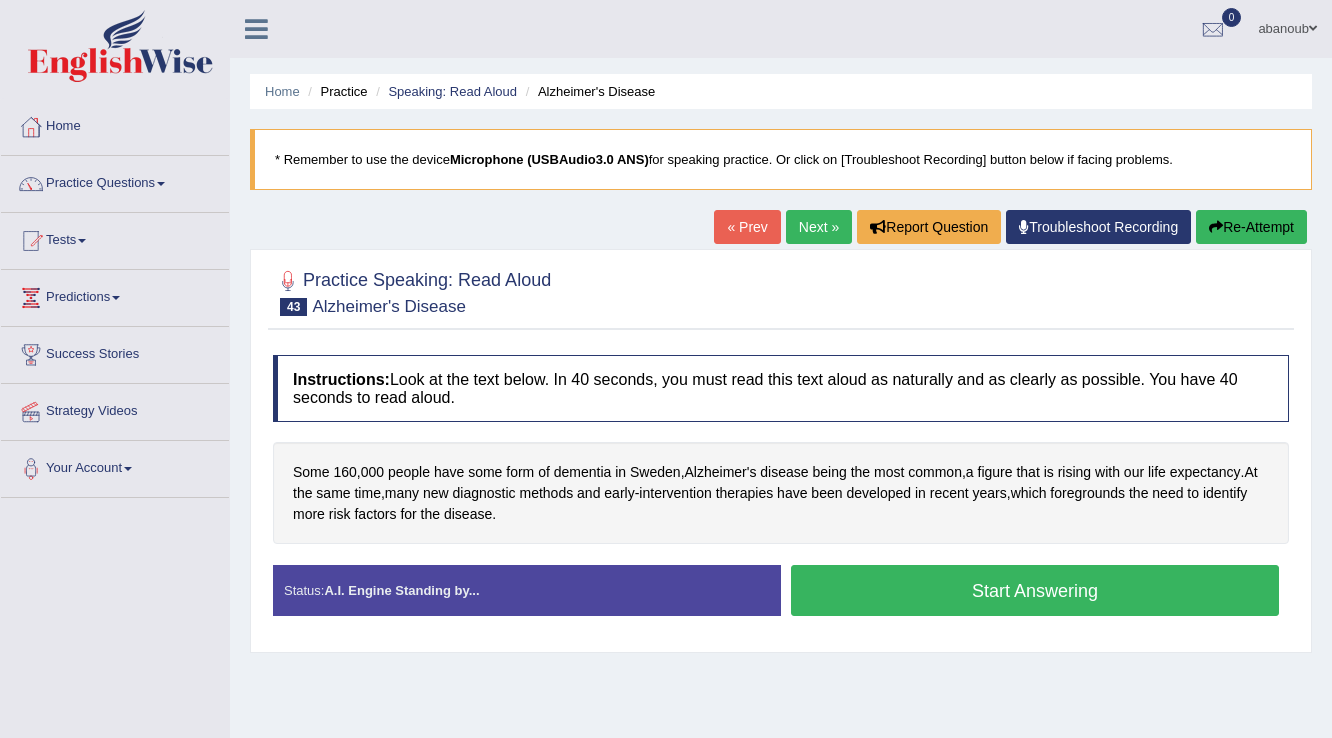 scroll, scrollTop: 0, scrollLeft: 0, axis: both 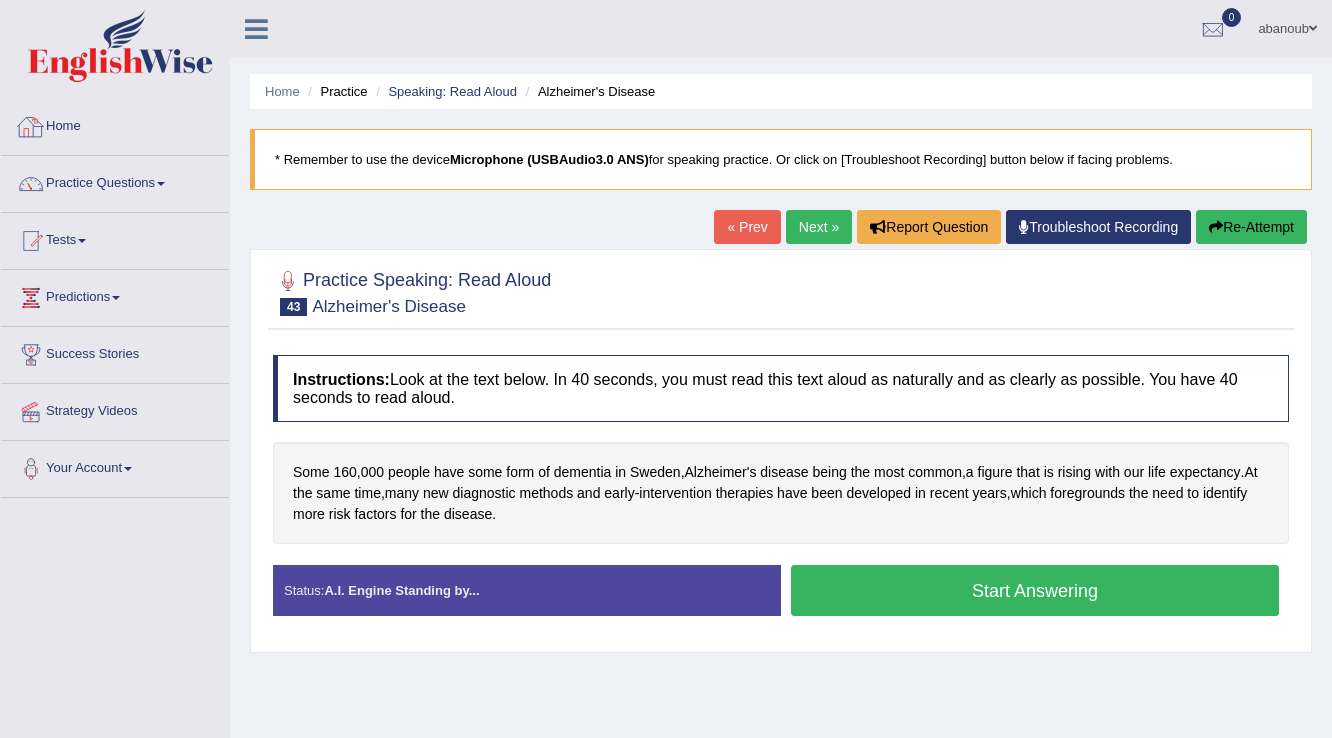 click on "Home" at bounding box center [115, 124] 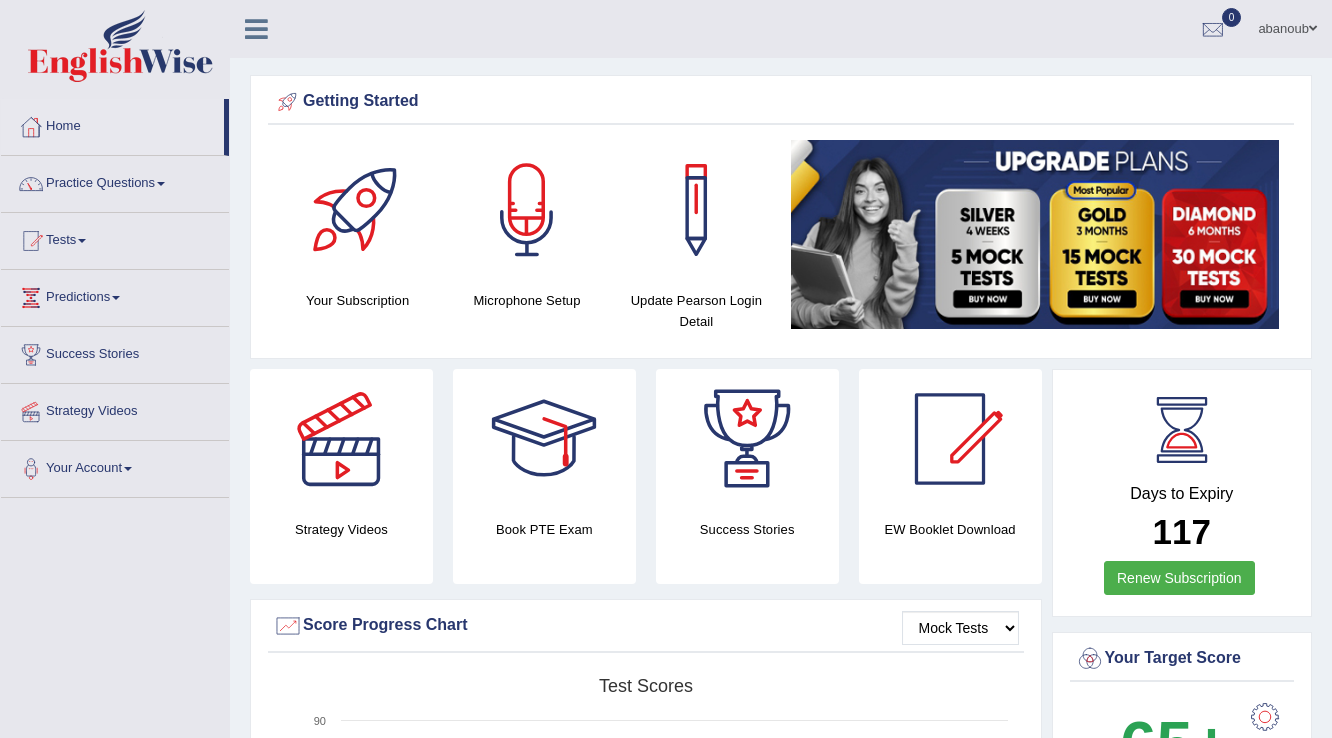 scroll, scrollTop: 0, scrollLeft: 0, axis: both 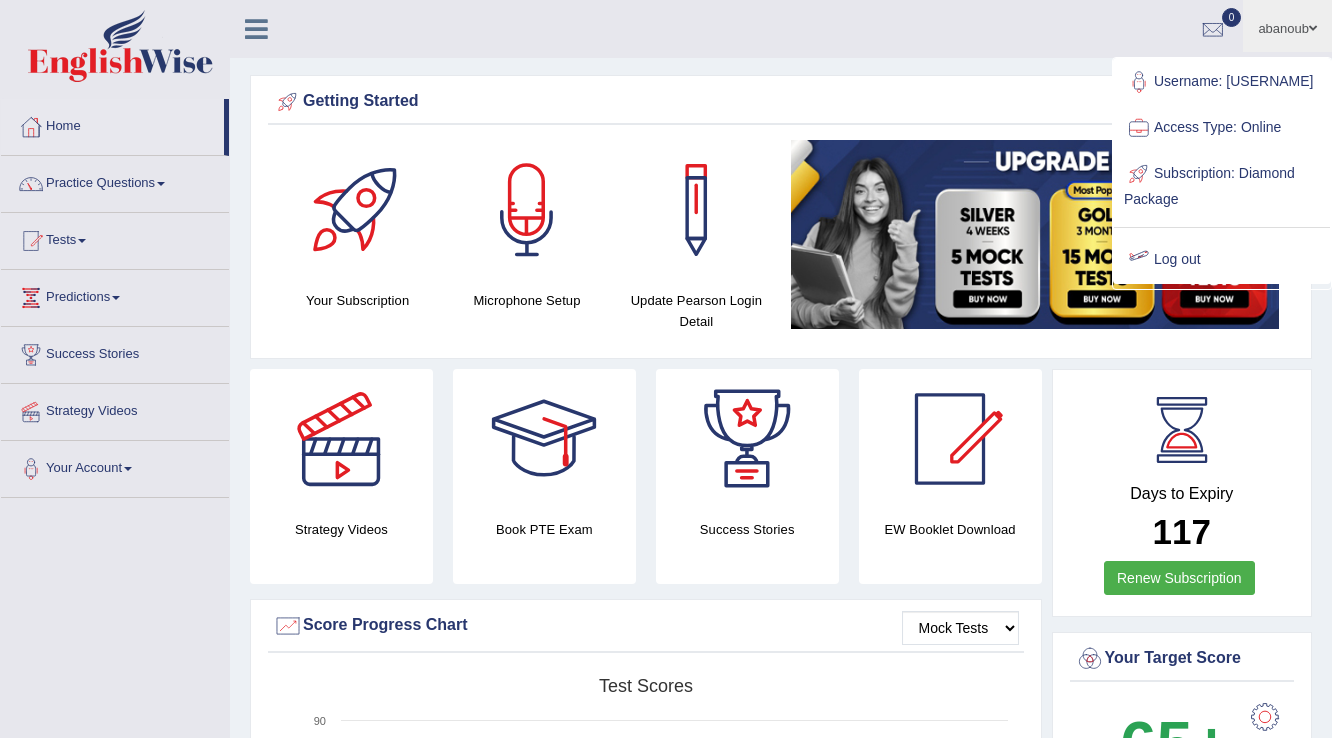 click on "Log out" at bounding box center (1222, 260) 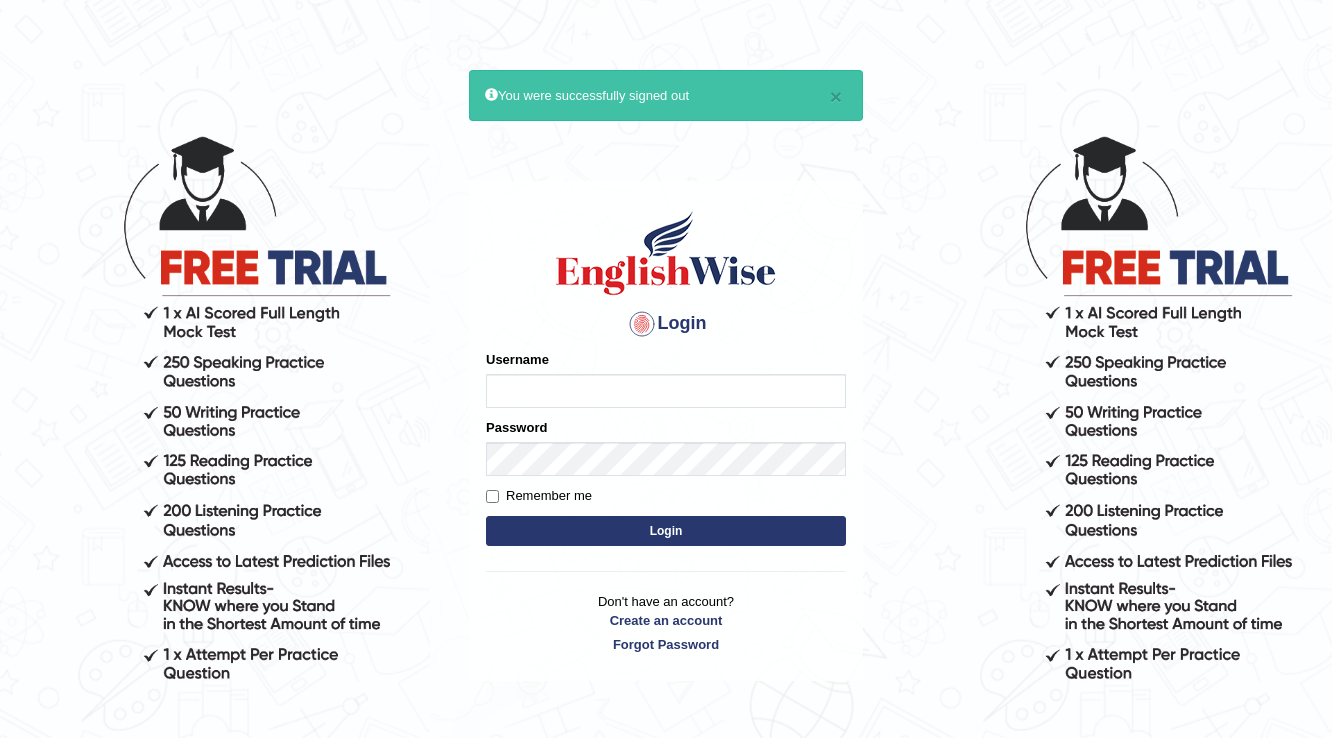 scroll, scrollTop: 0, scrollLeft: 0, axis: both 